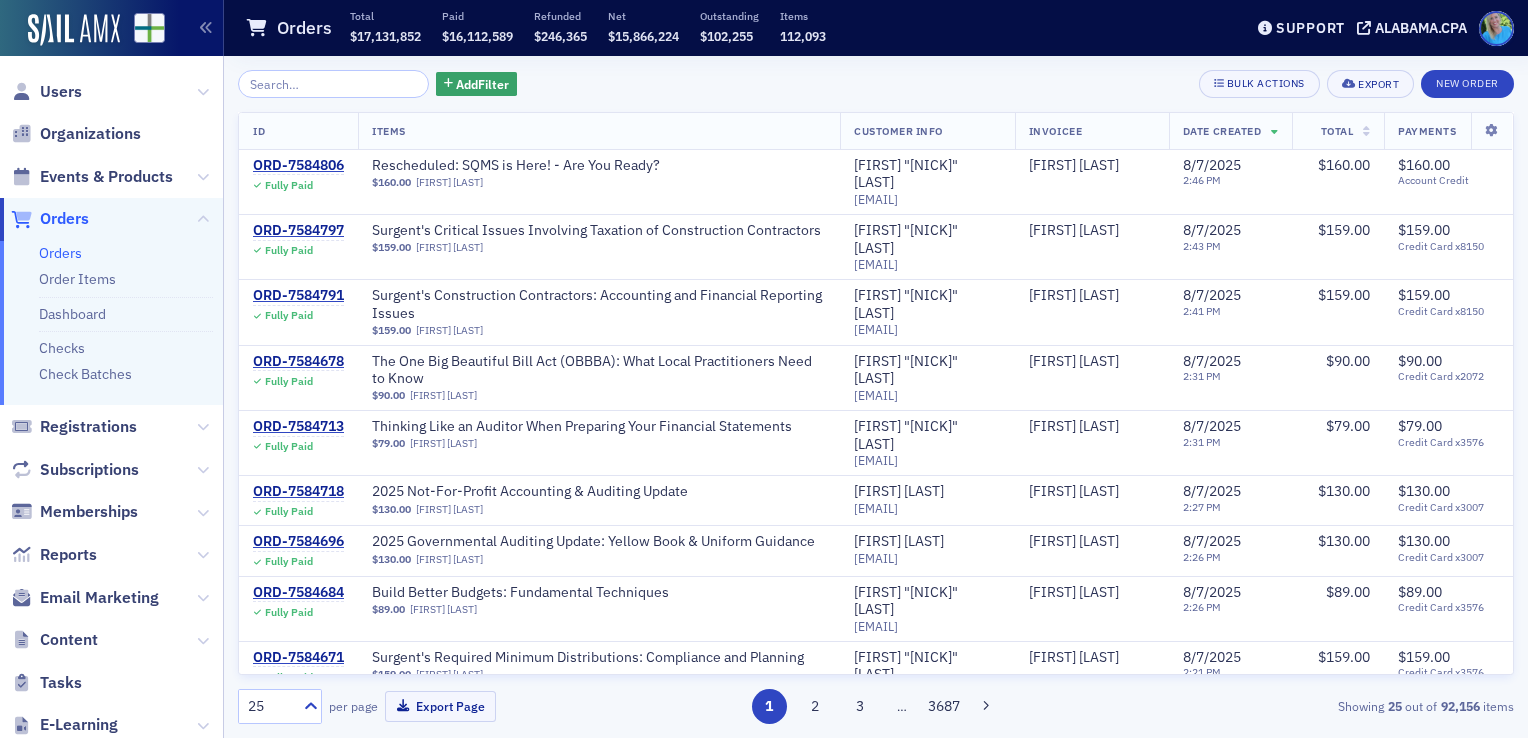 scroll, scrollTop: 0, scrollLeft: 0, axis: both 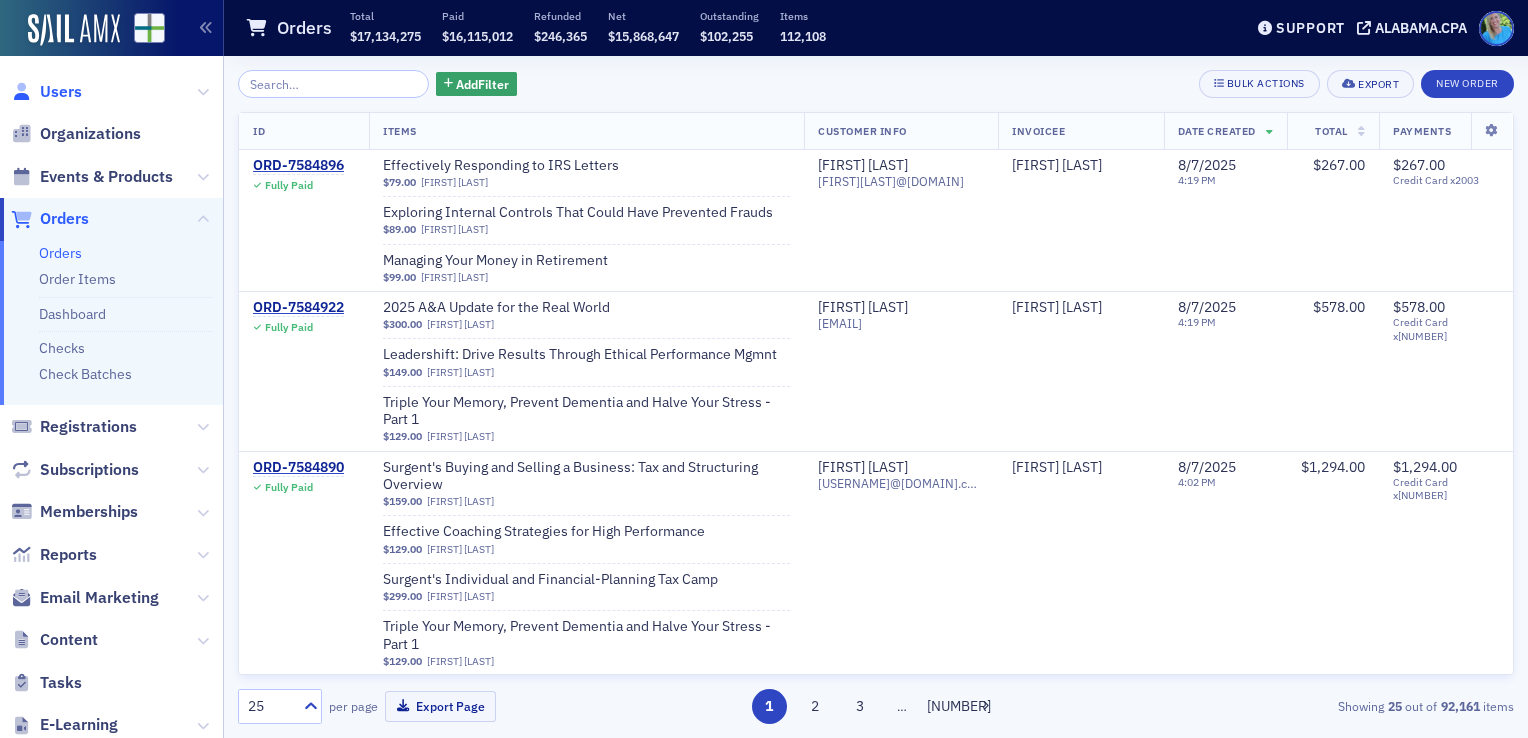 click on "Users" 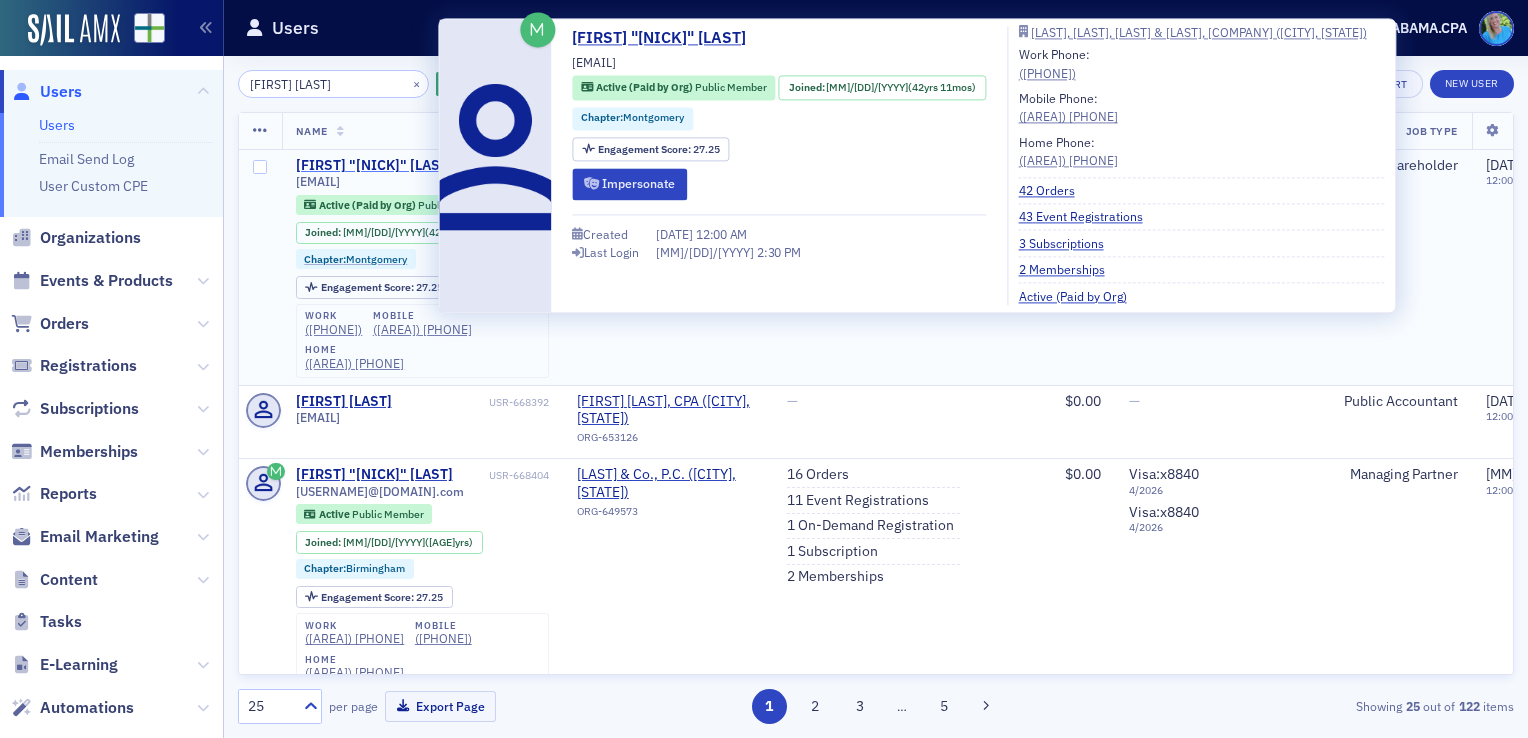 type on "Chan Lambert" 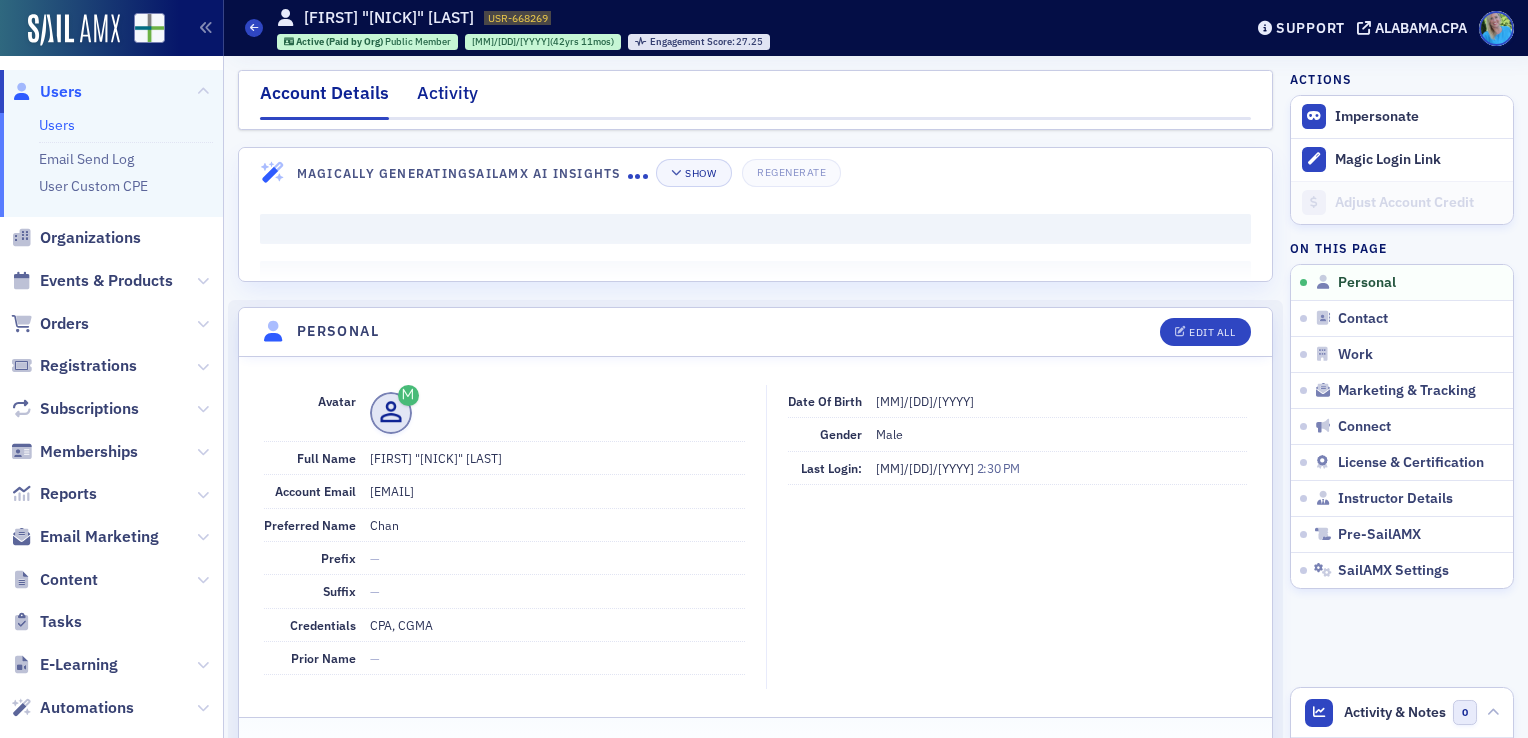 click on "Activity" 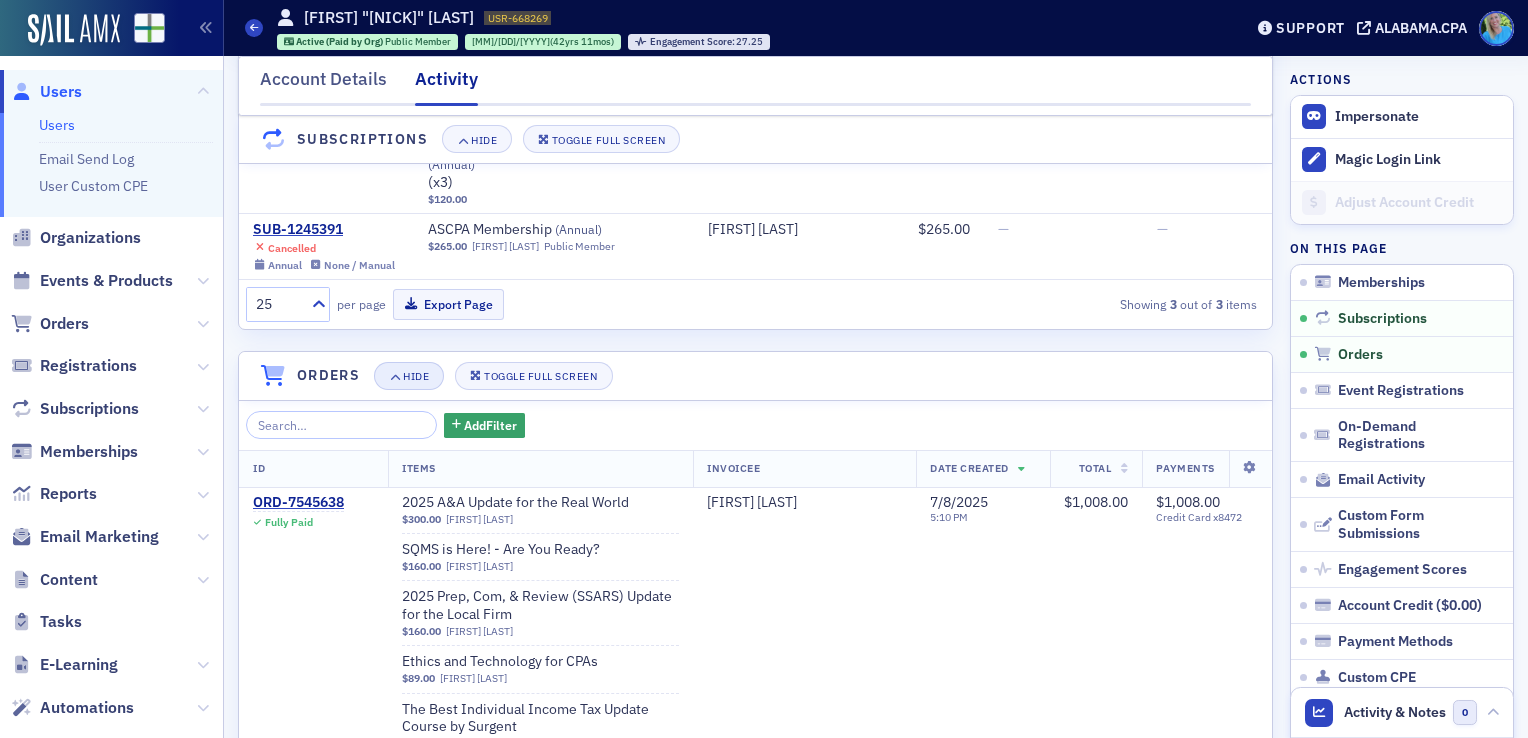 scroll, scrollTop: 659, scrollLeft: 0, axis: vertical 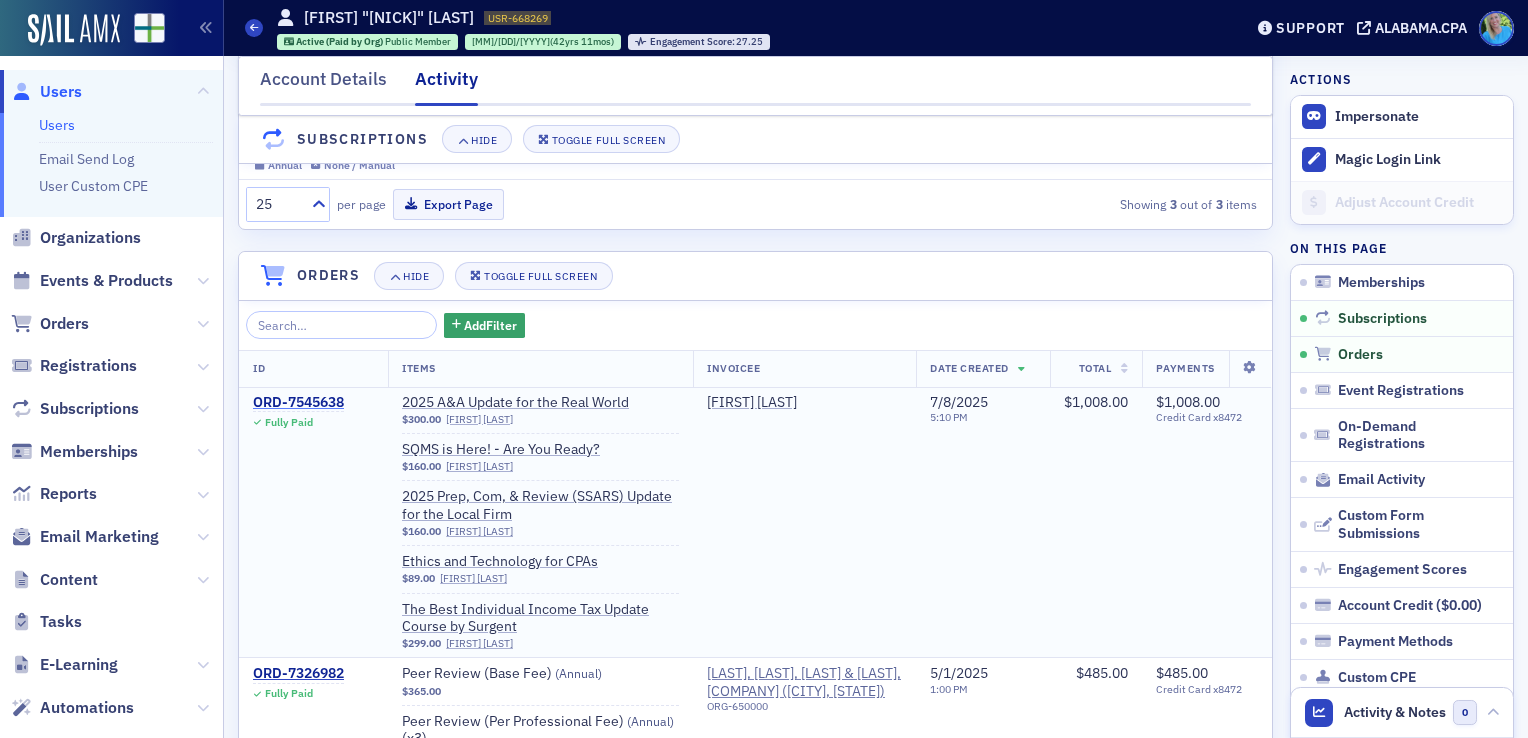 click on "ORD-7545638" 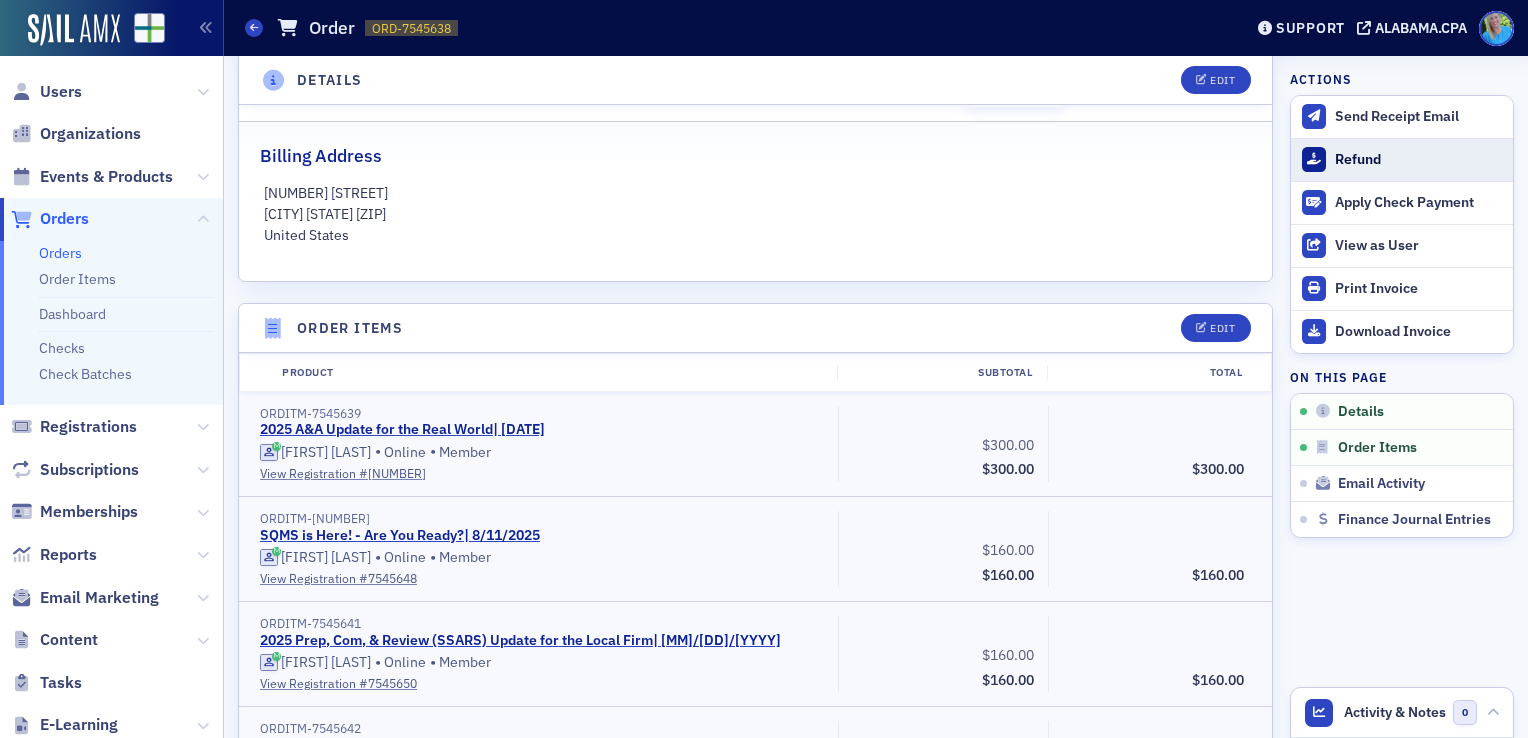click on "Refund" 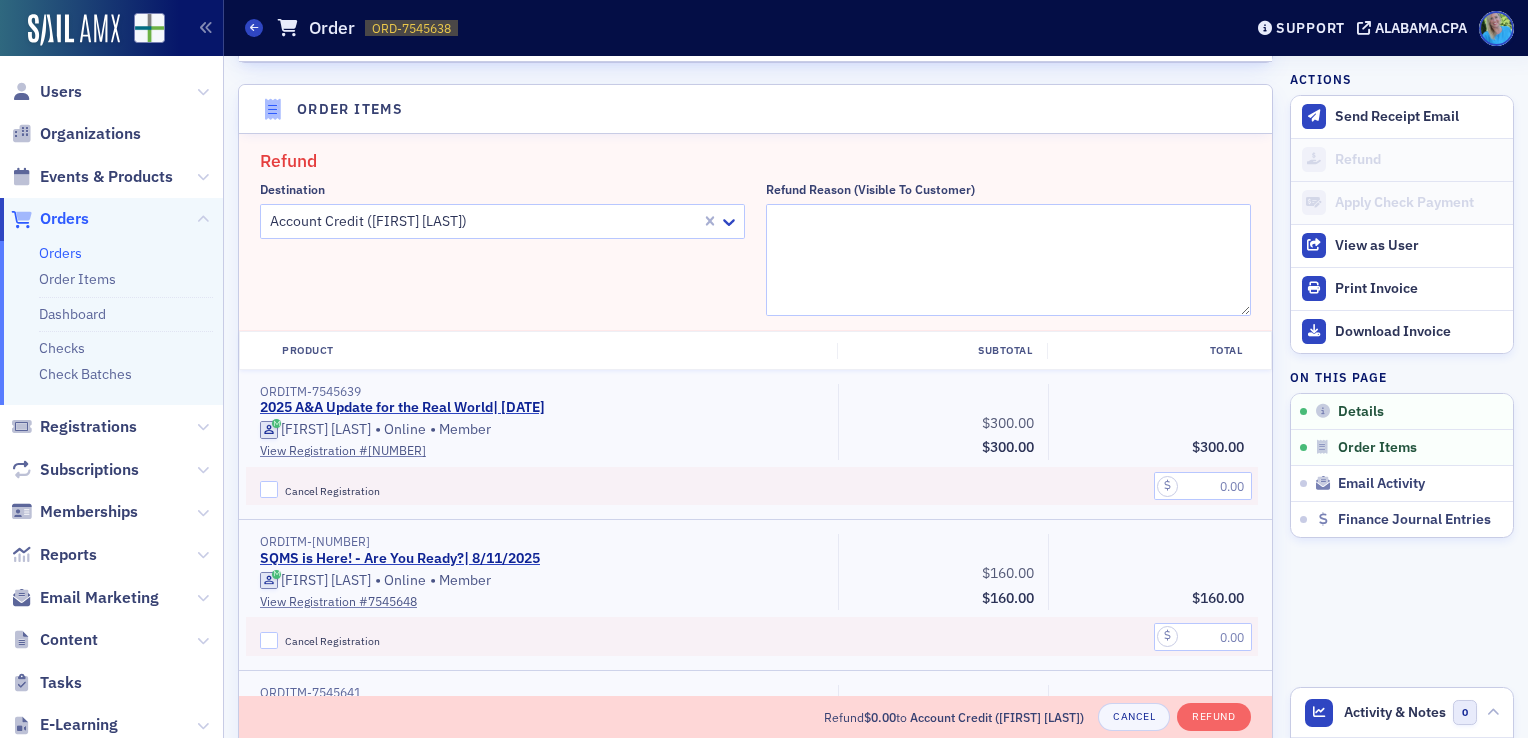 scroll, scrollTop: 694, scrollLeft: 0, axis: vertical 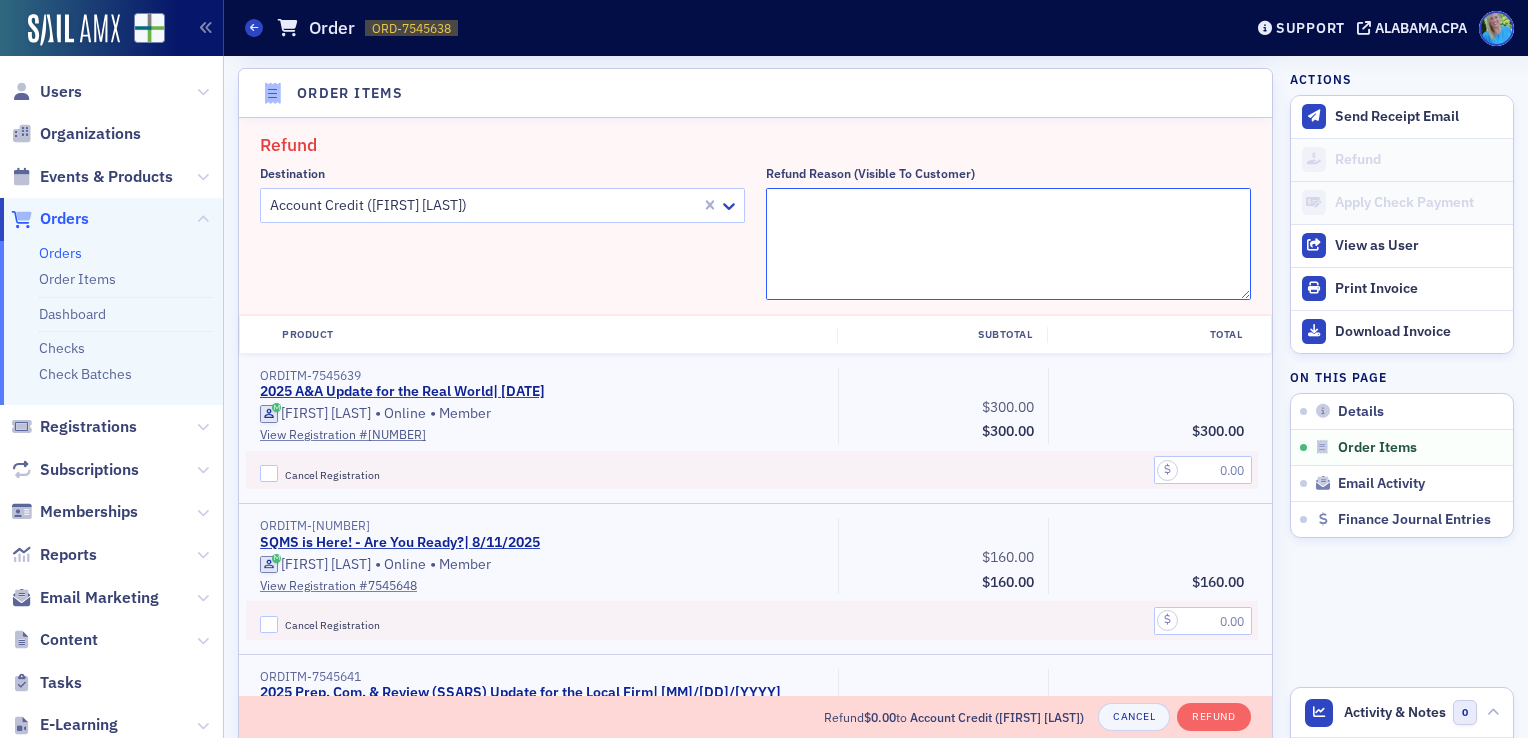 click on "Refund Reason (Visible to Customer)" 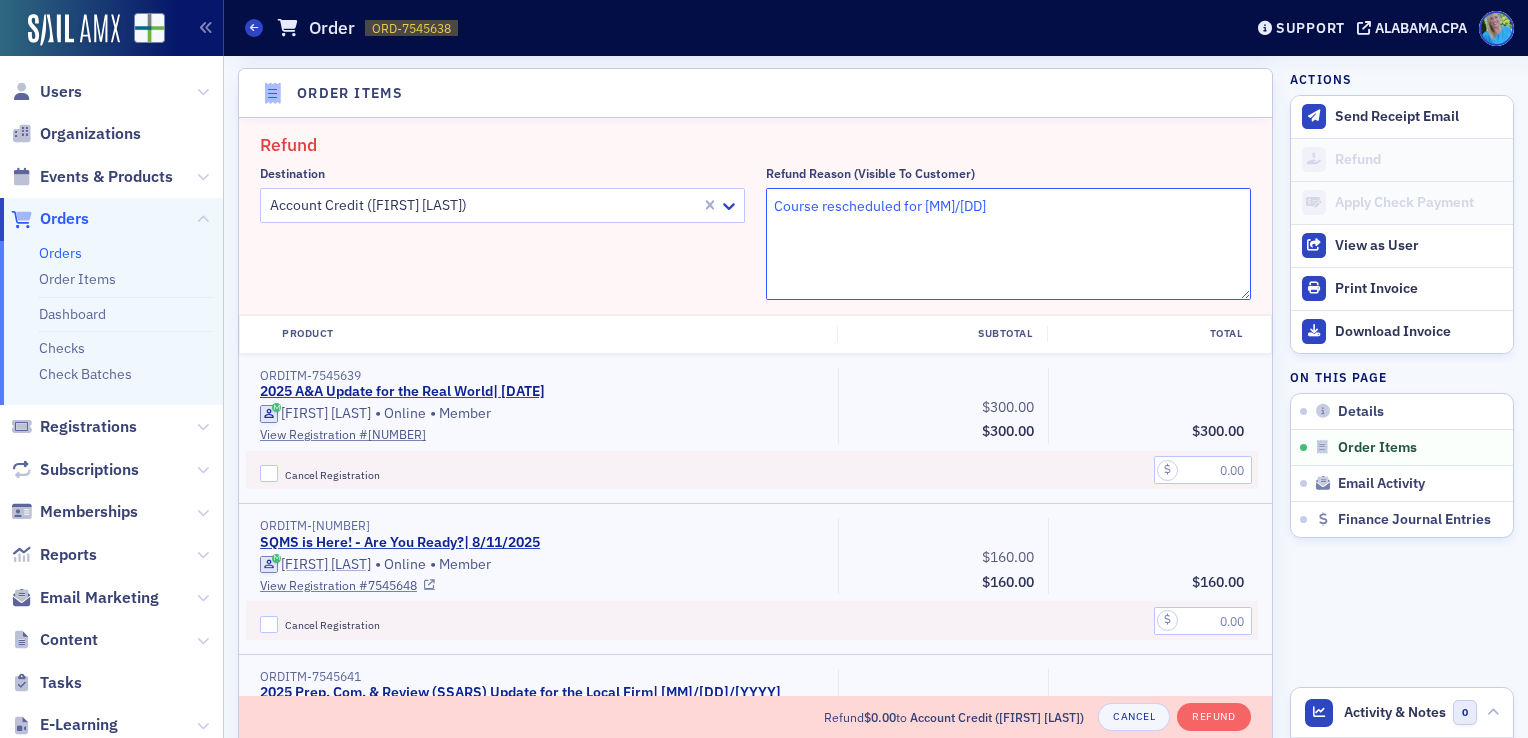 type on "Course rescheduled for 9/4" 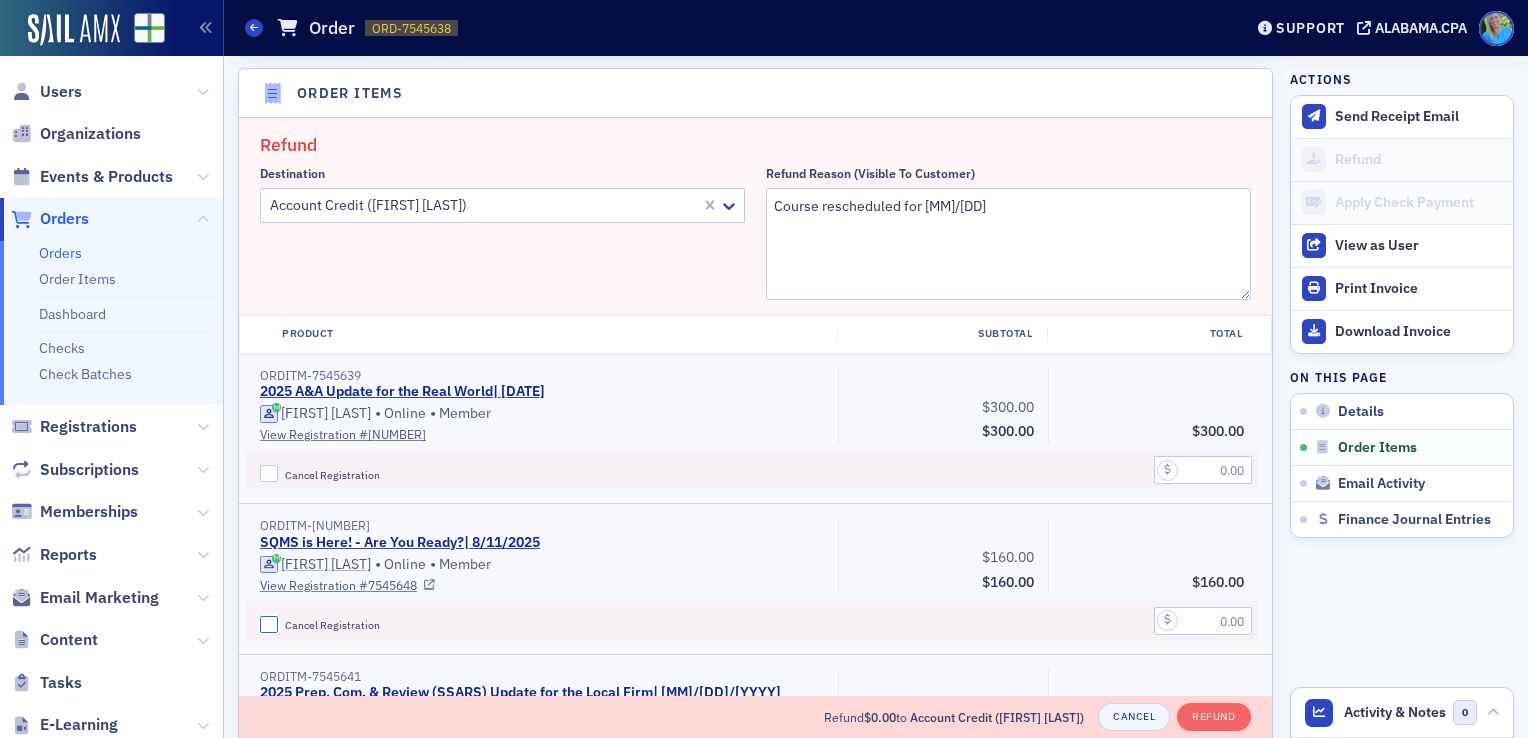 click on "Cancel Registration" 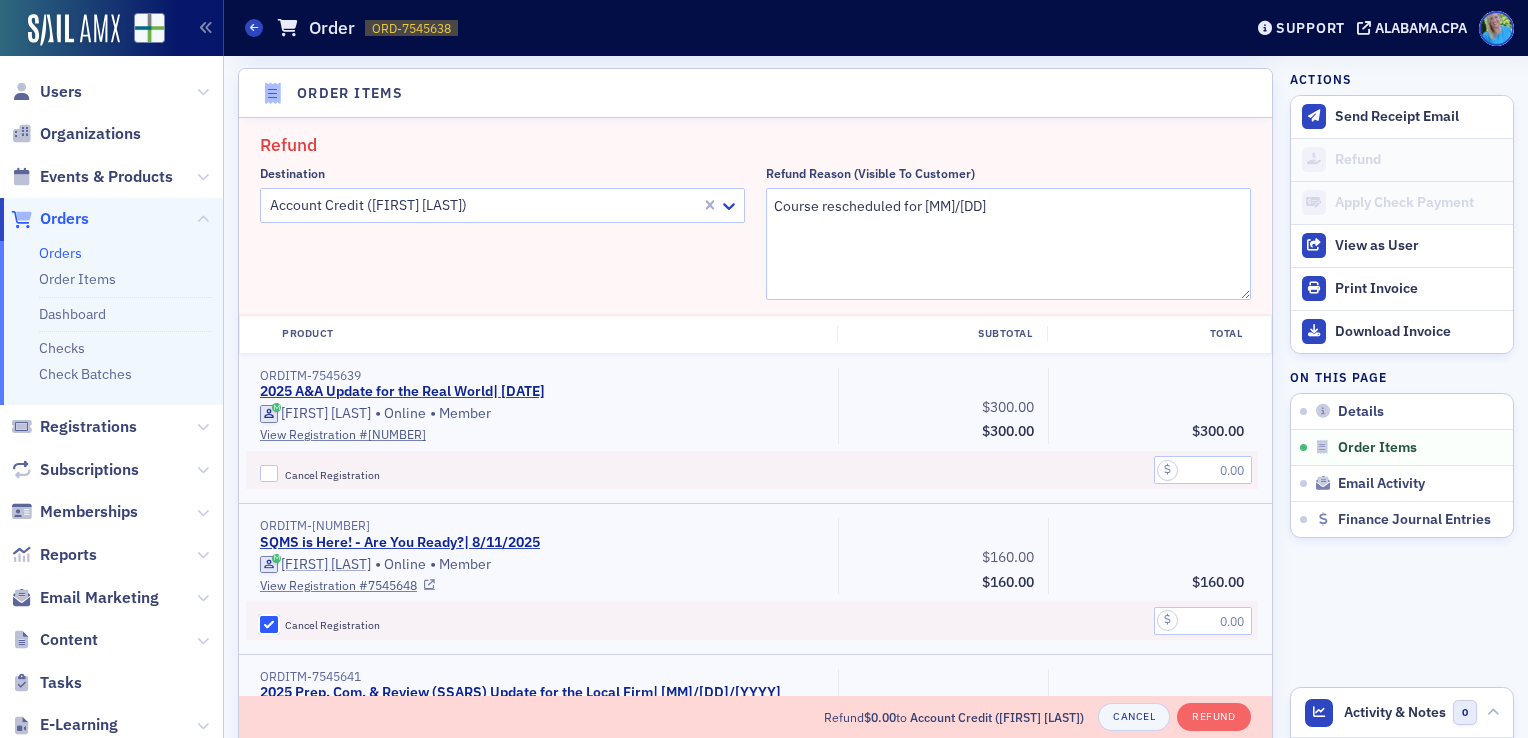 checkbox on "true" 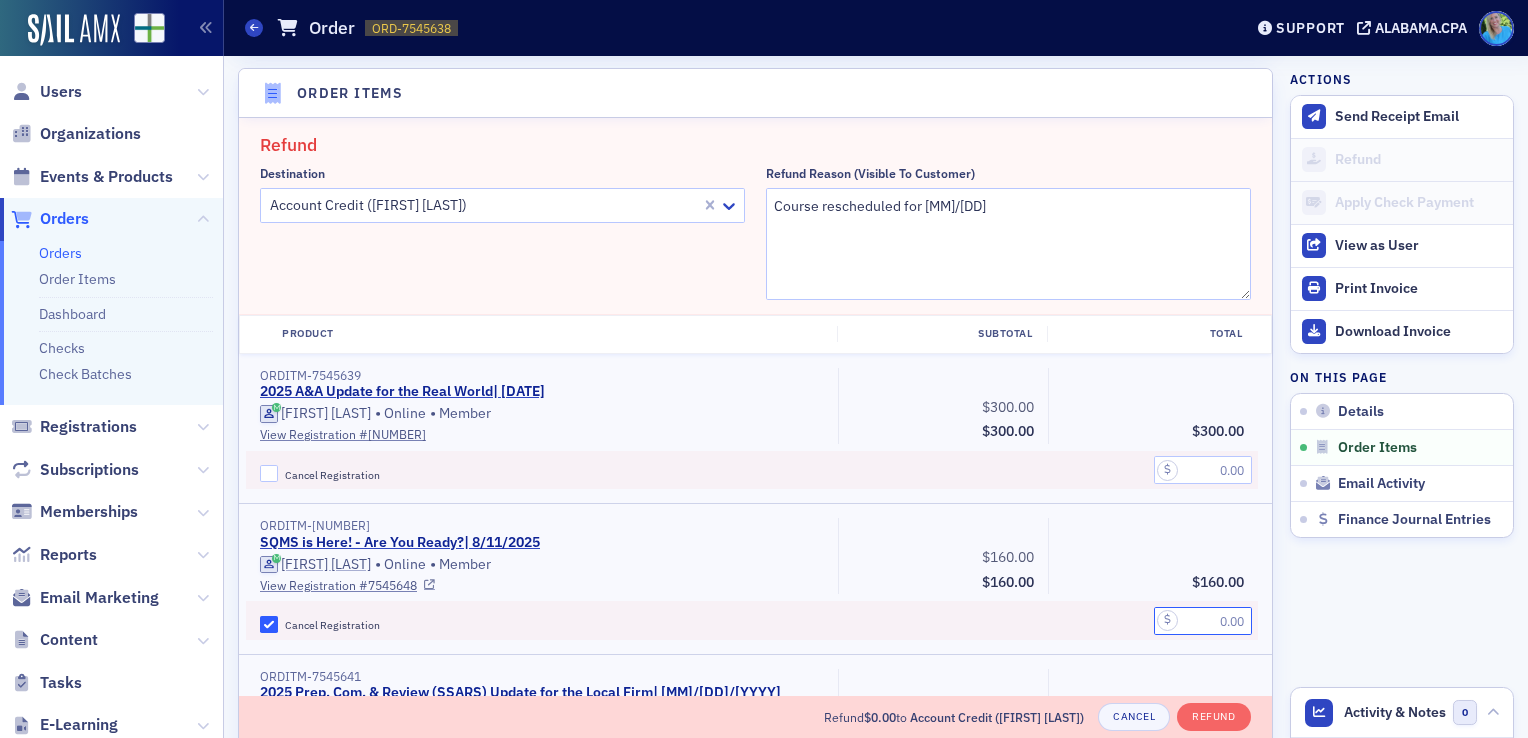 click 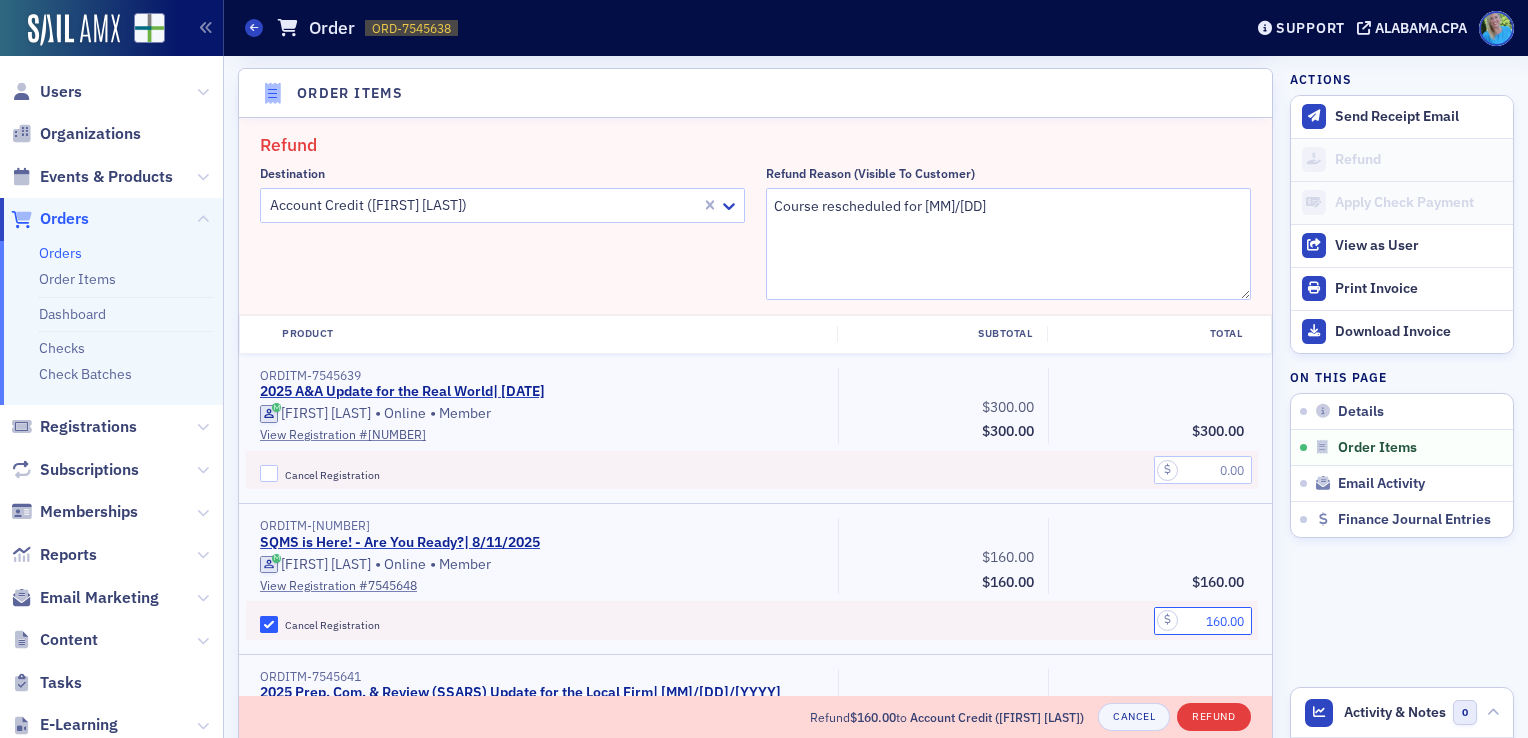 type on "160.00" 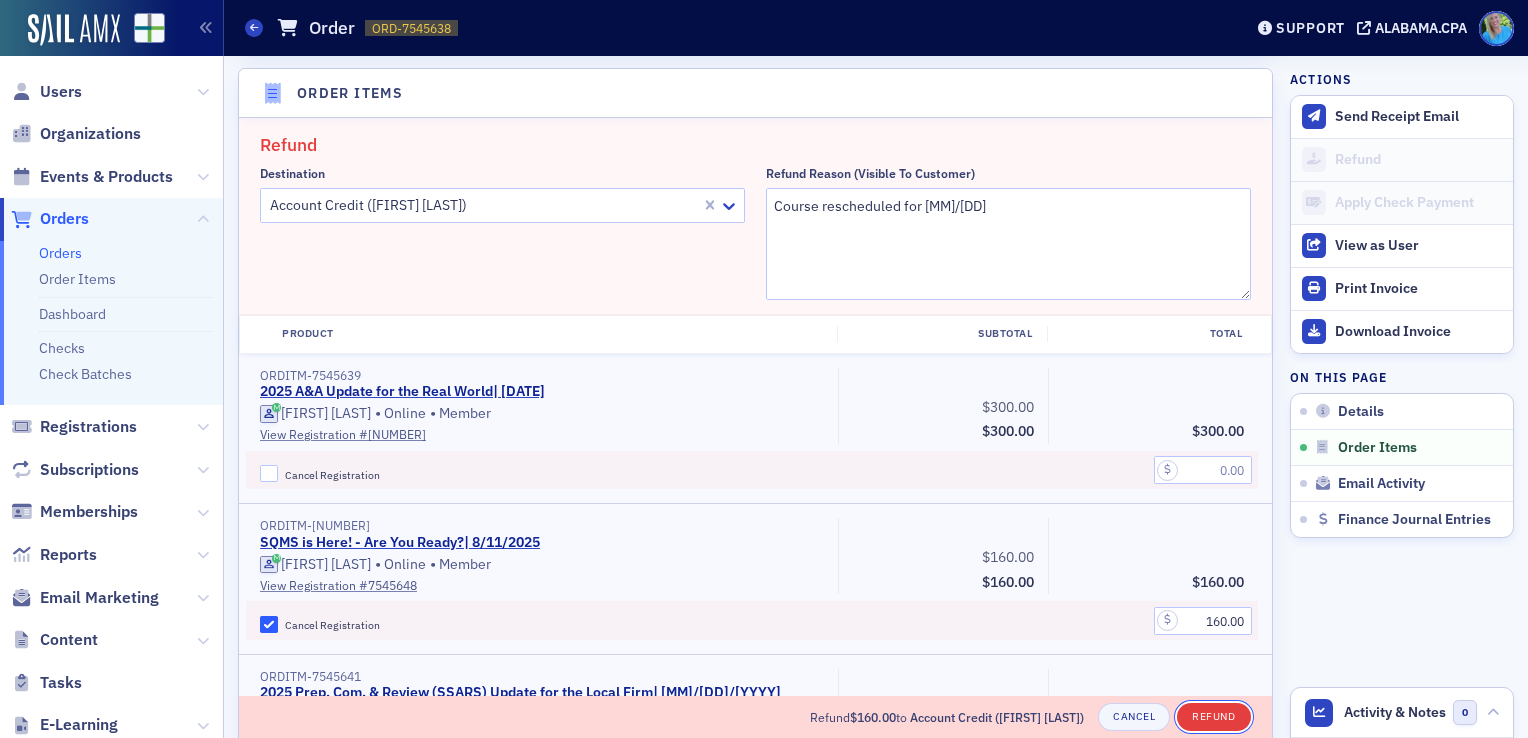 click on "Refund" 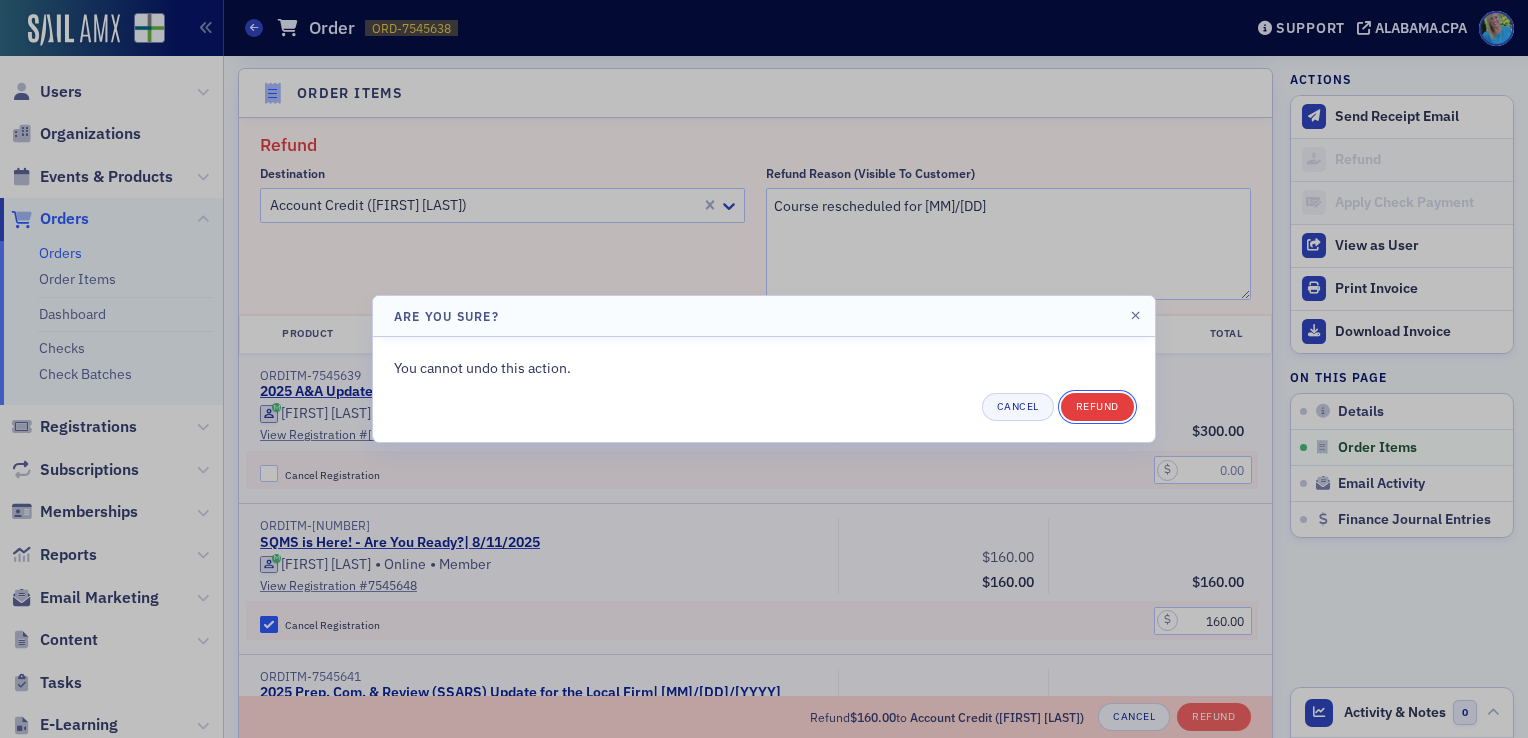 click on "Refund" at bounding box center [1097, 407] 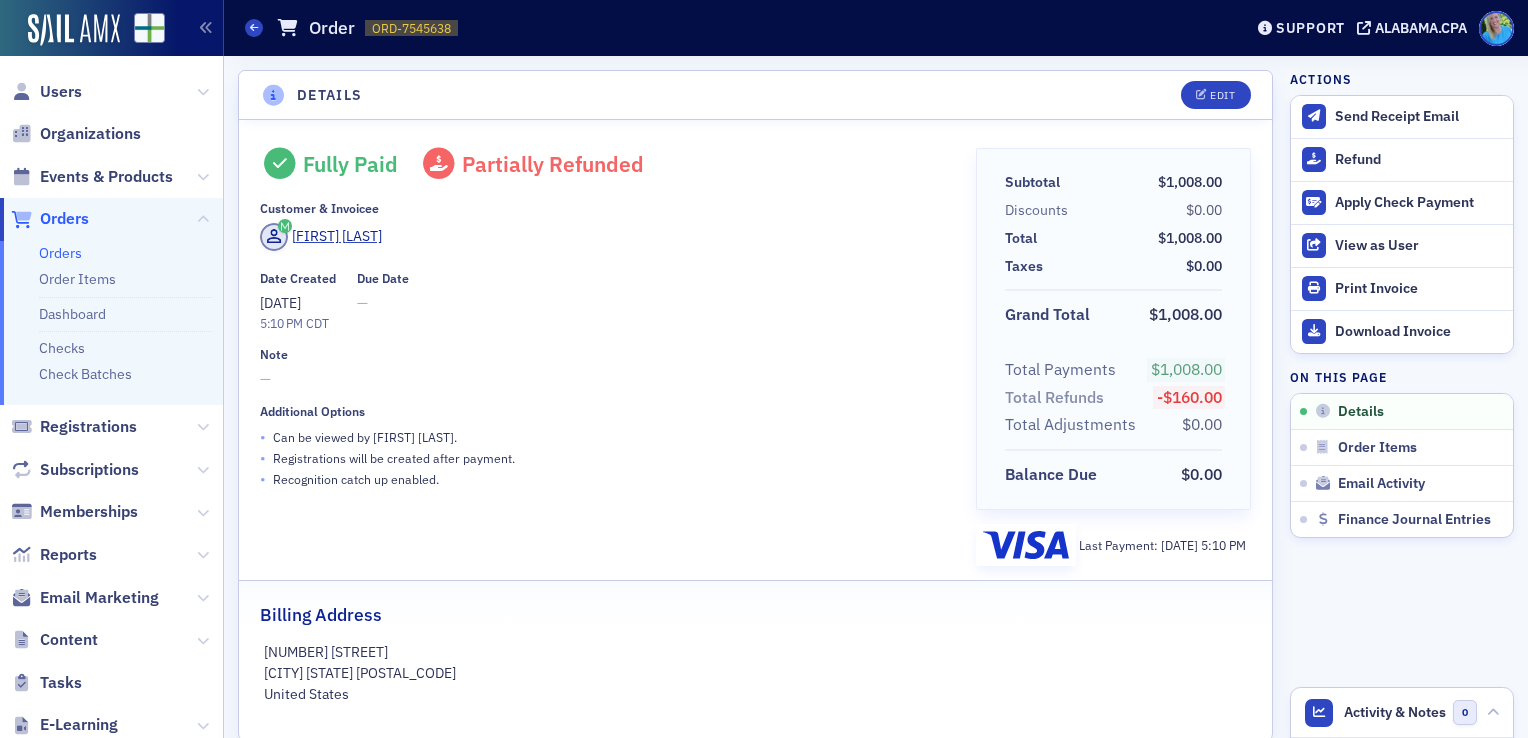 scroll, scrollTop: 0, scrollLeft: 0, axis: both 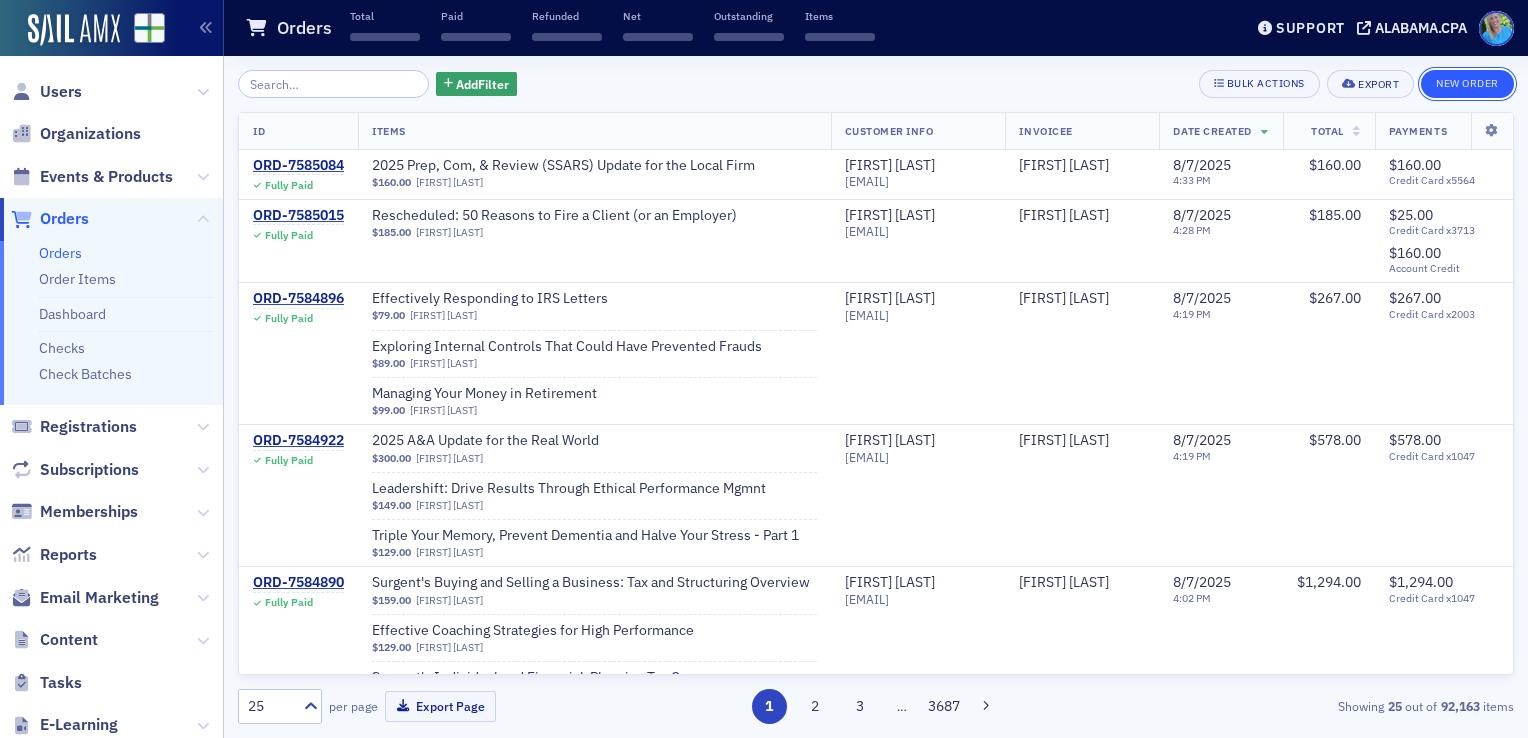 click on "New Order" 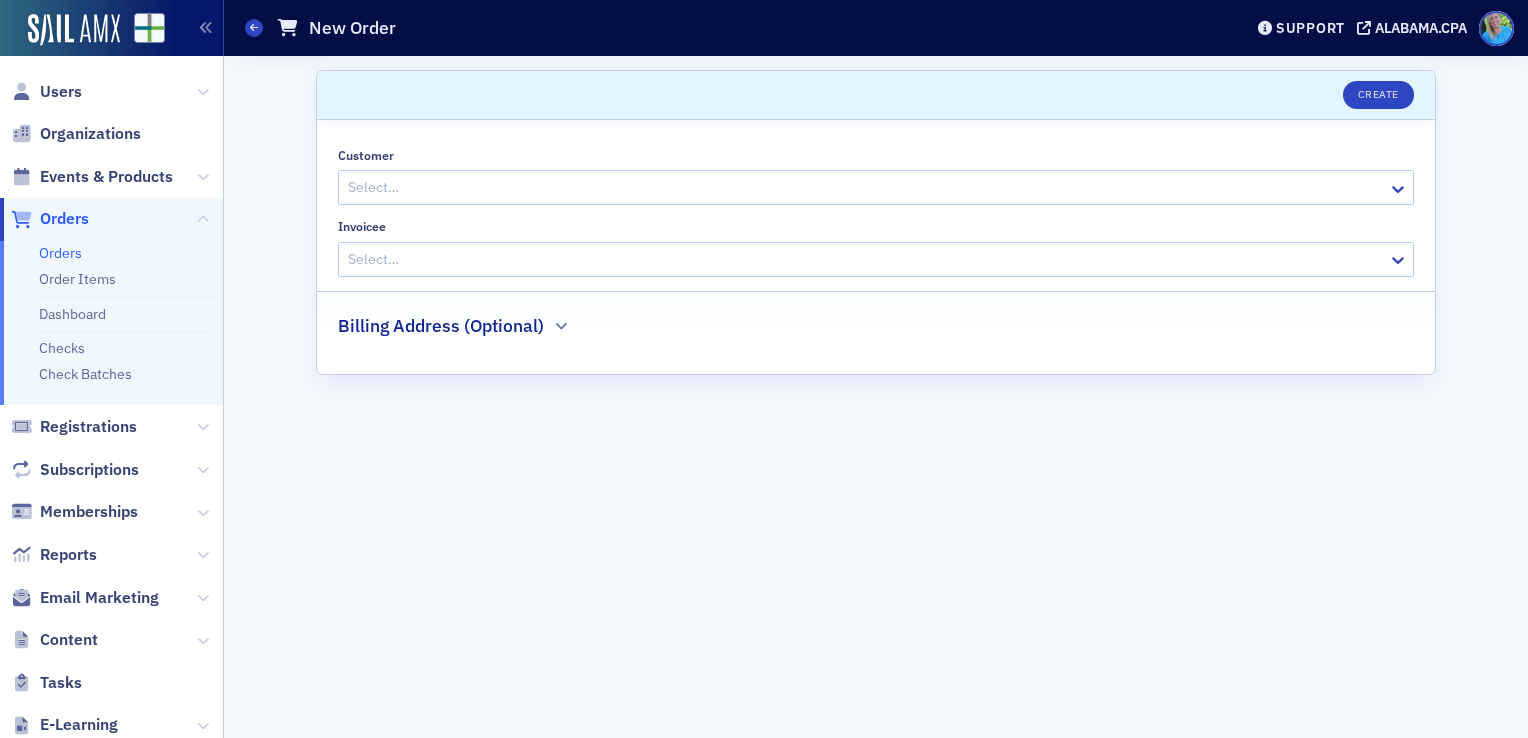 click on "Select…" 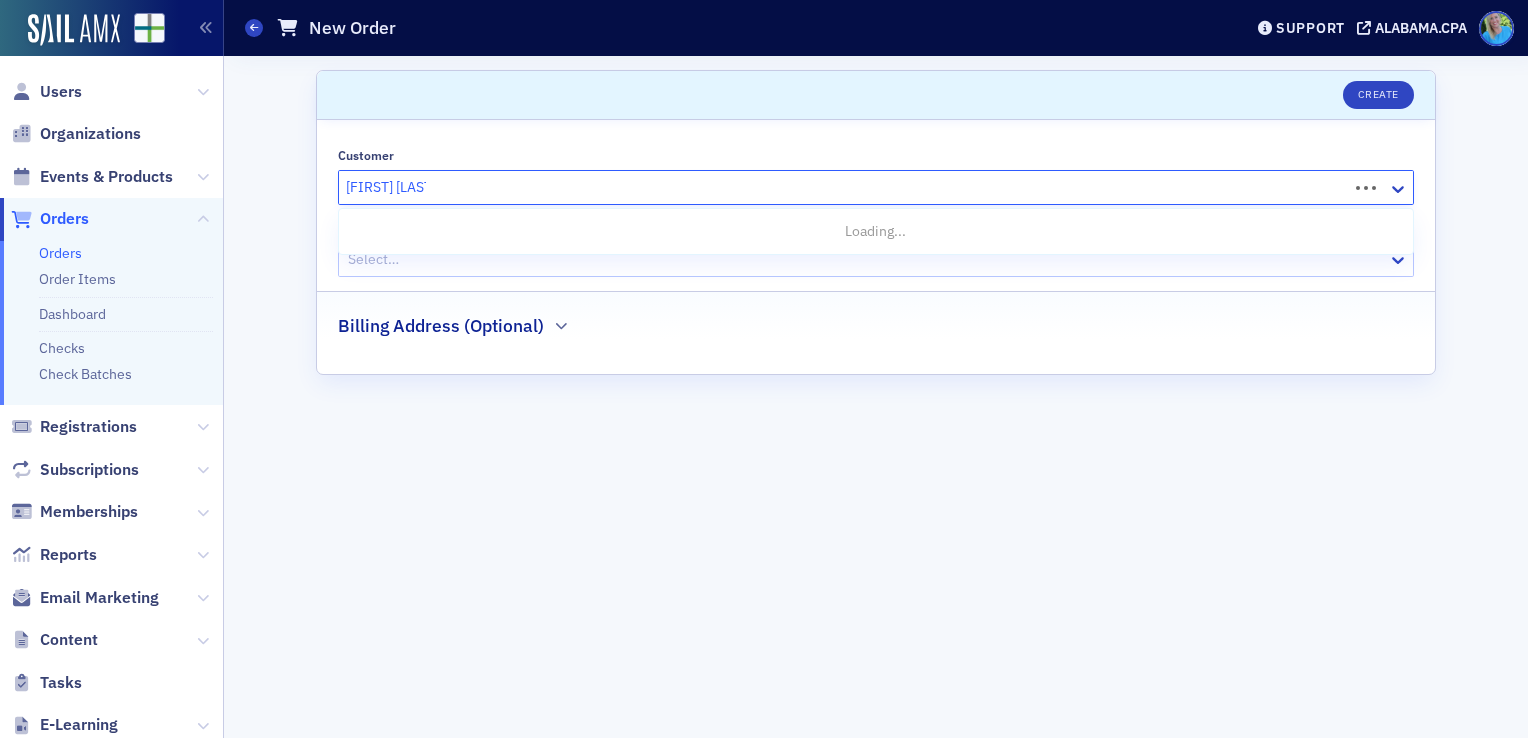 type on "chan lambert" 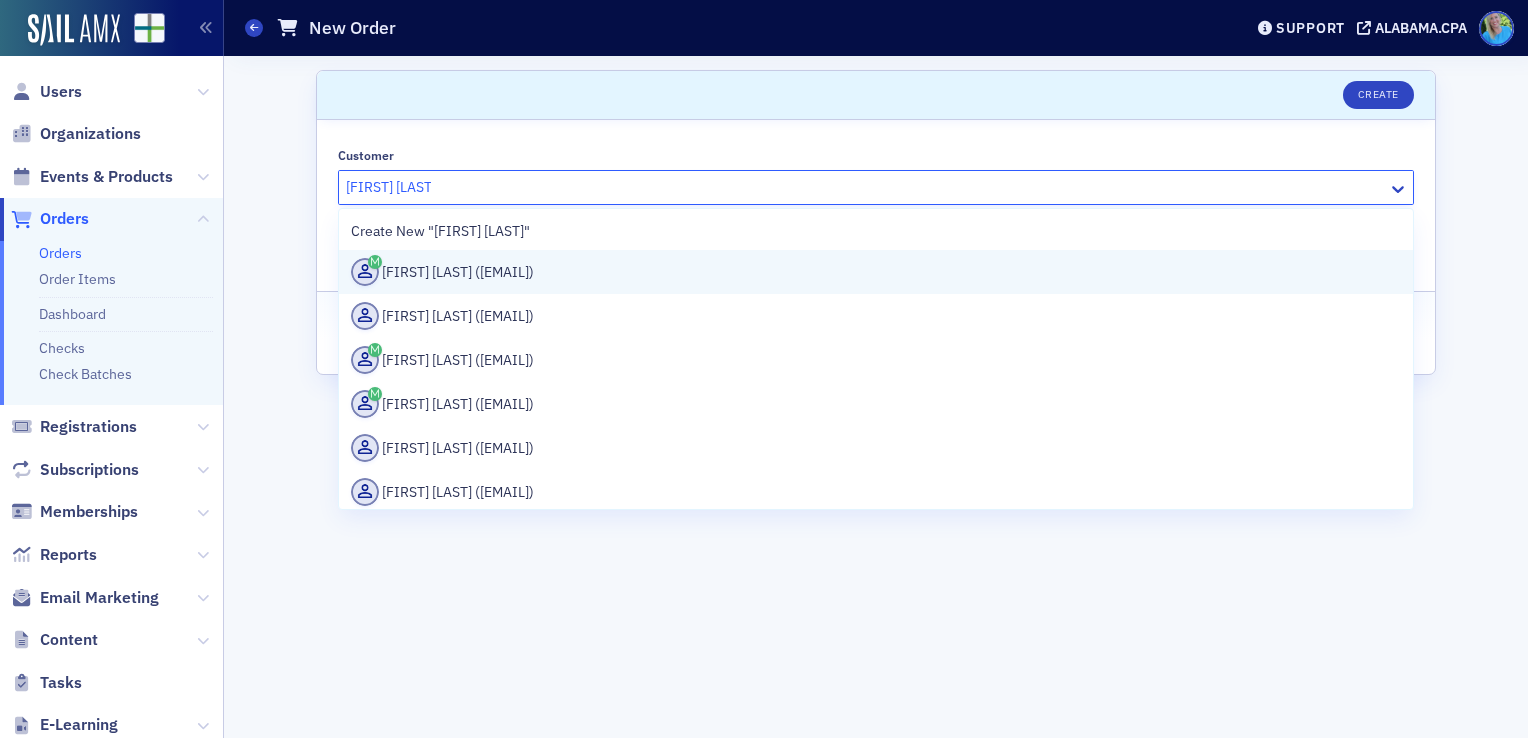 click on "Chan Lambert (fclambert@knology.net)" at bounding box center (876, 272) 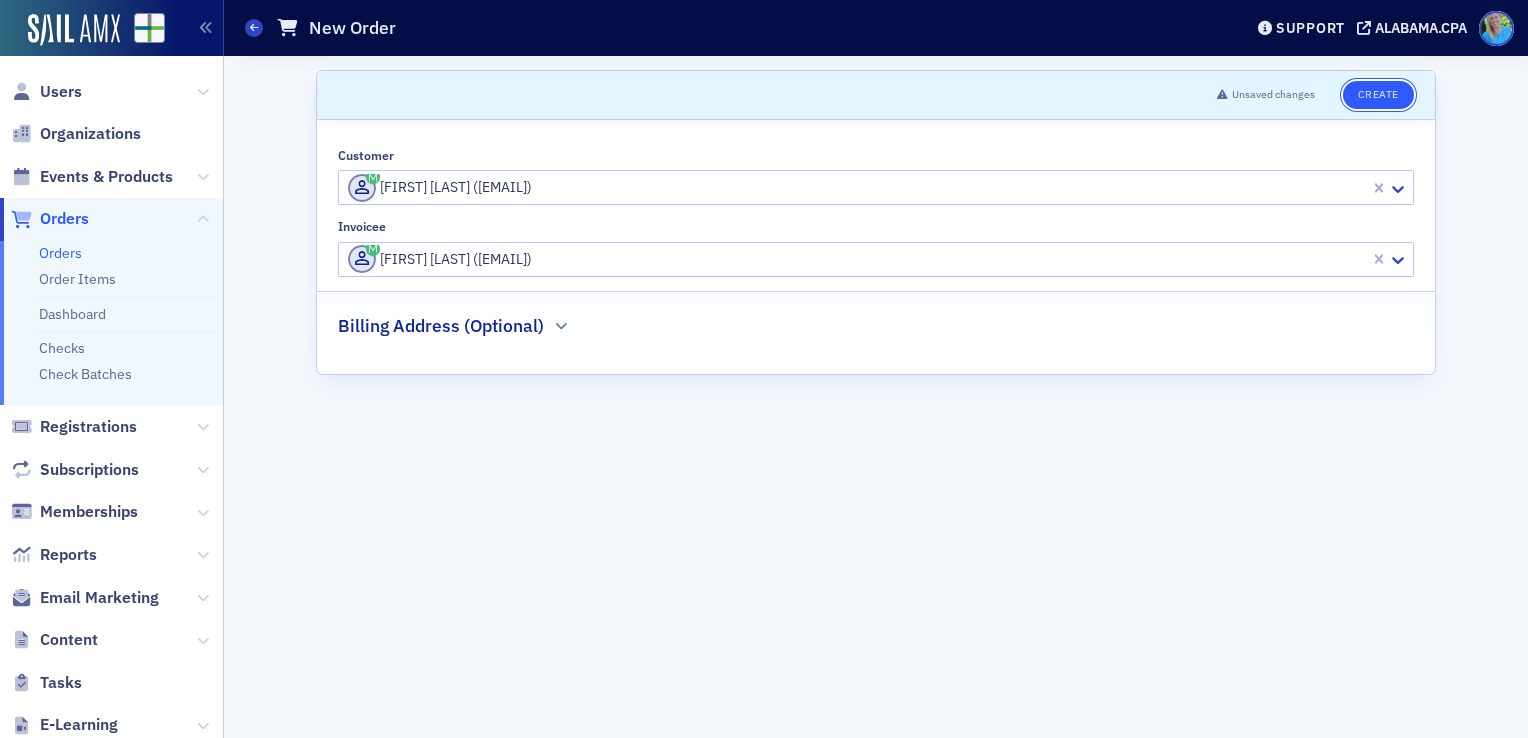 click on "Create" 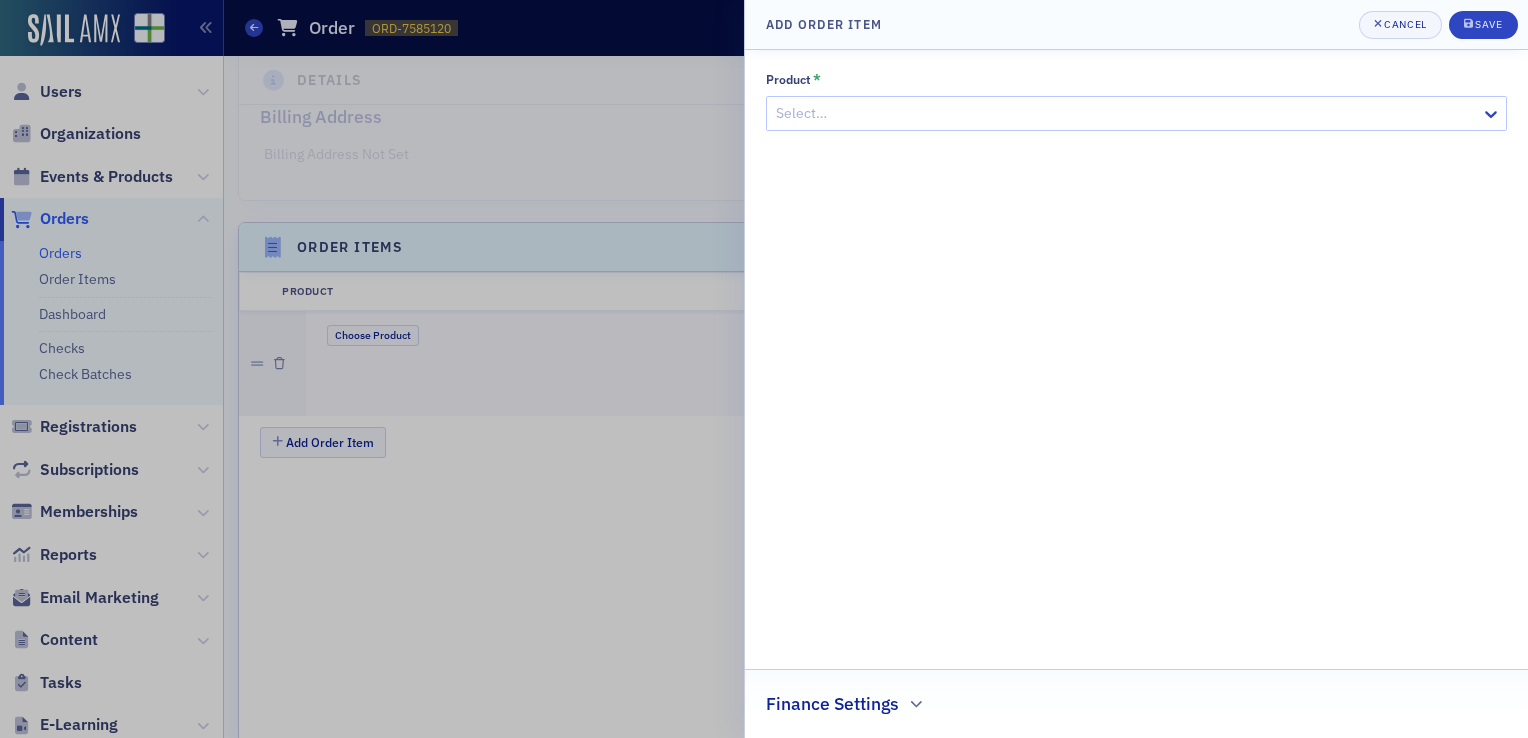 scroll, scrollTop: 594, scrollLeft: 0, axis: vertical 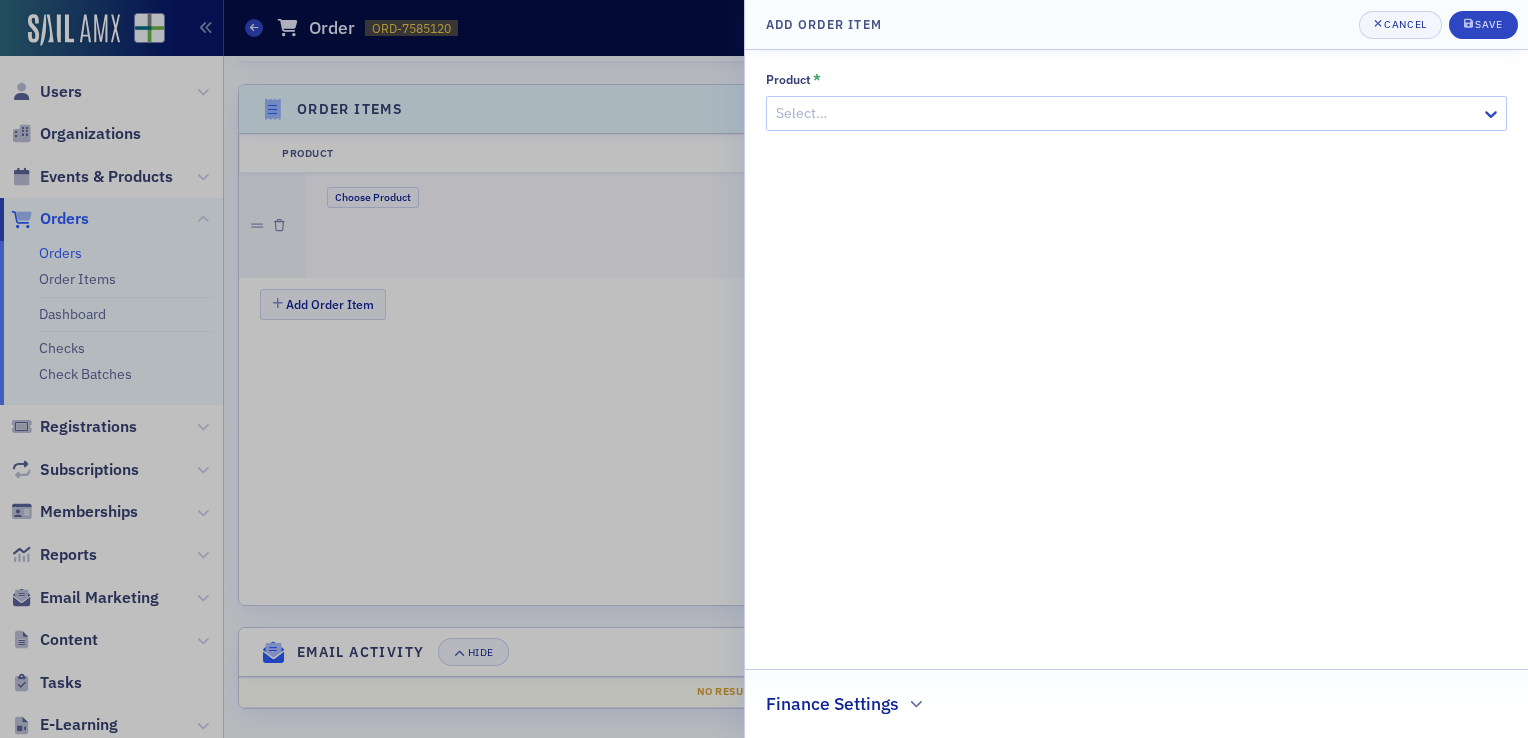 click at bounding box center (1126, 113) 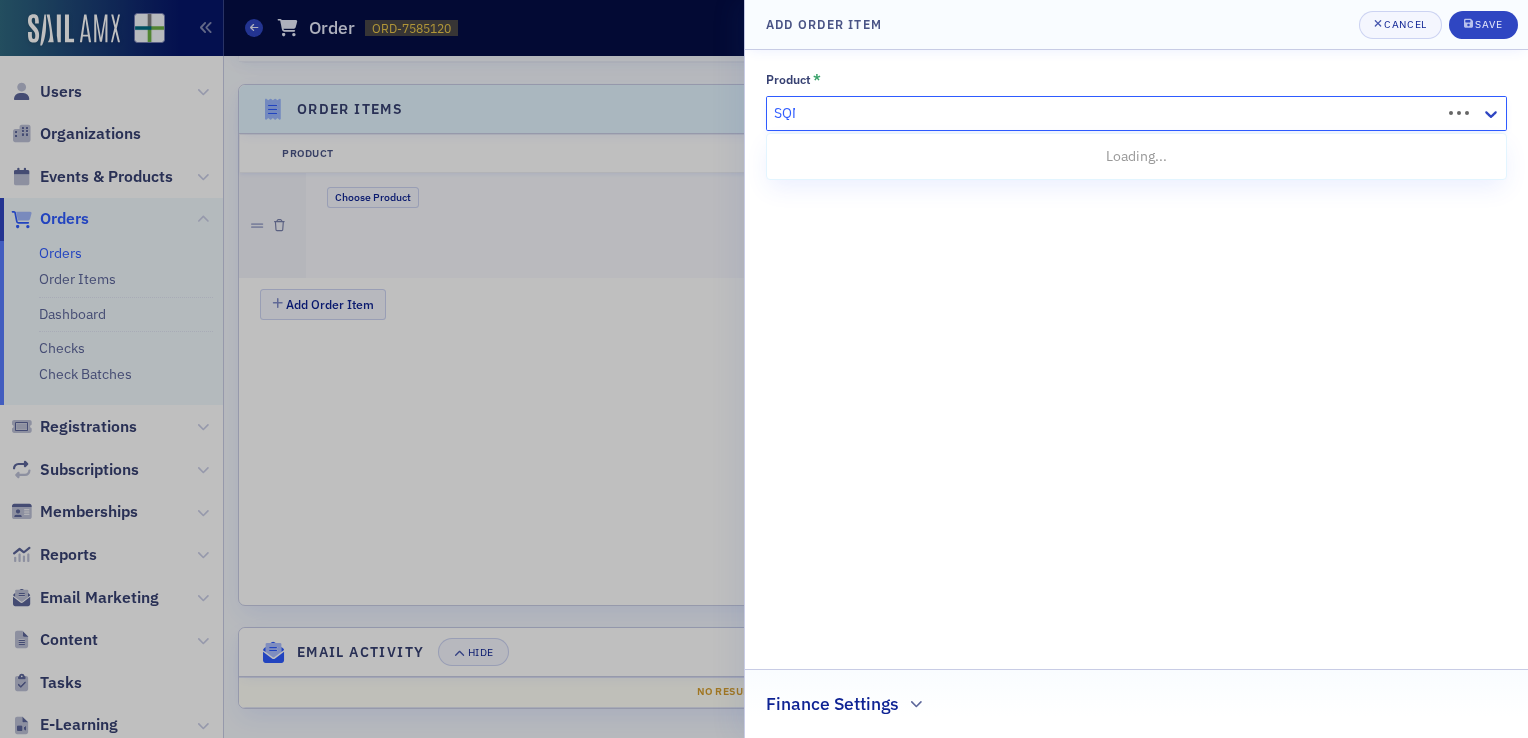 type on "SQMS" 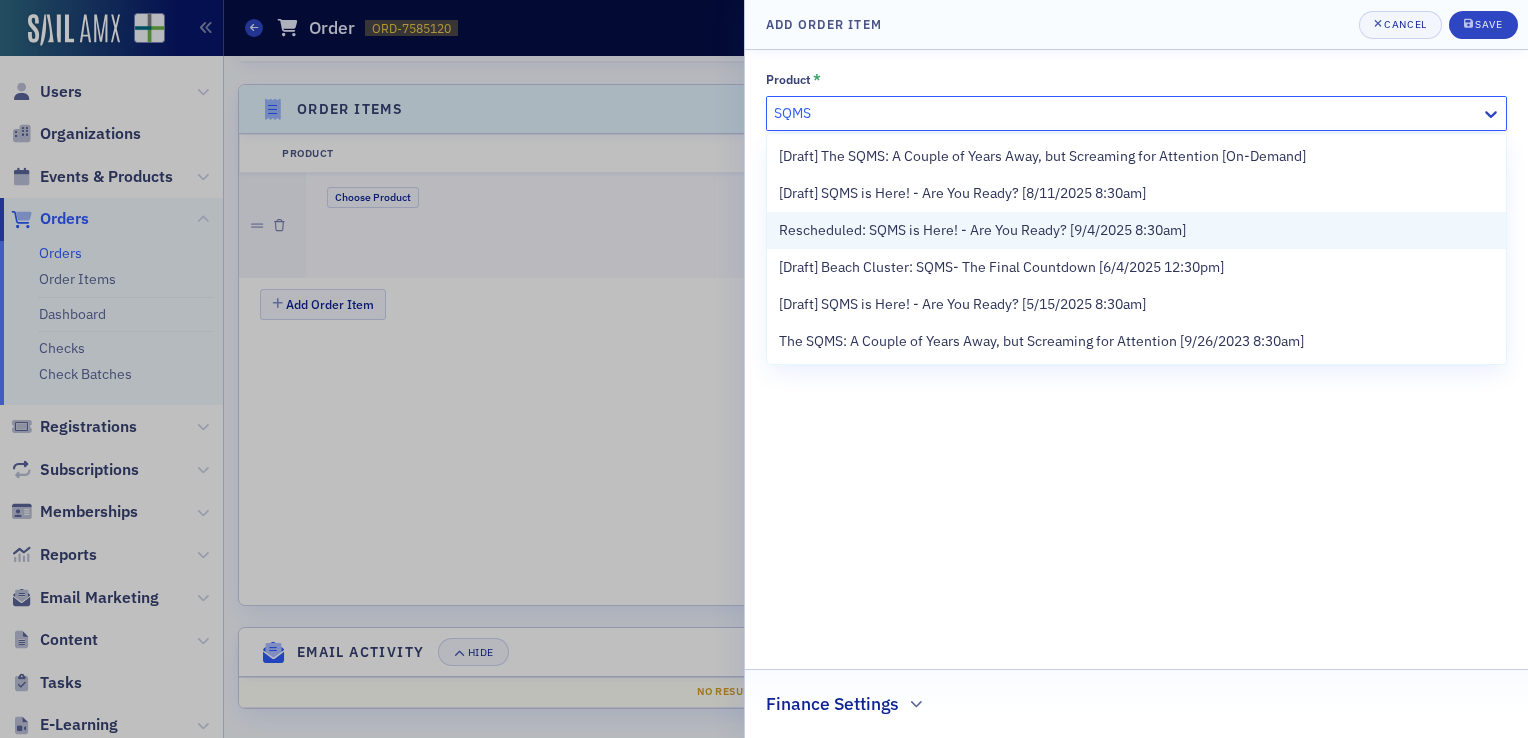 click on "Rescheduled: SQMS is Here! - Are You Ready? [9/4/2025 8:30am]" at bounding box center (982, 230) 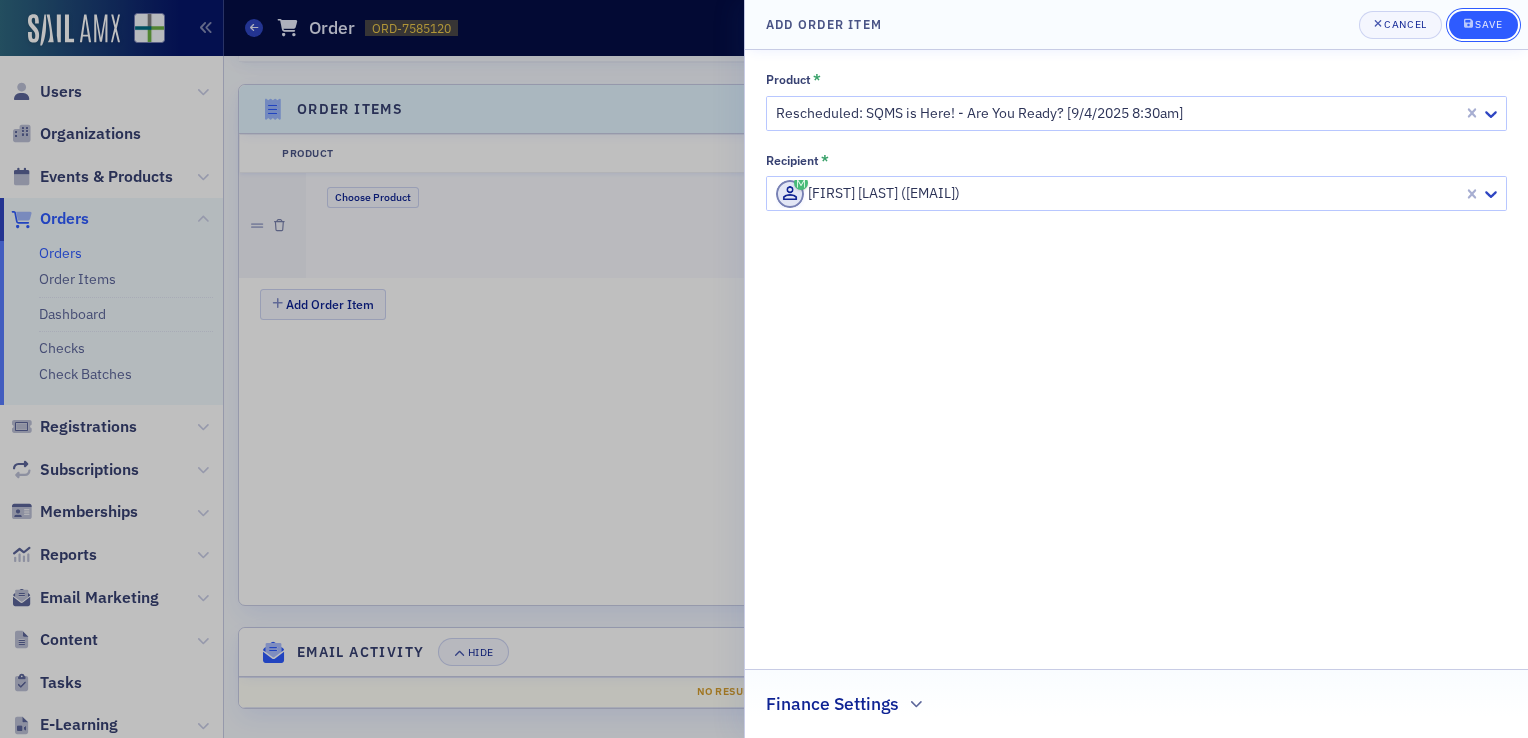 click on "Save" at bounding box center [1488, 24] 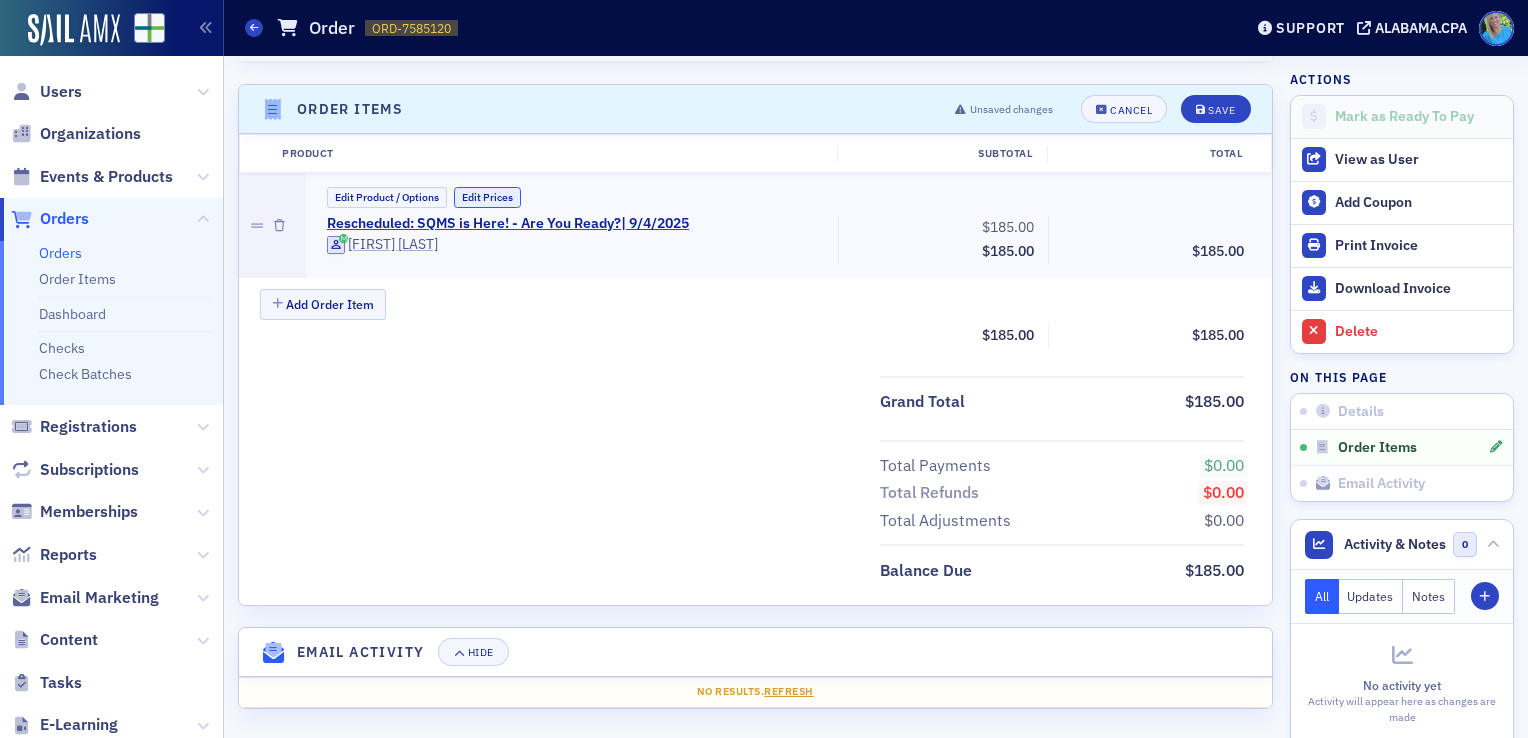 click on "Edit Prices" 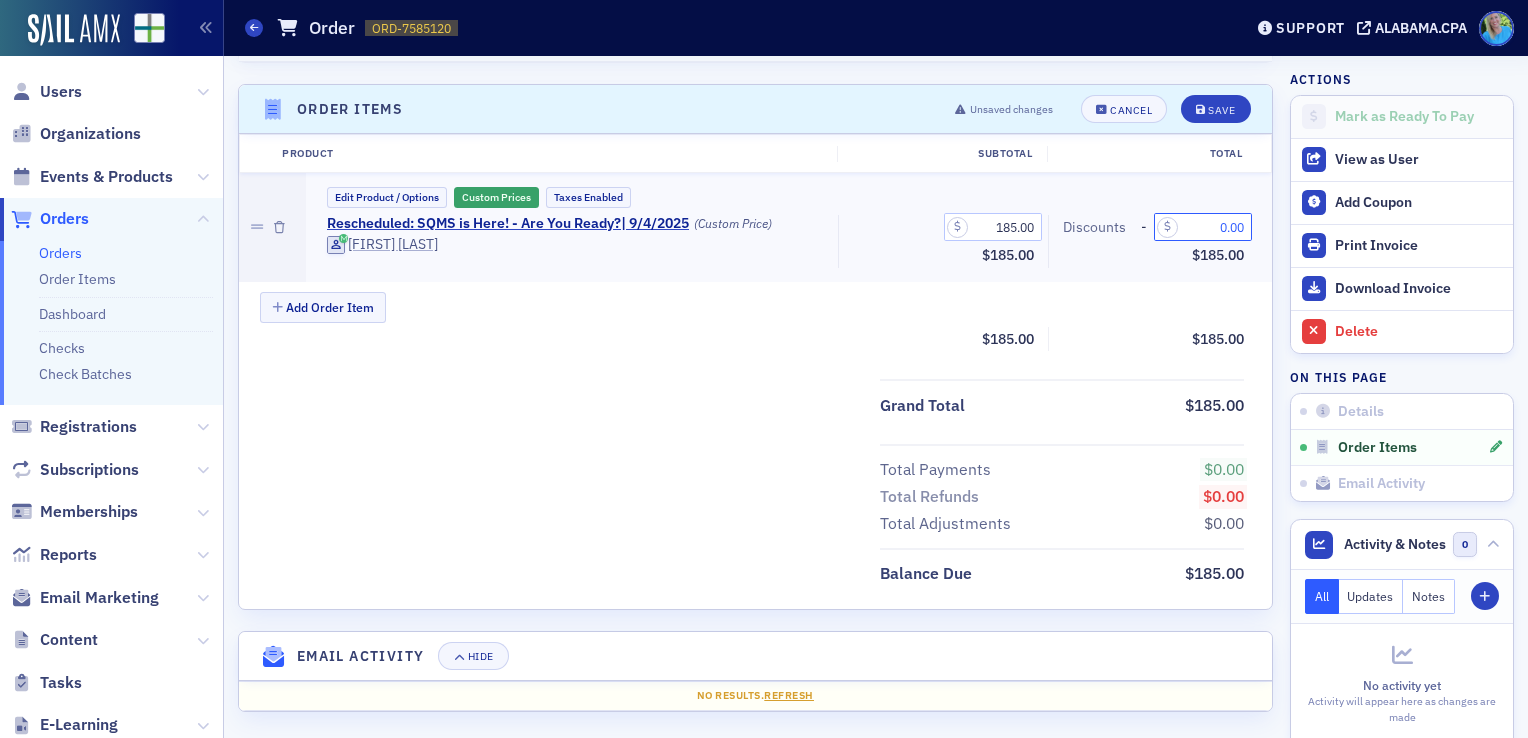click on "0.00" 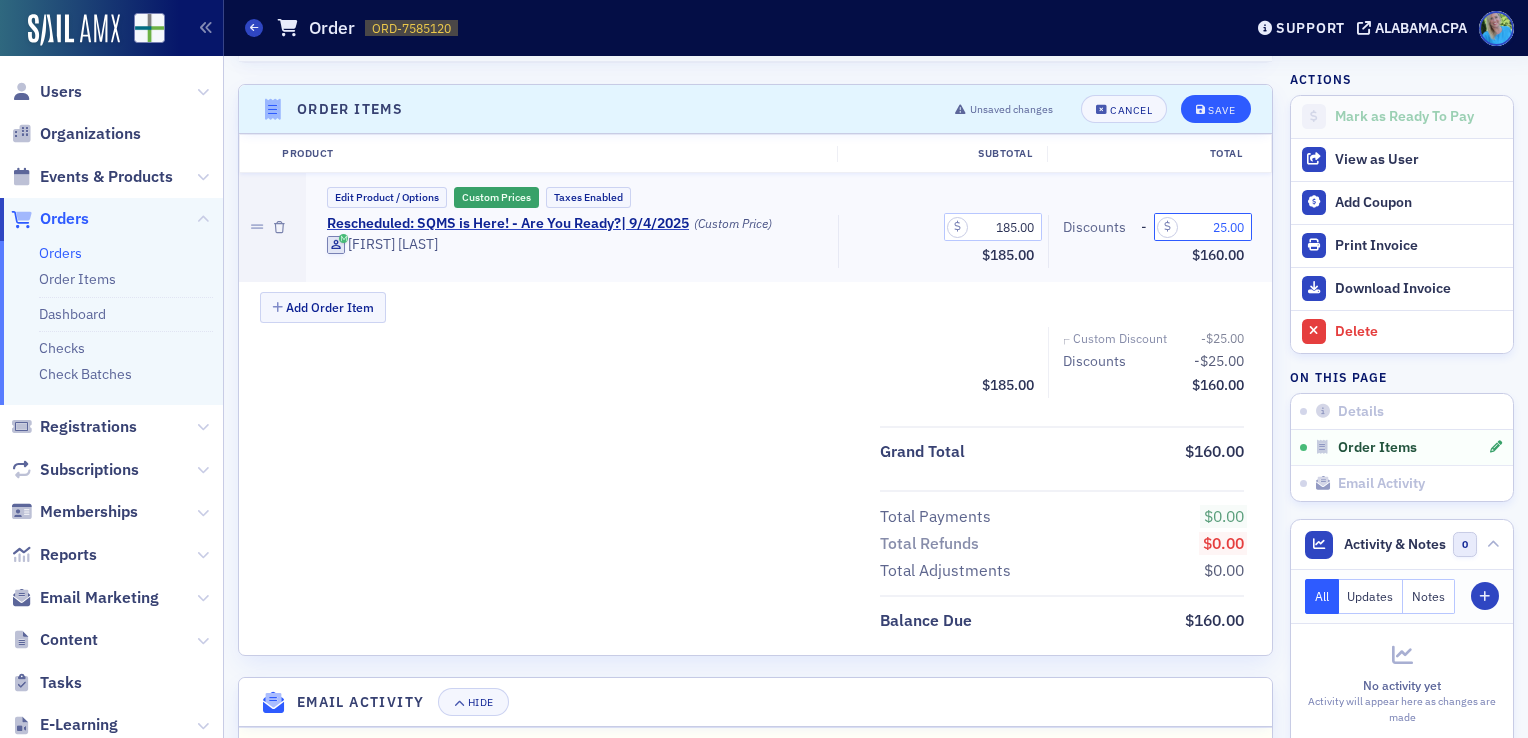 type on "25.00" 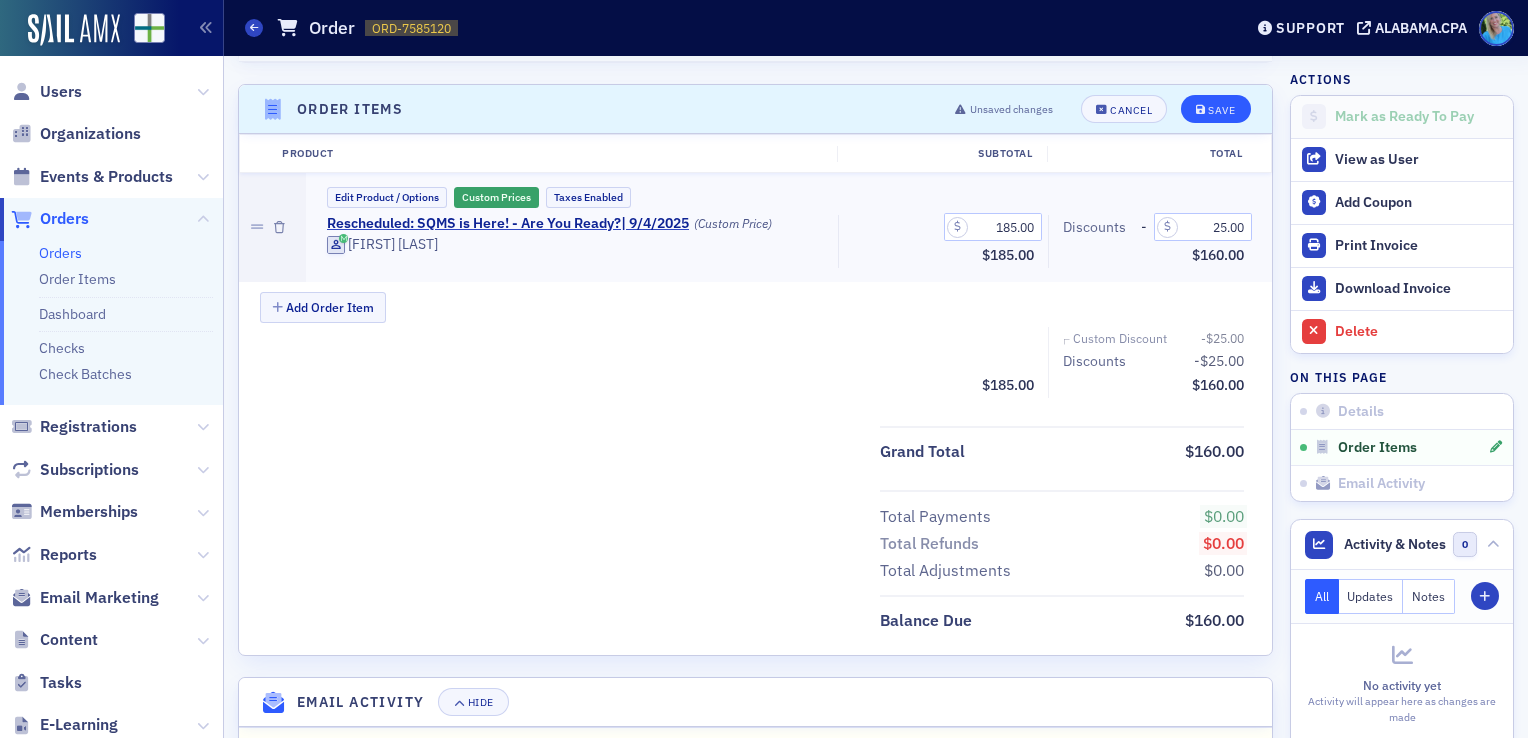click on "Order Items Unsaved changes Cancel Save" 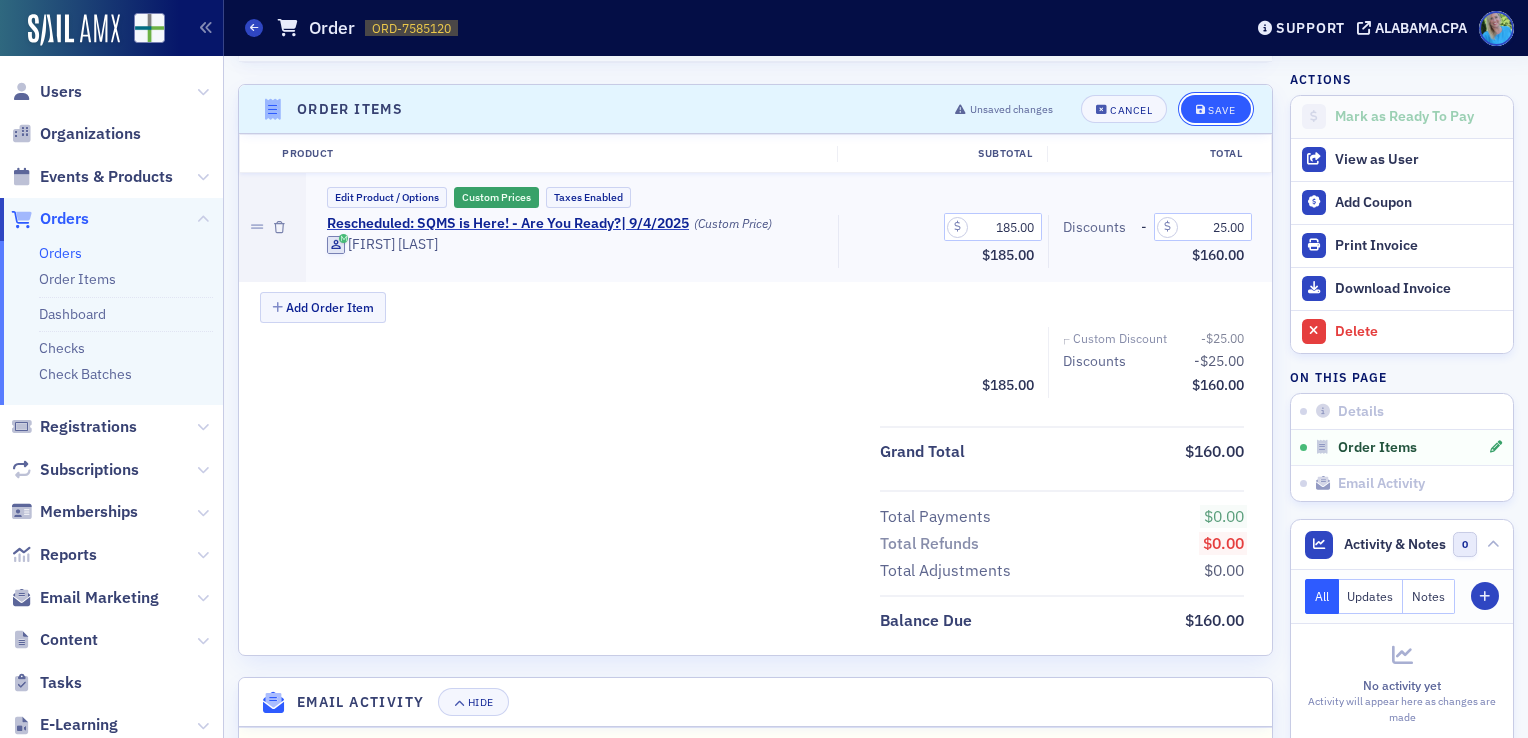 click on "Save" 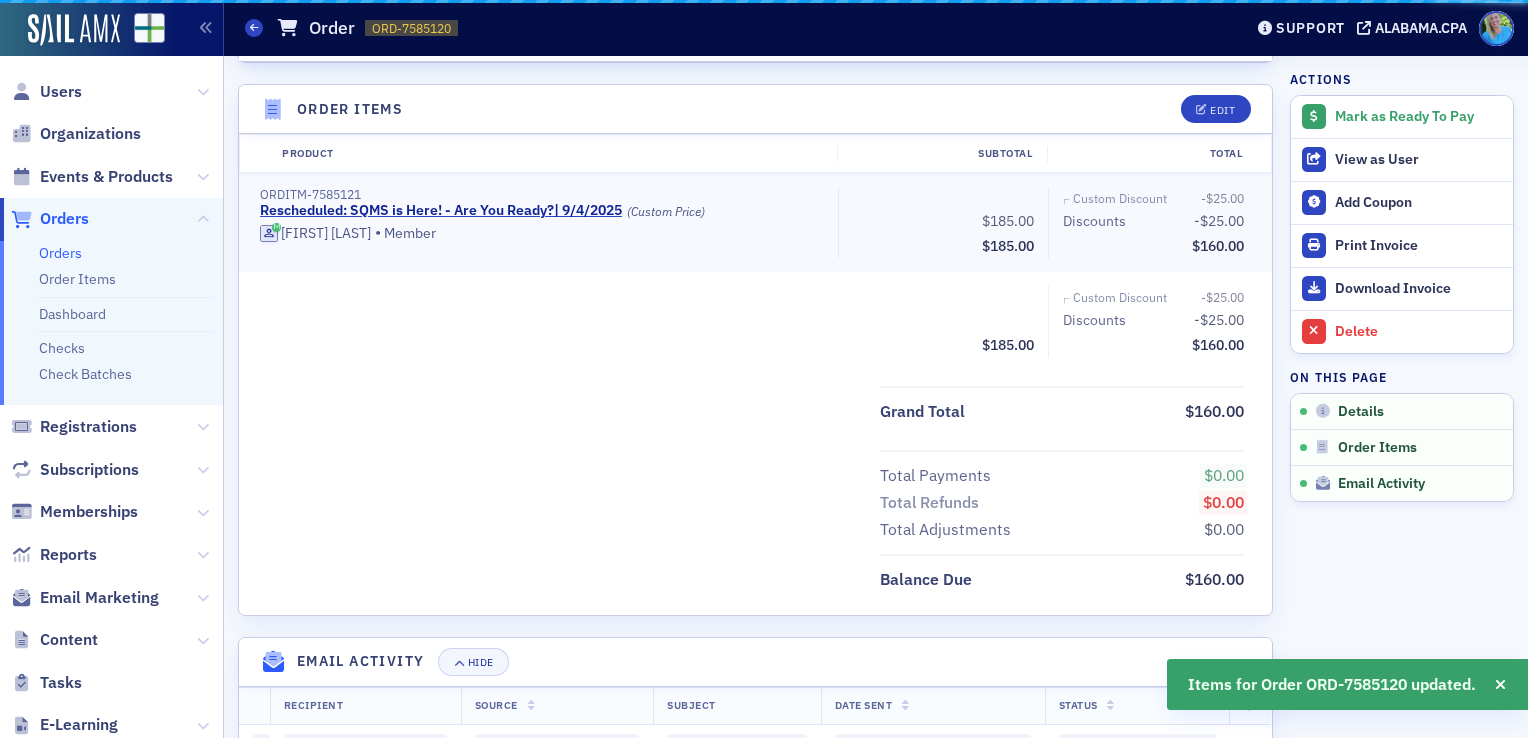 scroll, scrollTop: 604, scrollLeft: 0, axis: vertical 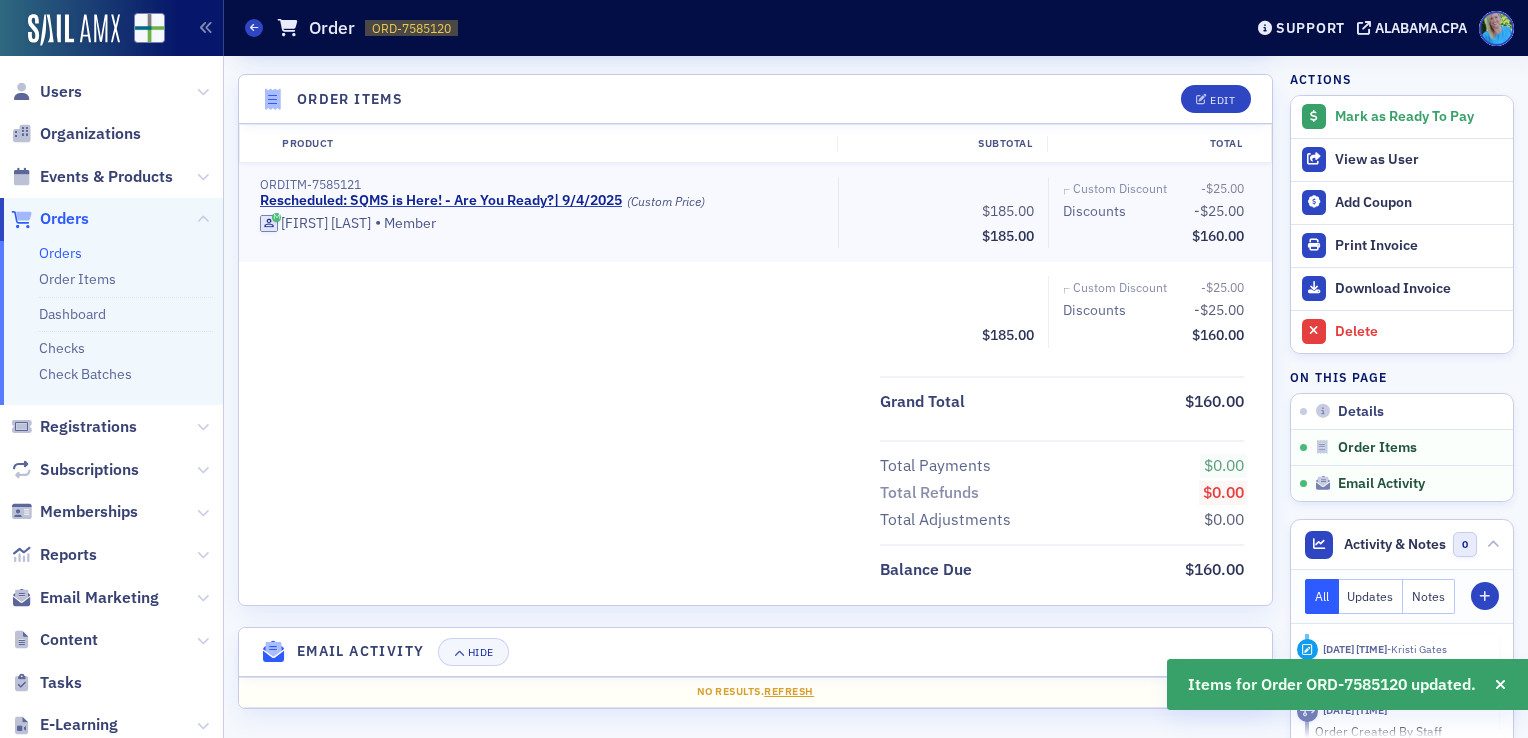 click on "Mark as Ready To Pay" 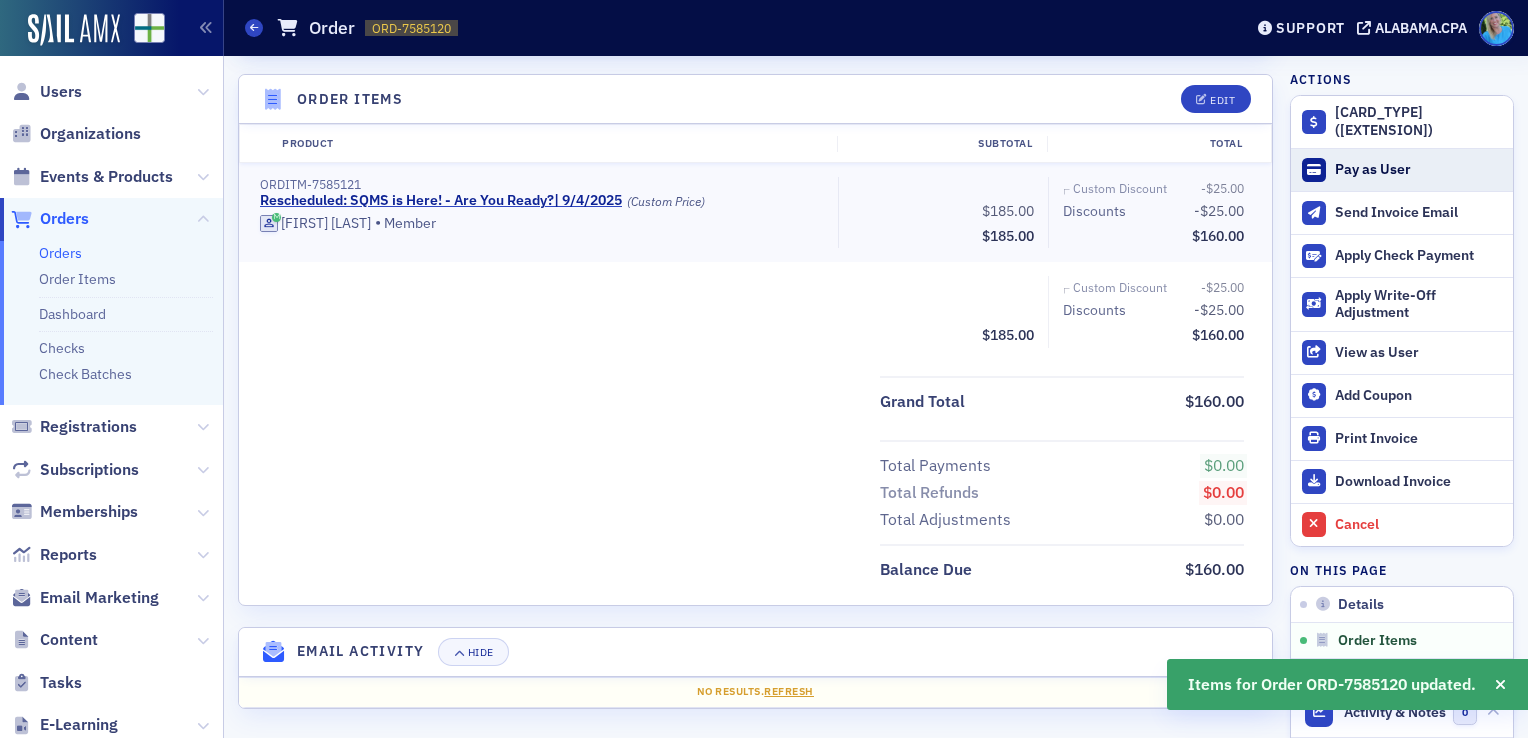 click on "Pay as User" 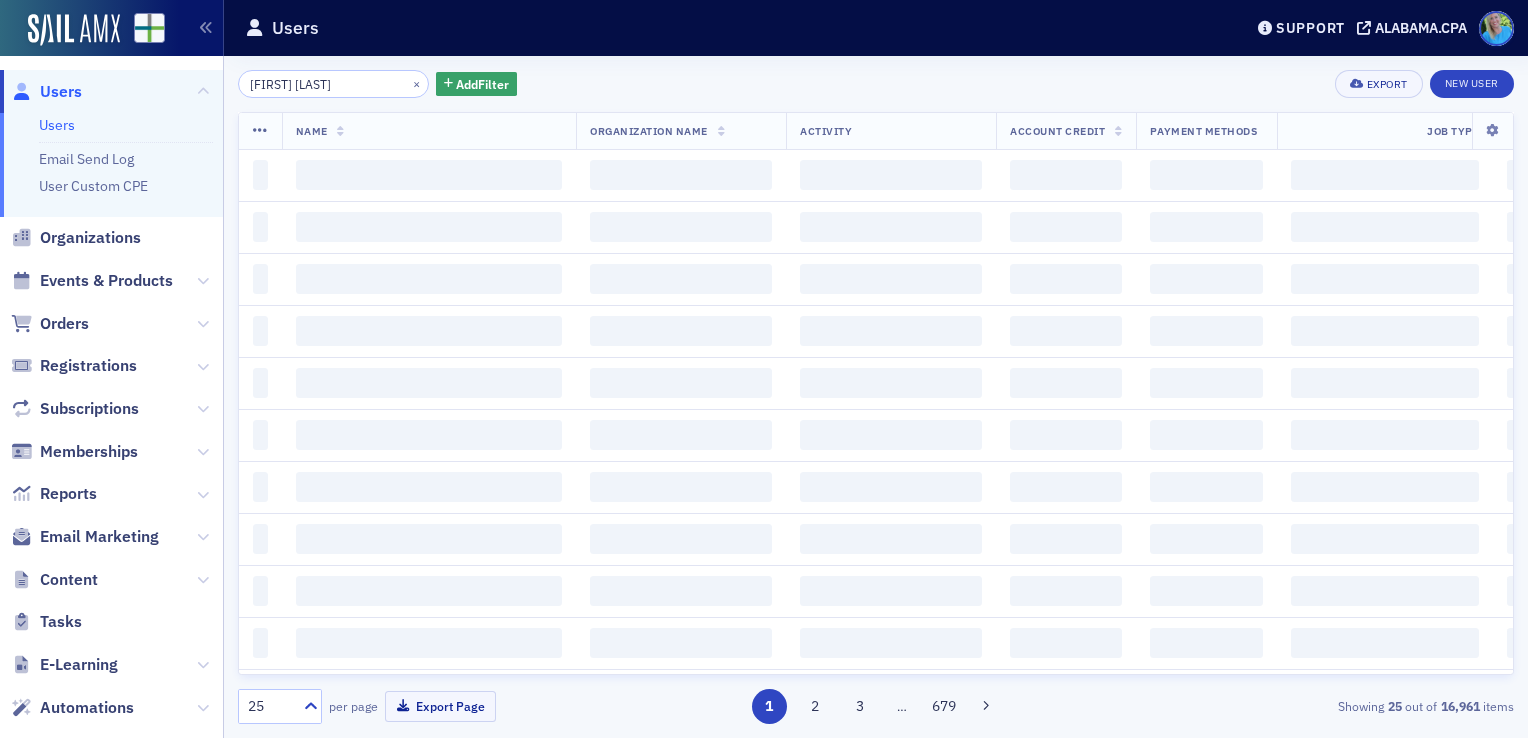 scroll, scrollTop: 0, scrollLeft: 0, axis: both 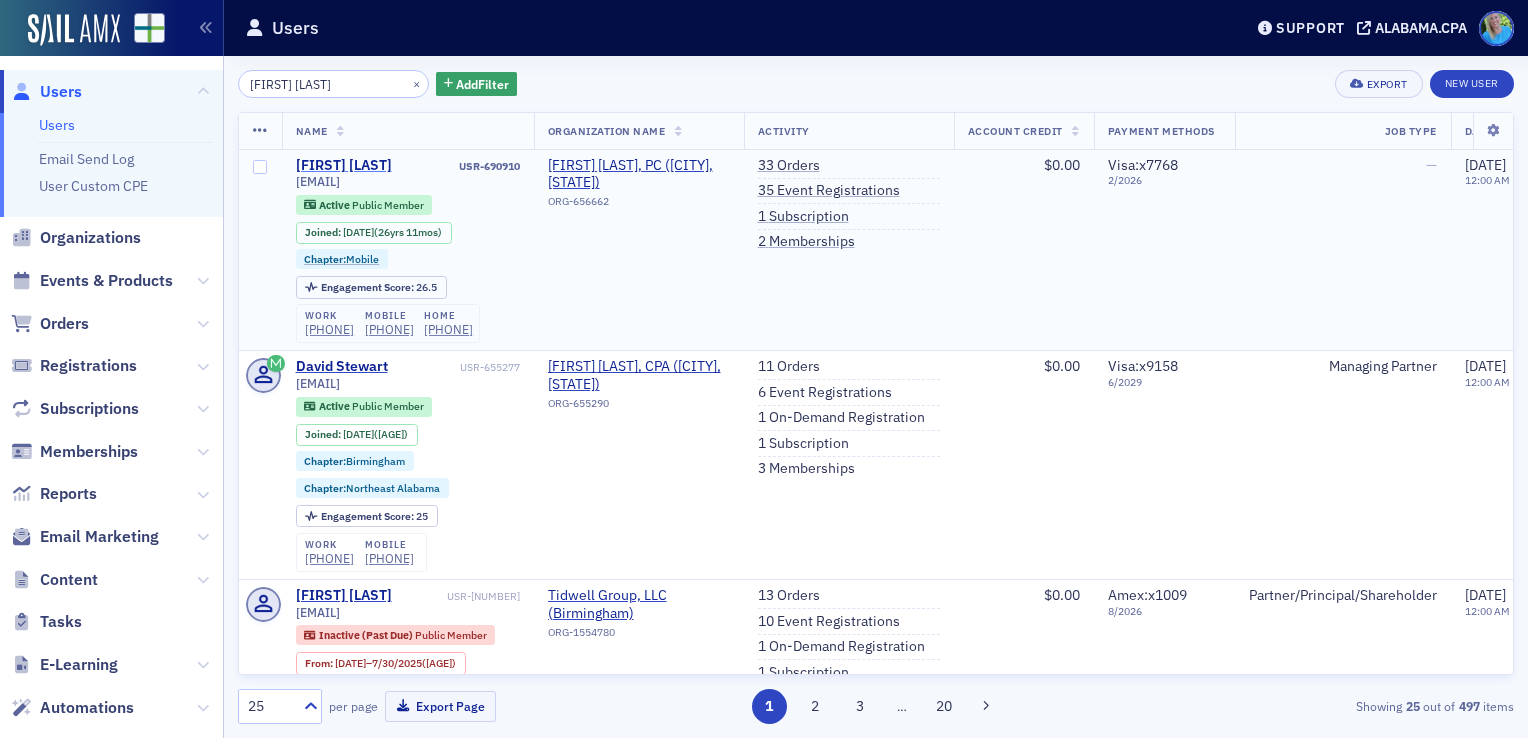 type on "David dutton" 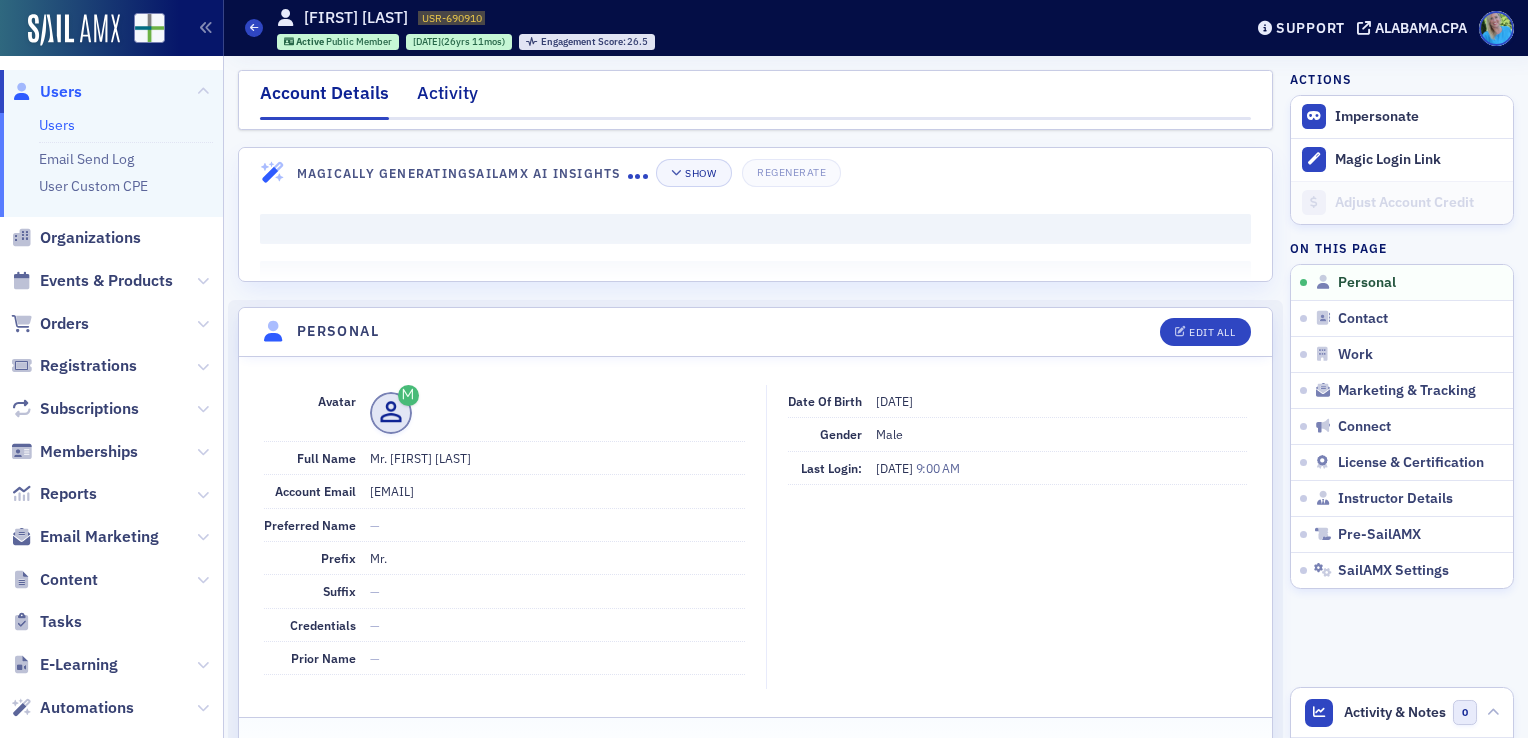 click on "Activity" 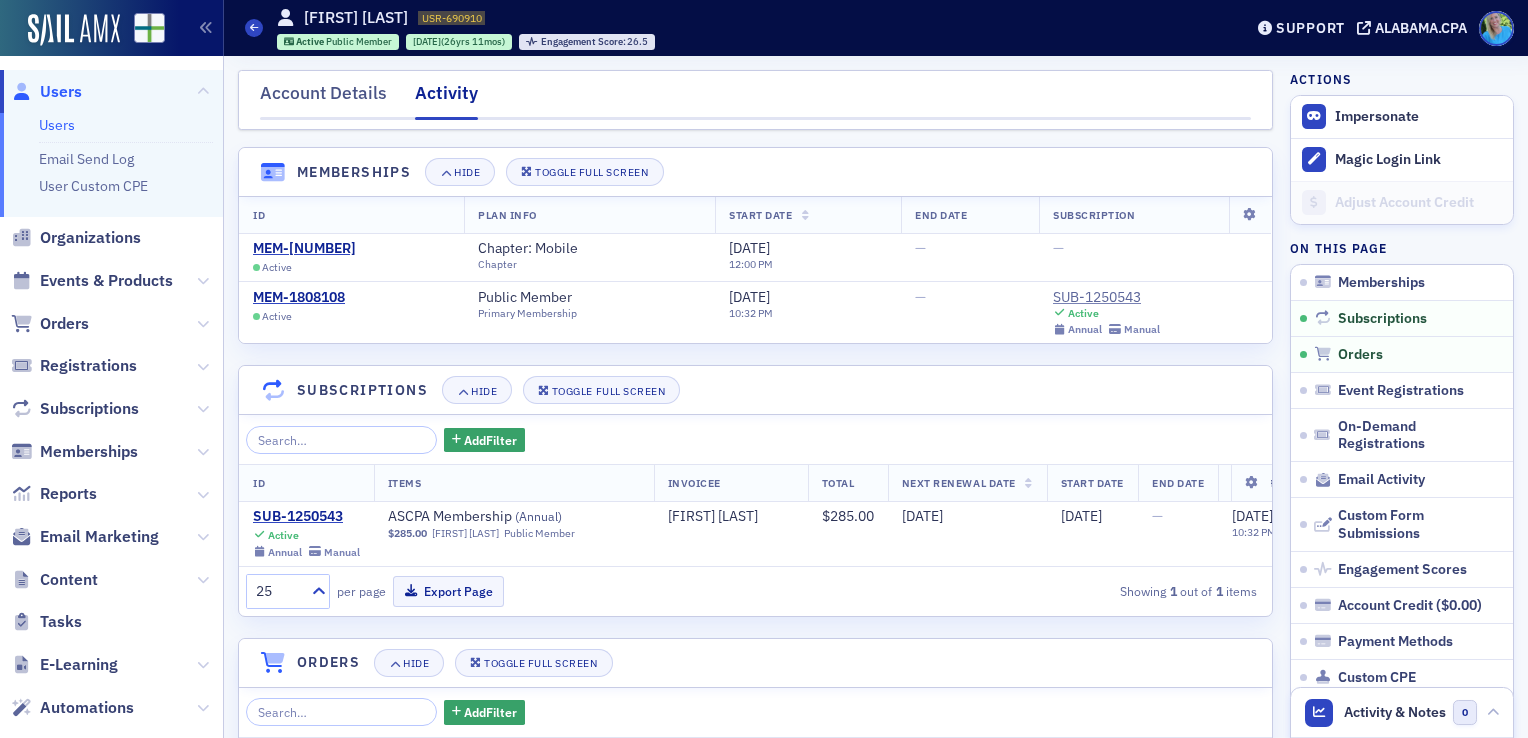 scroll, scrollTop: 500, scrollLeft: 0, axis: vertical 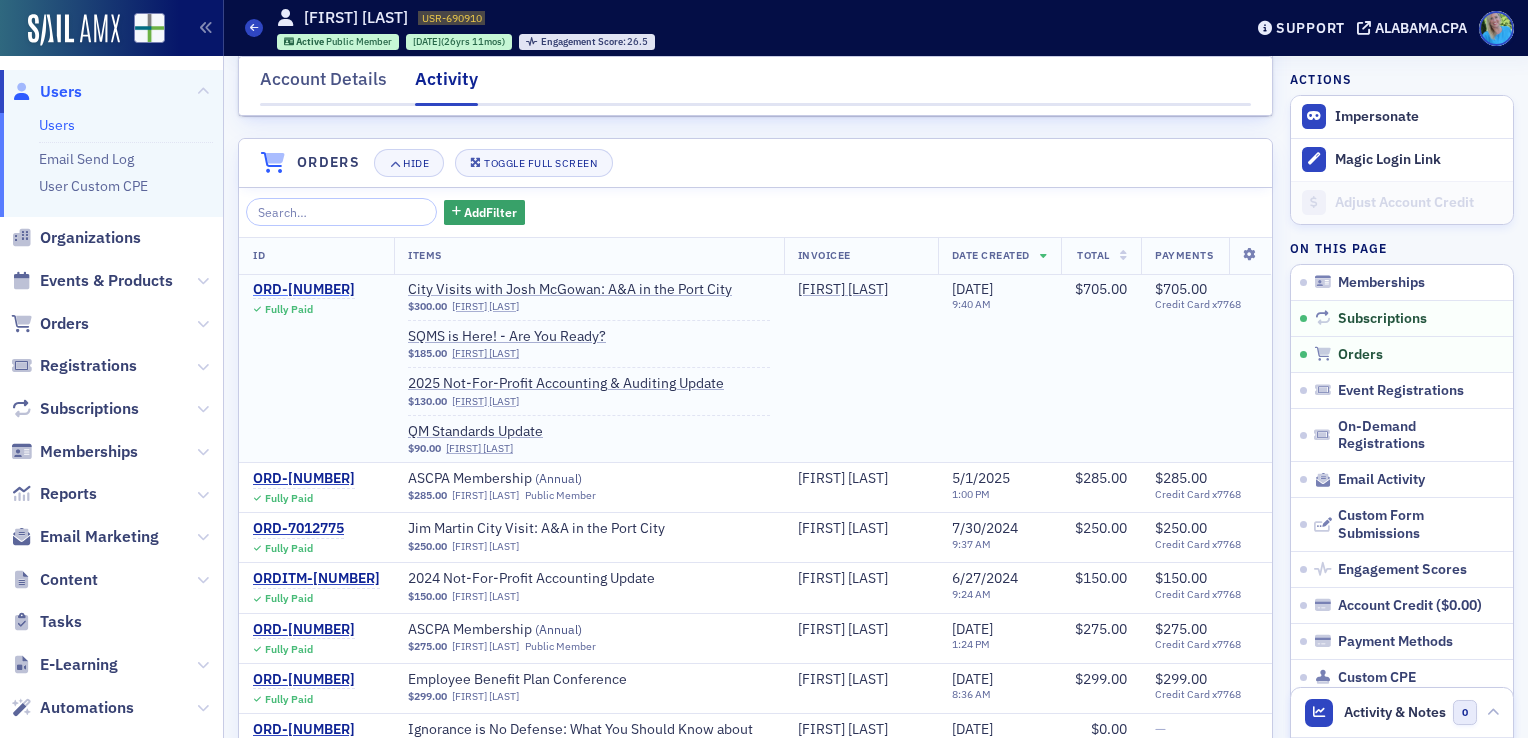 click on "ORD-[NUMBER]" 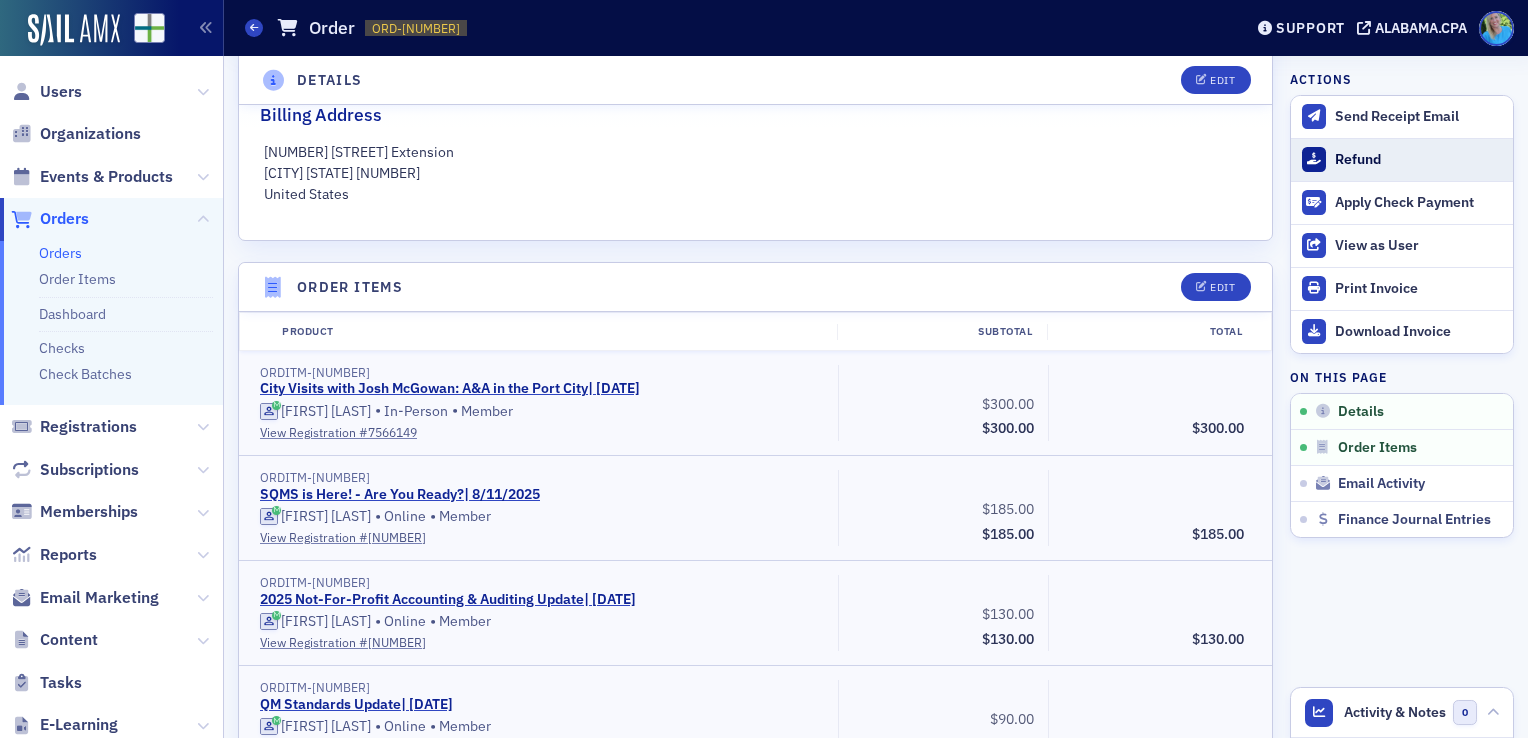 click on "Refund" 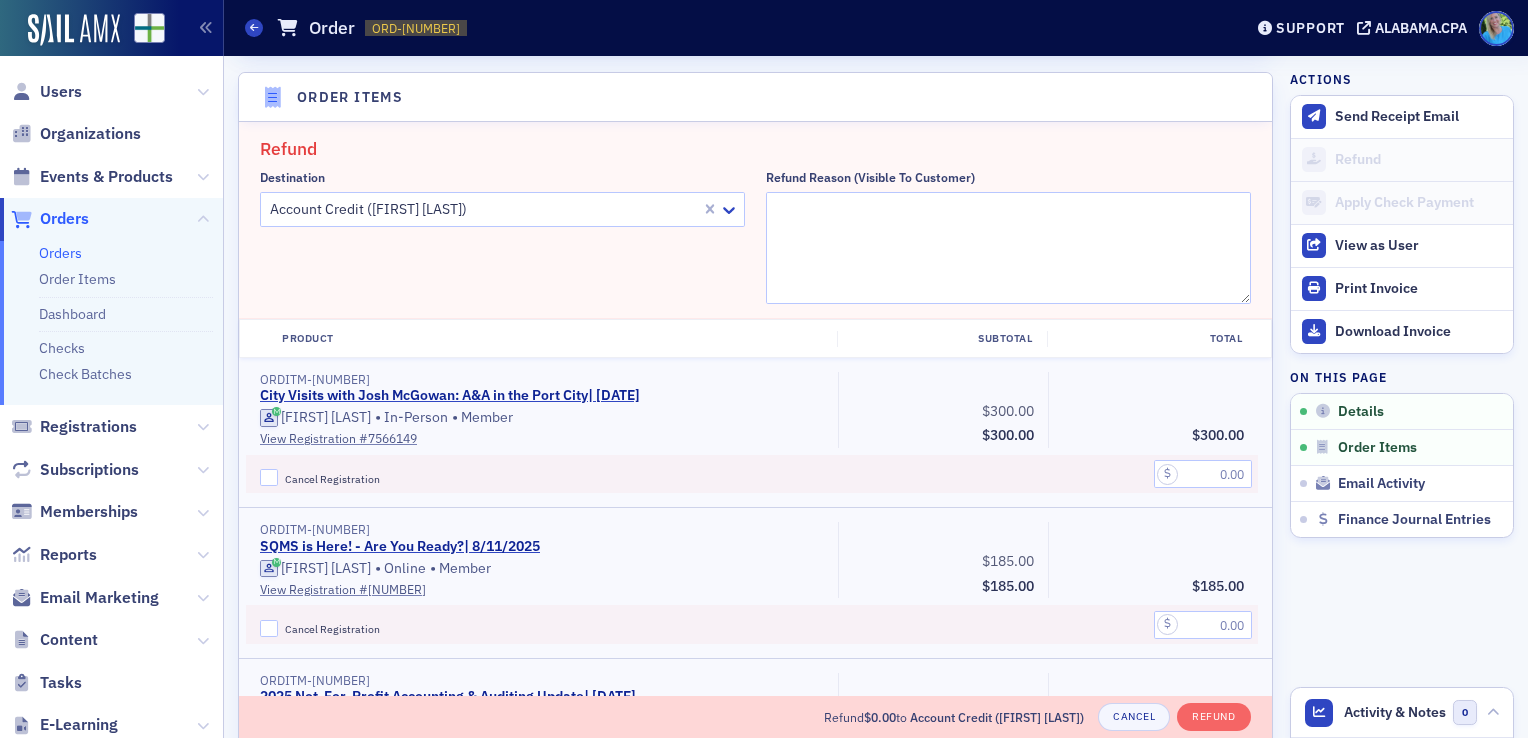 scroll, scrollTop: 694, scrollLeft: 0, axis: vertical 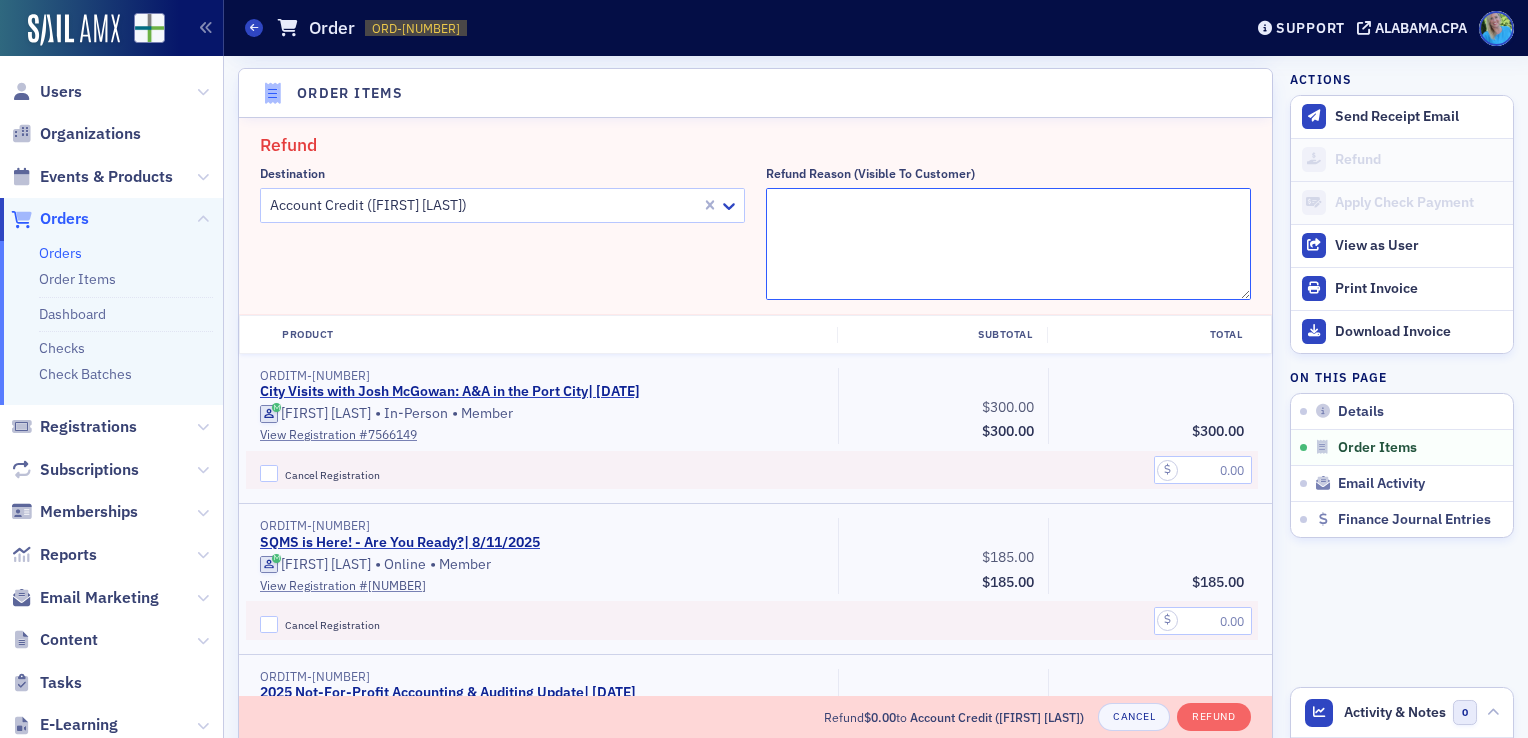 click on "Refund Reason (Visible to Customer)" 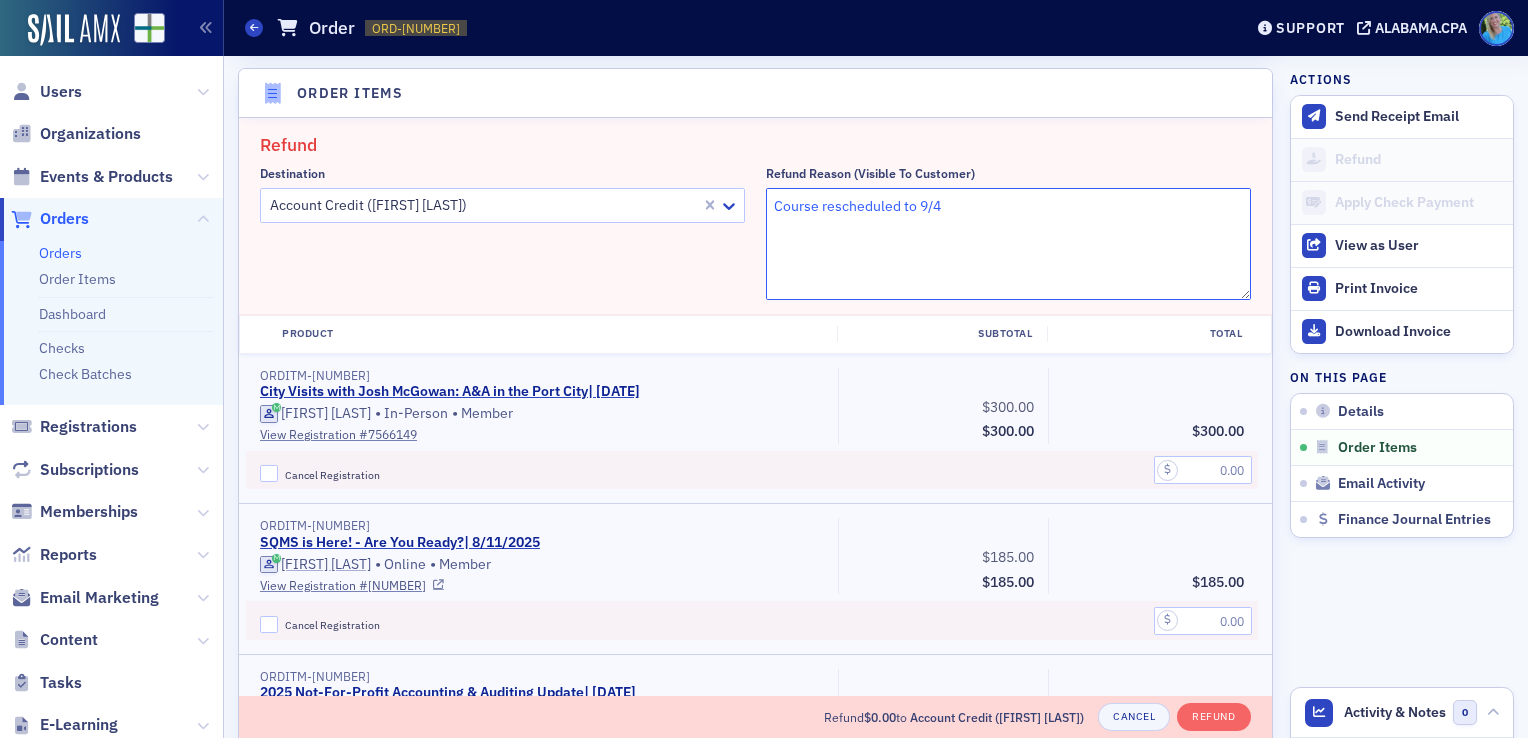 type on "Course rescheduled to 9/4" 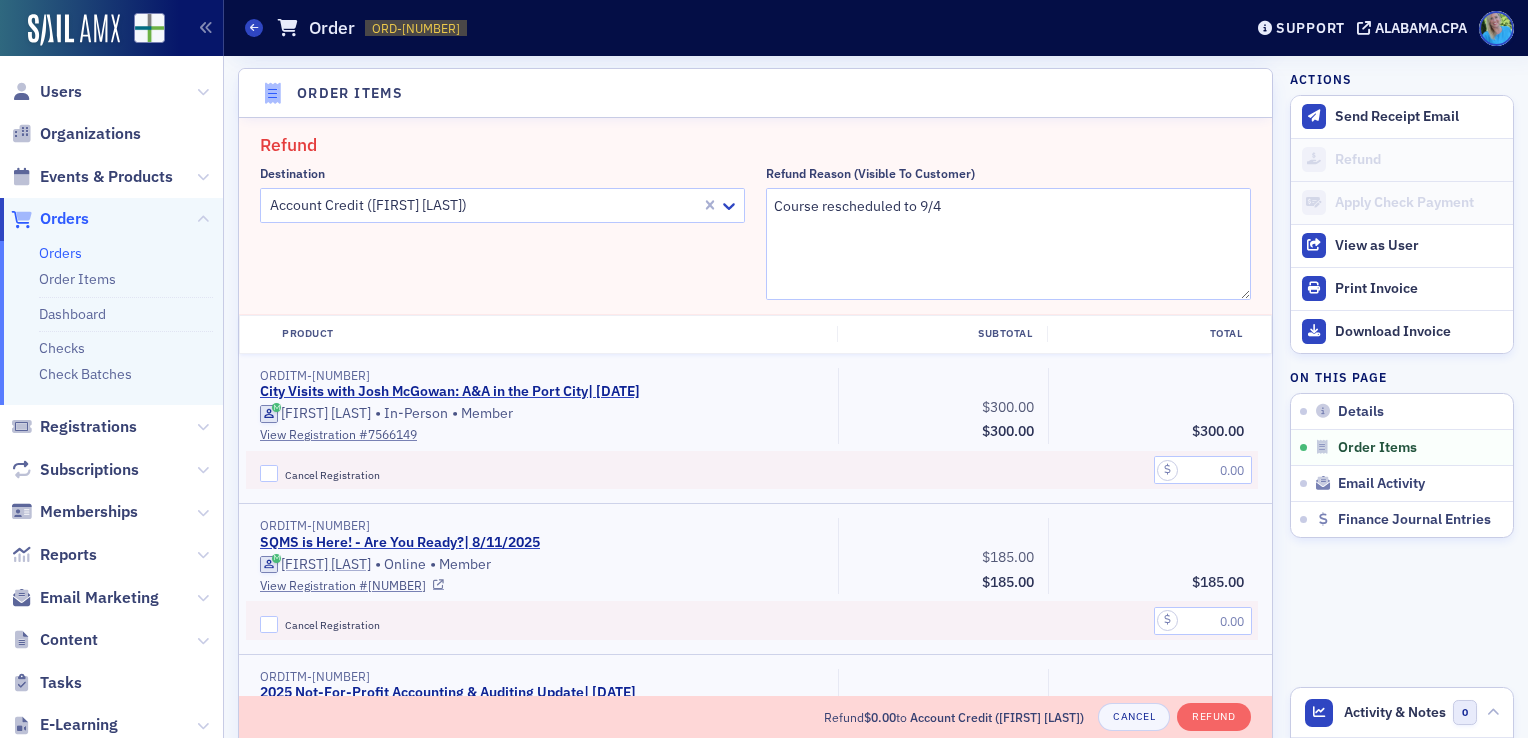 click on "Cancel Registration" 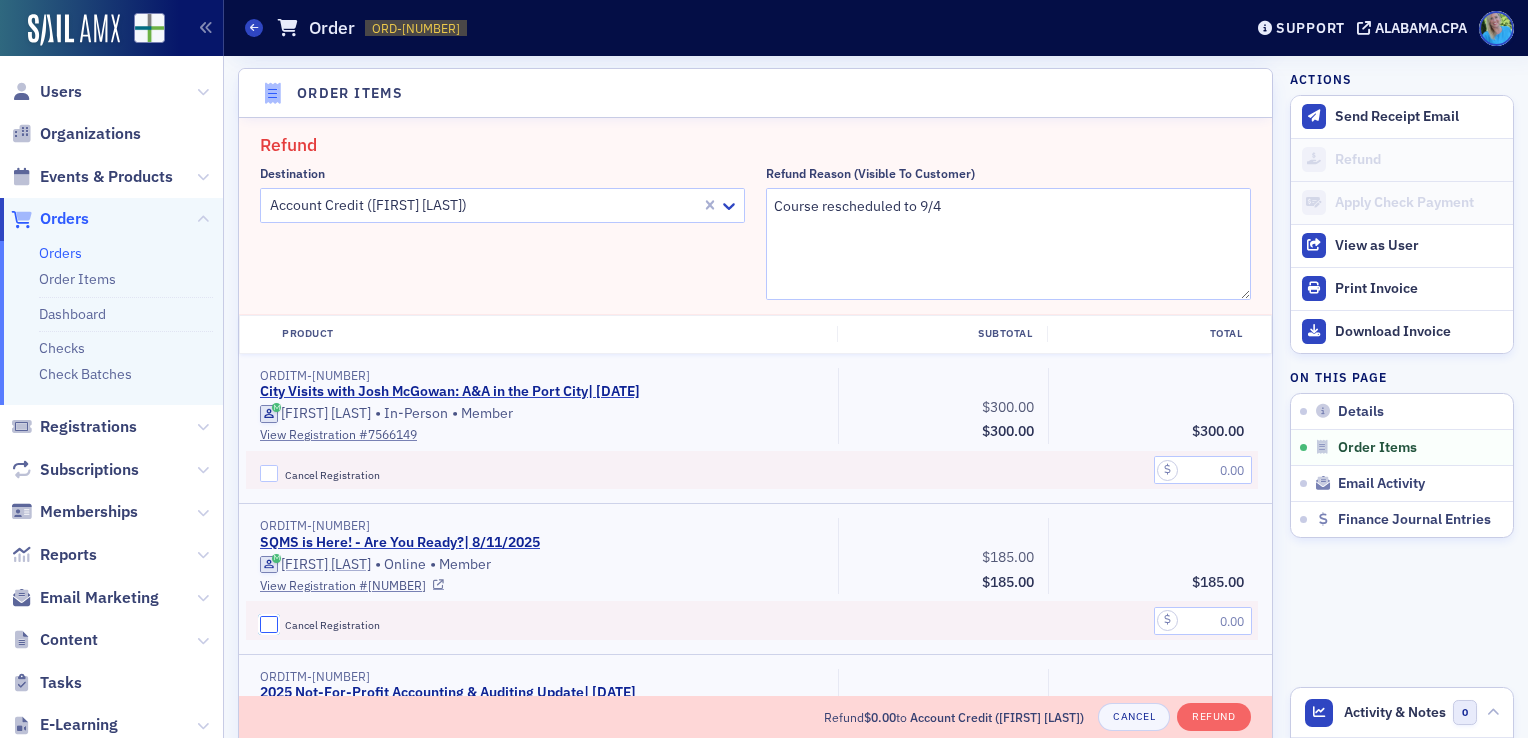 click on "Cancel Registration" 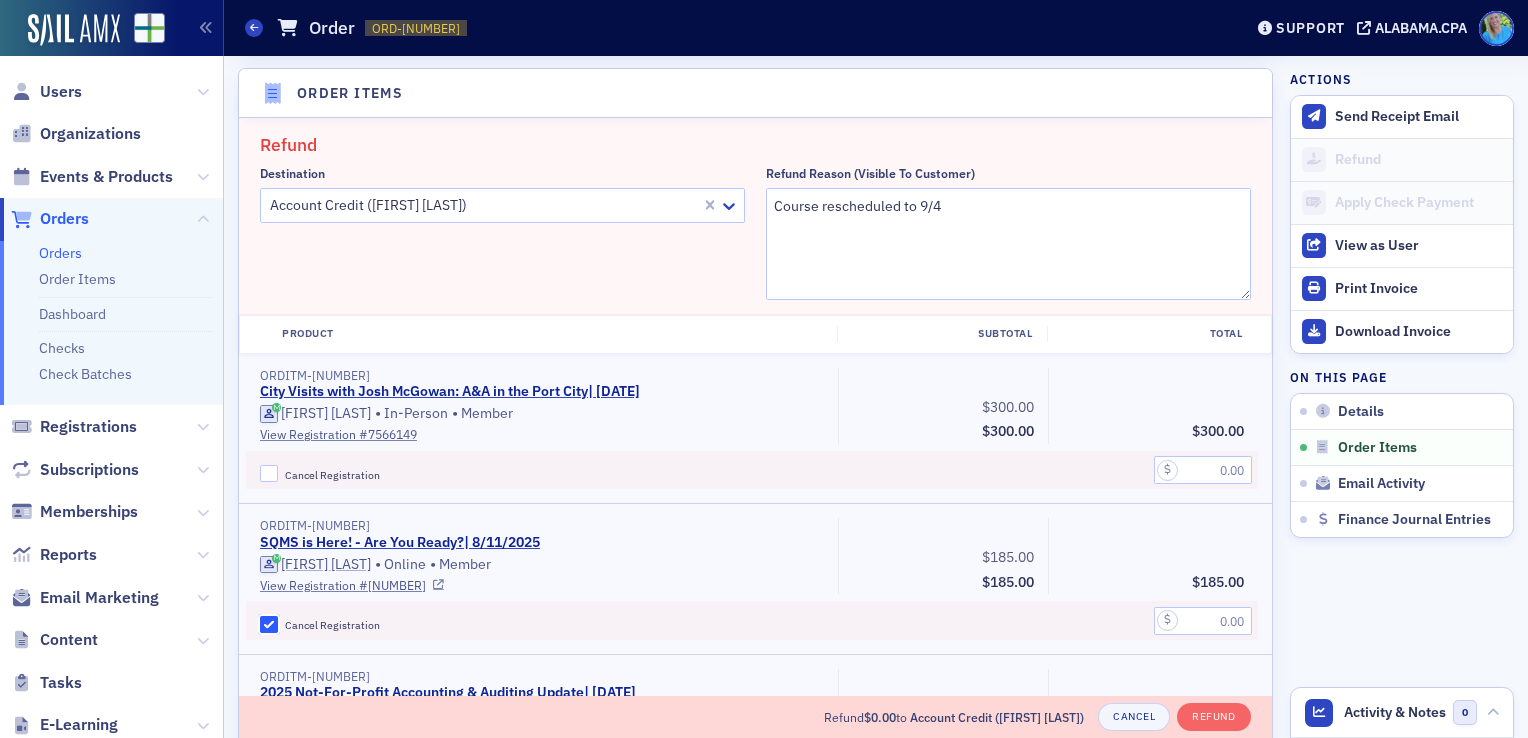 checkbox on "true" 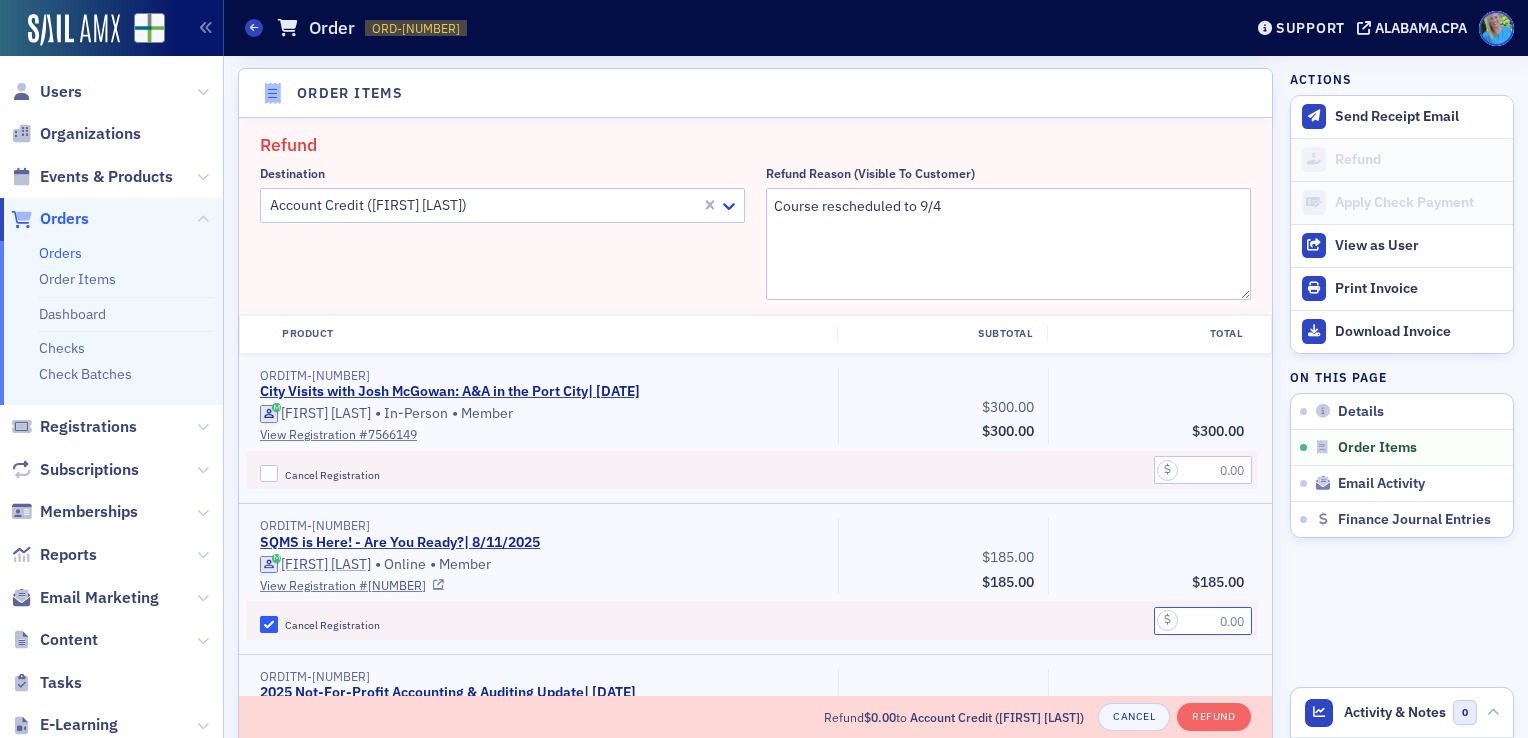 click 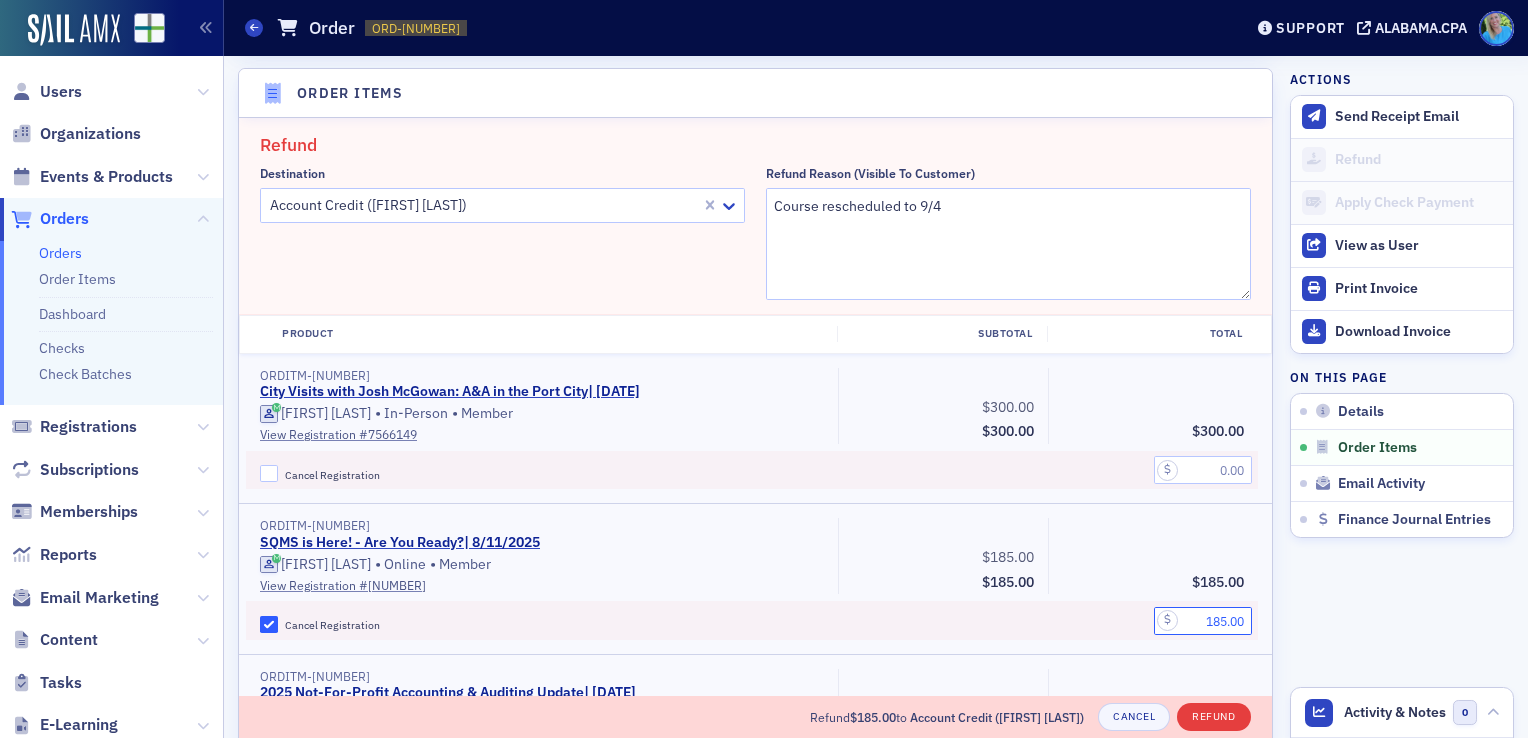 type on "185.00" 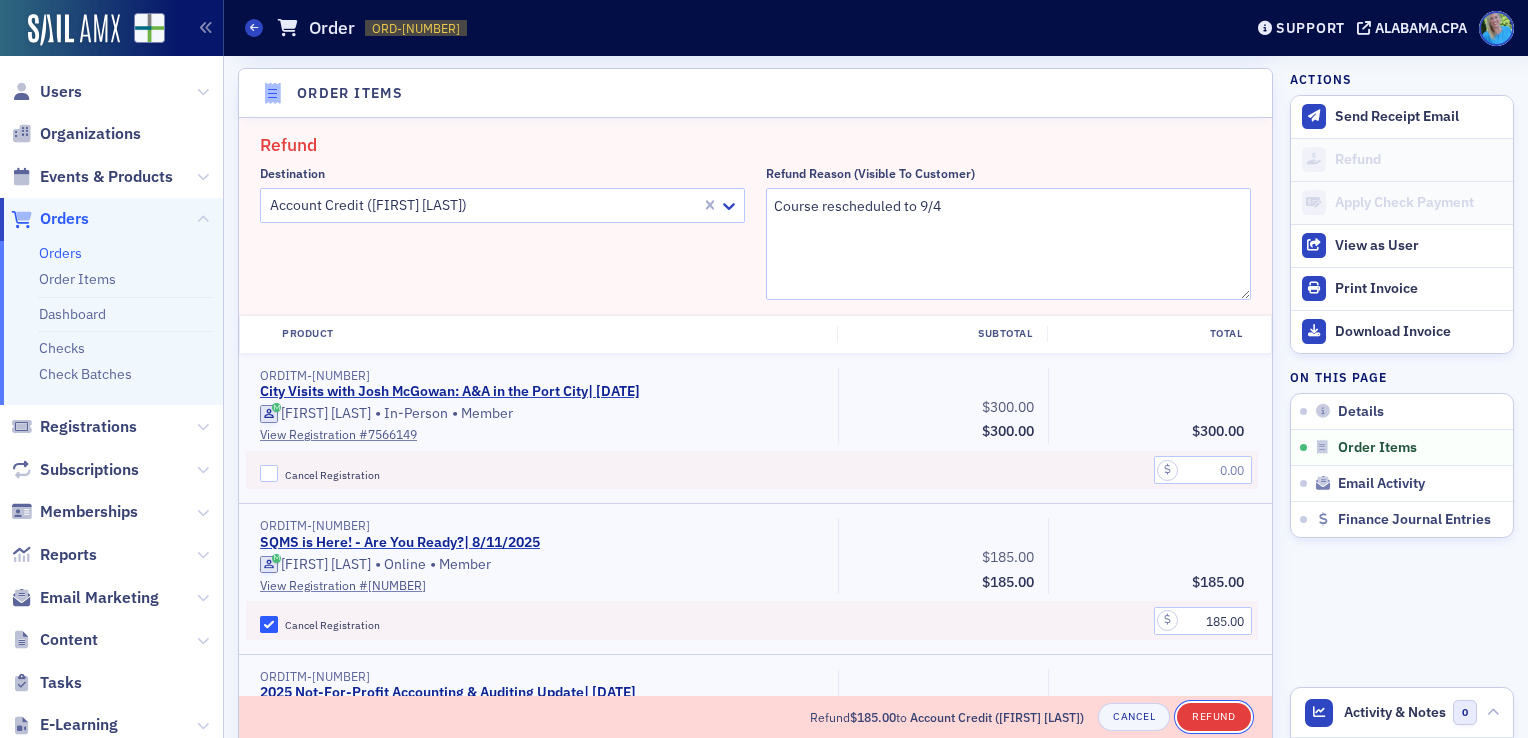 click on "Refund" 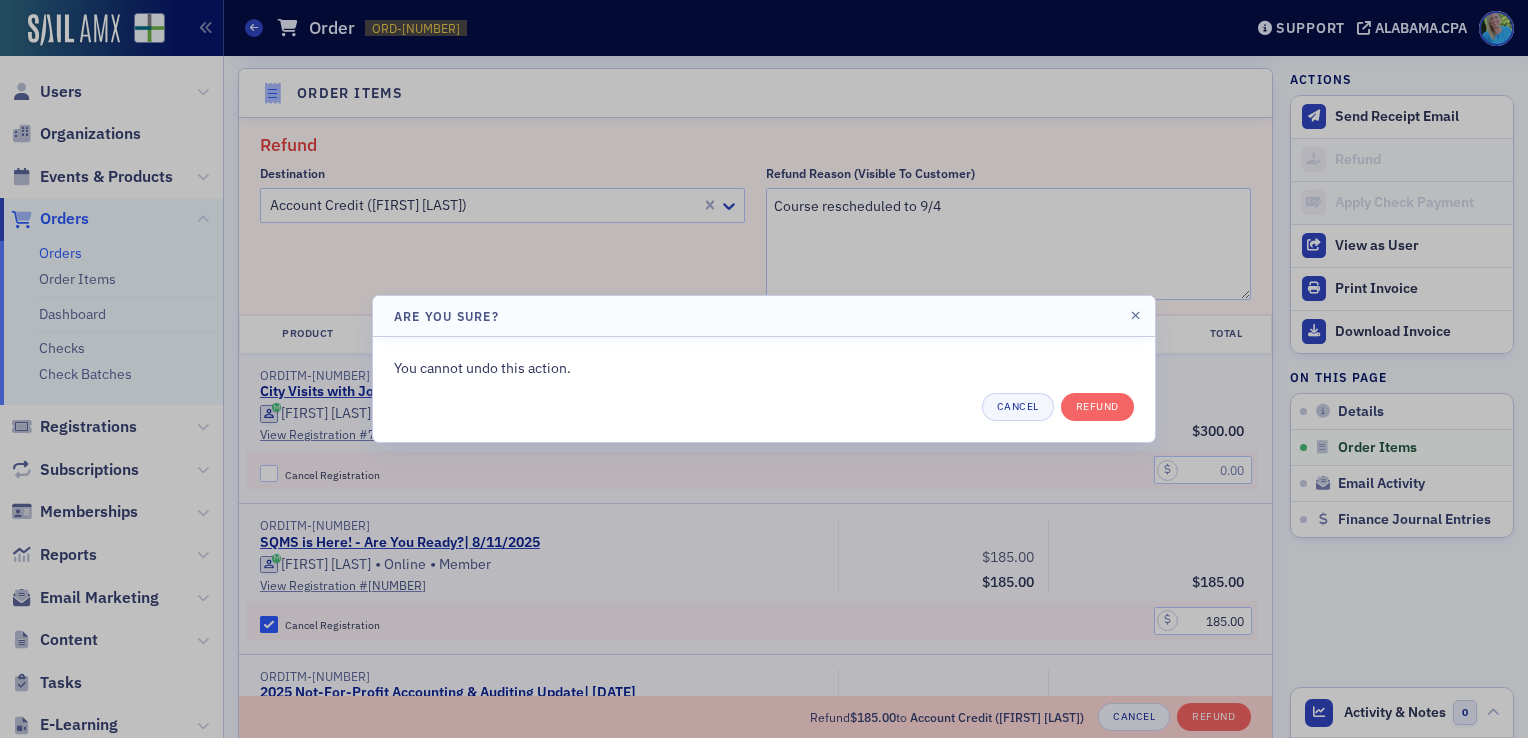 click on "You cannot undo this action. Cancel Refund" at bounding box center (764, 389) 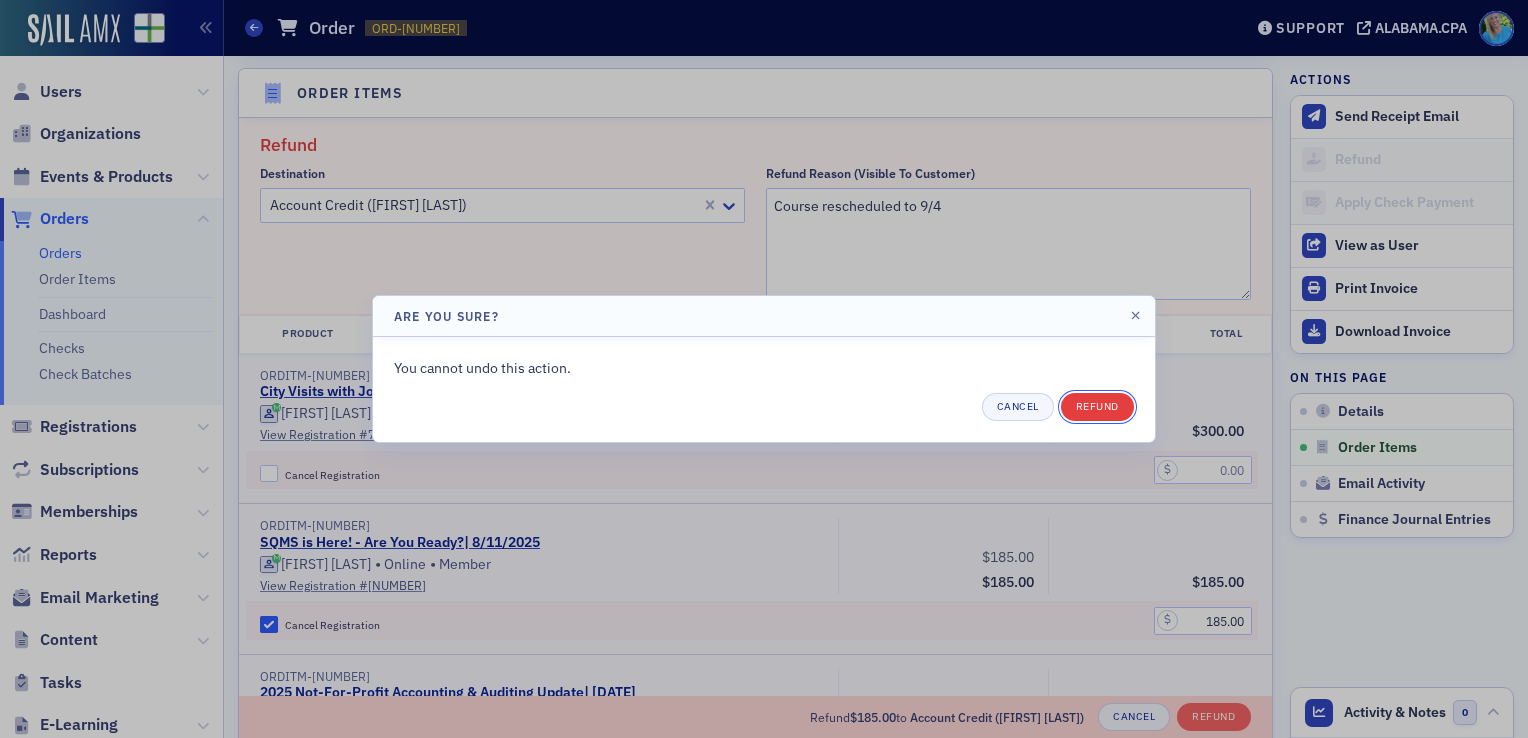 click on "Refund" at bounding box center (1097, 407) 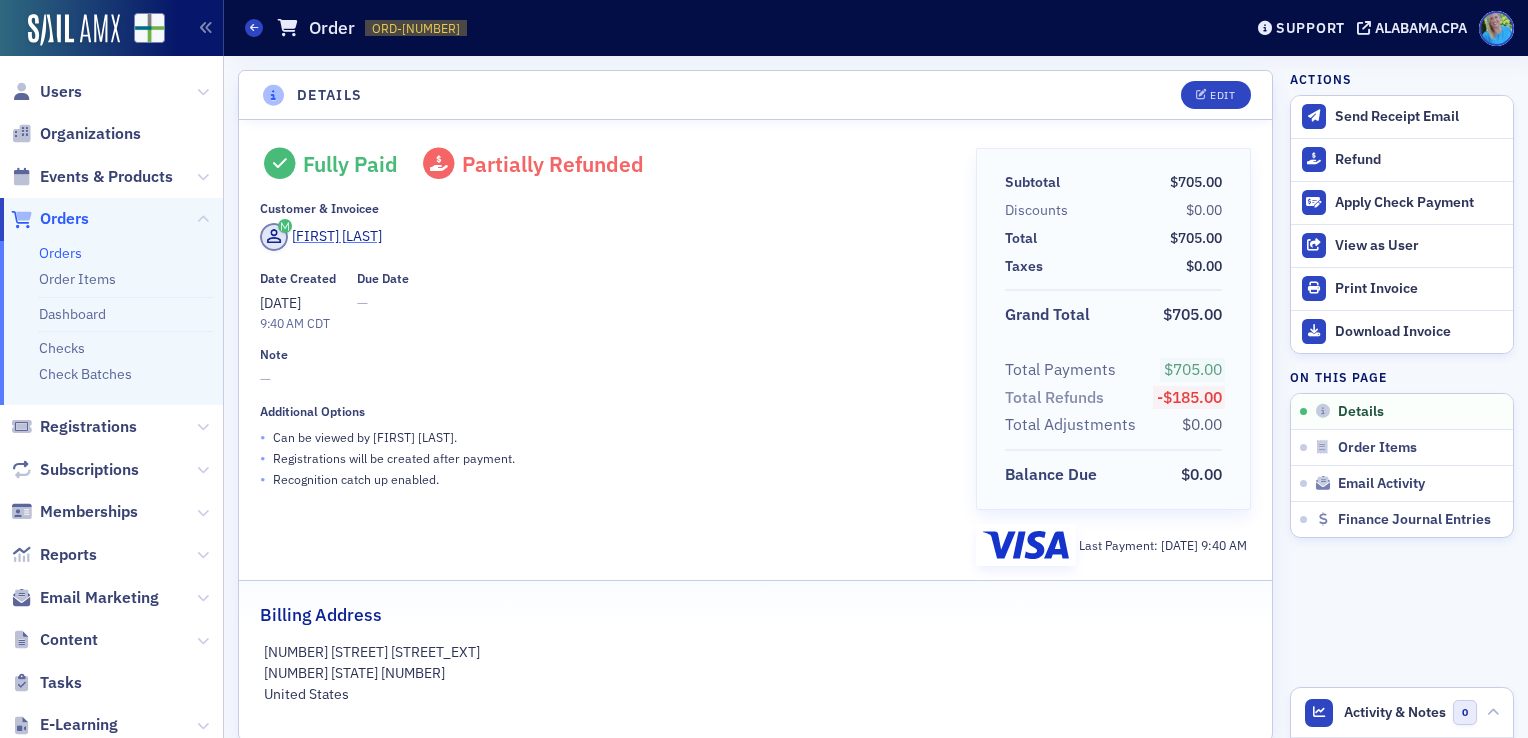 scroll, scrollTop: 0, scrollLeft: 0, axis: both 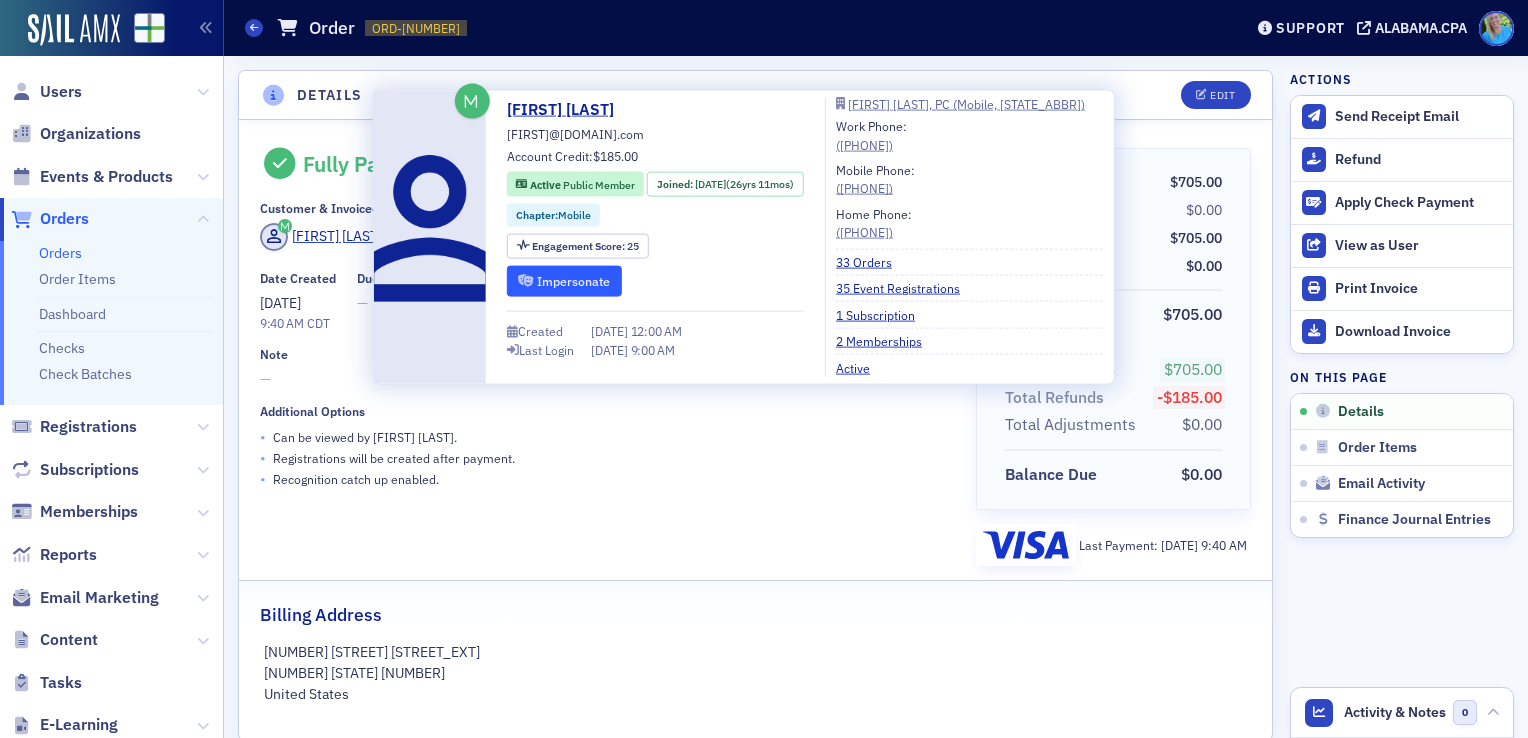 click on "Impersonate" at bounding box center (564, 280) 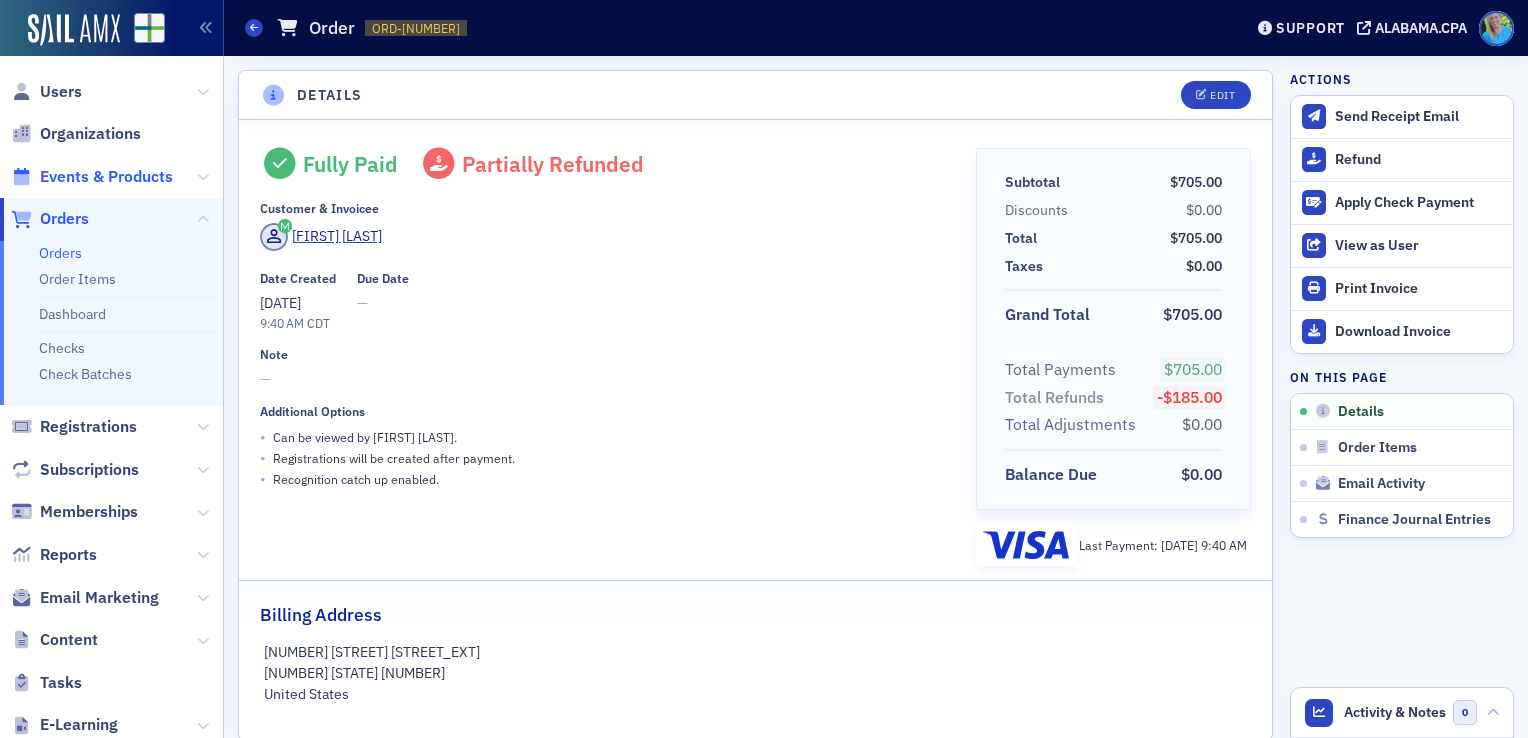 click on "Events & Products" 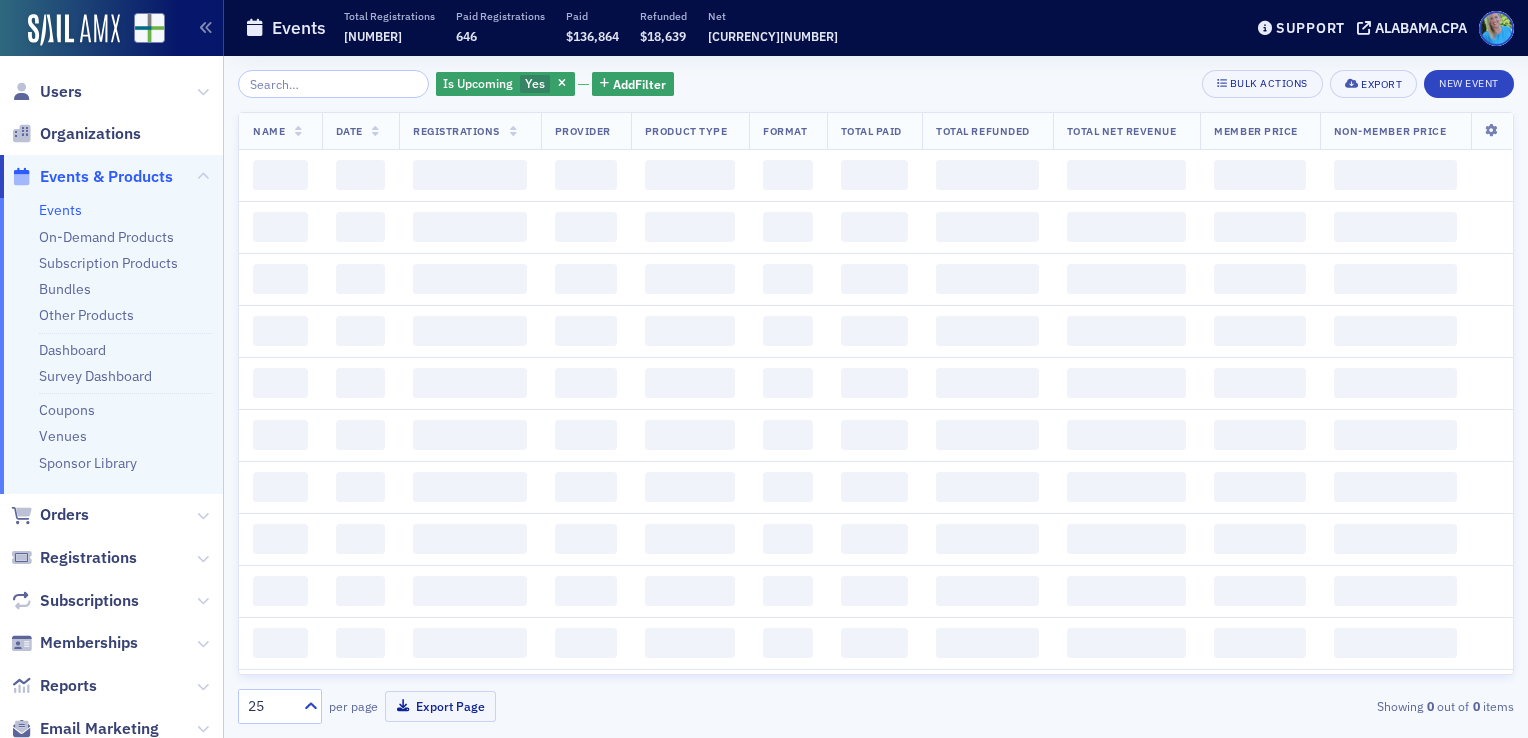 click 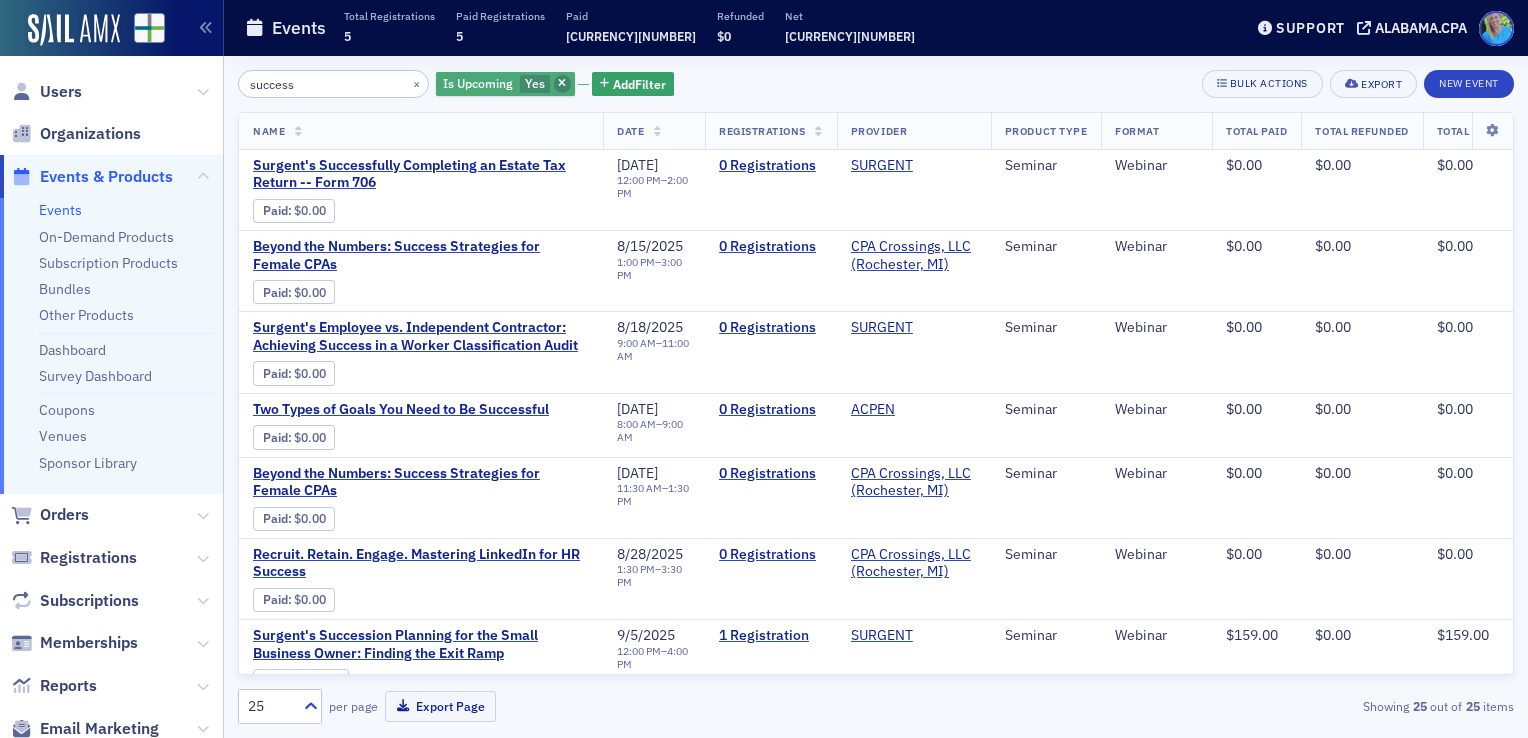 type on "success" 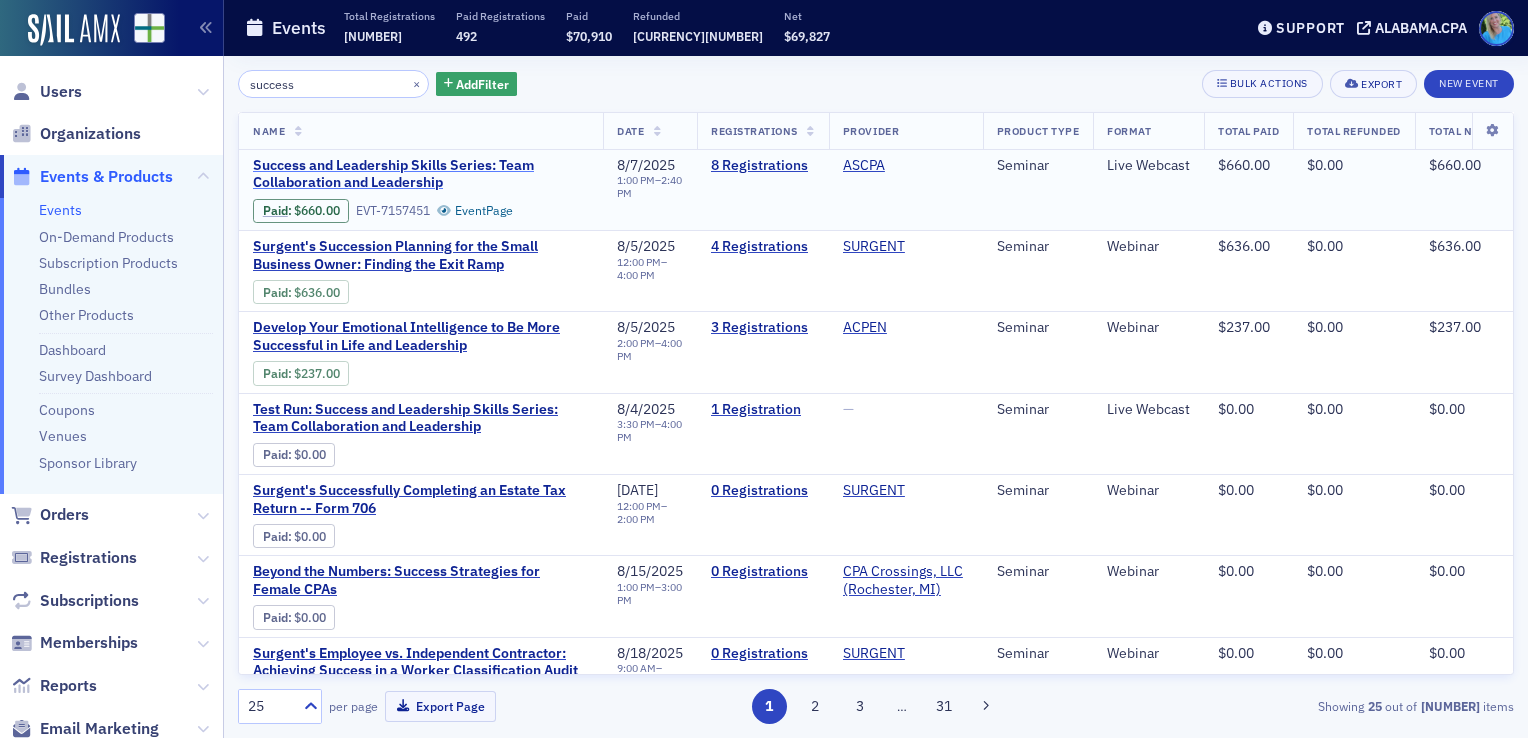 click on "Success and Leadership Skills Series: Team Collaboration and Leadership" 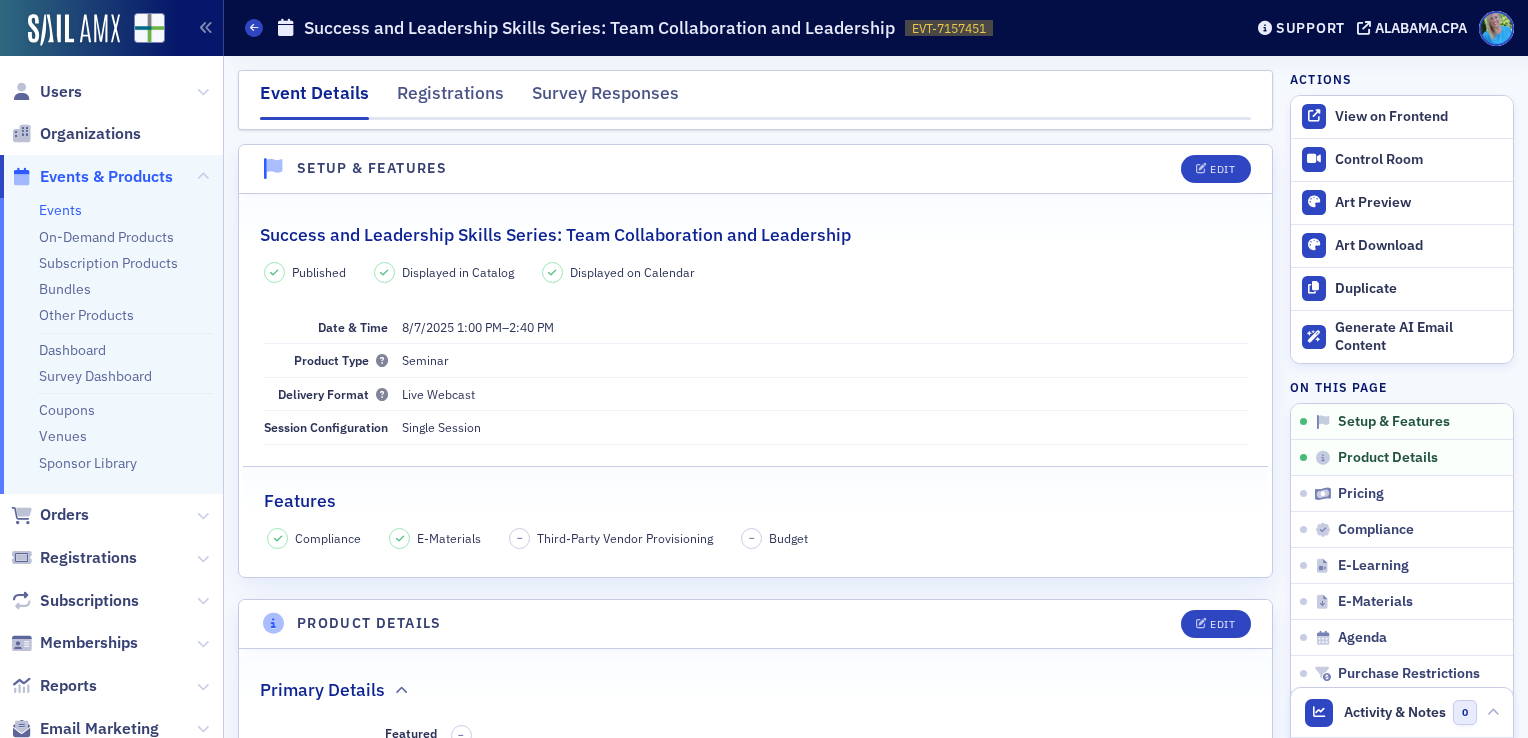 click 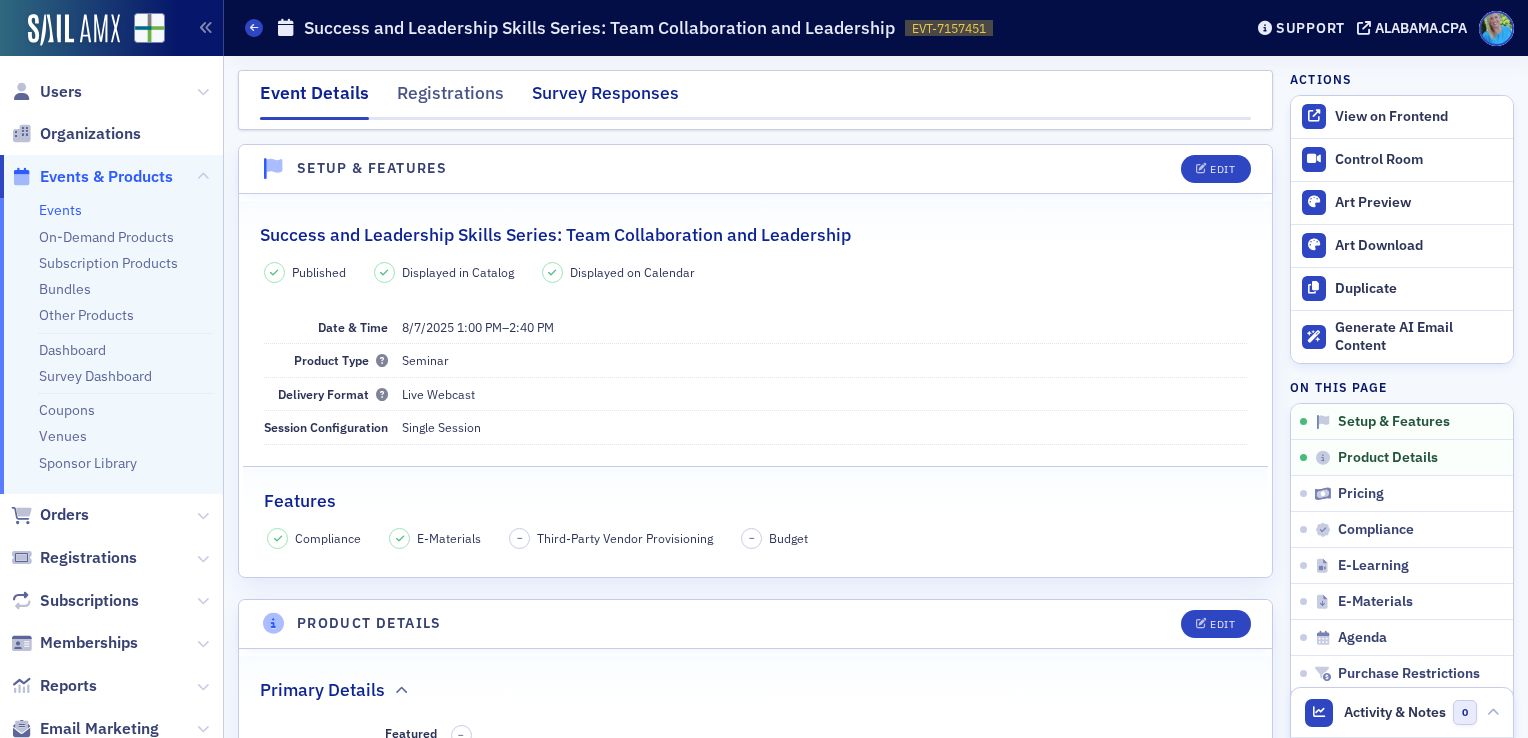 click on "Survey Responses" 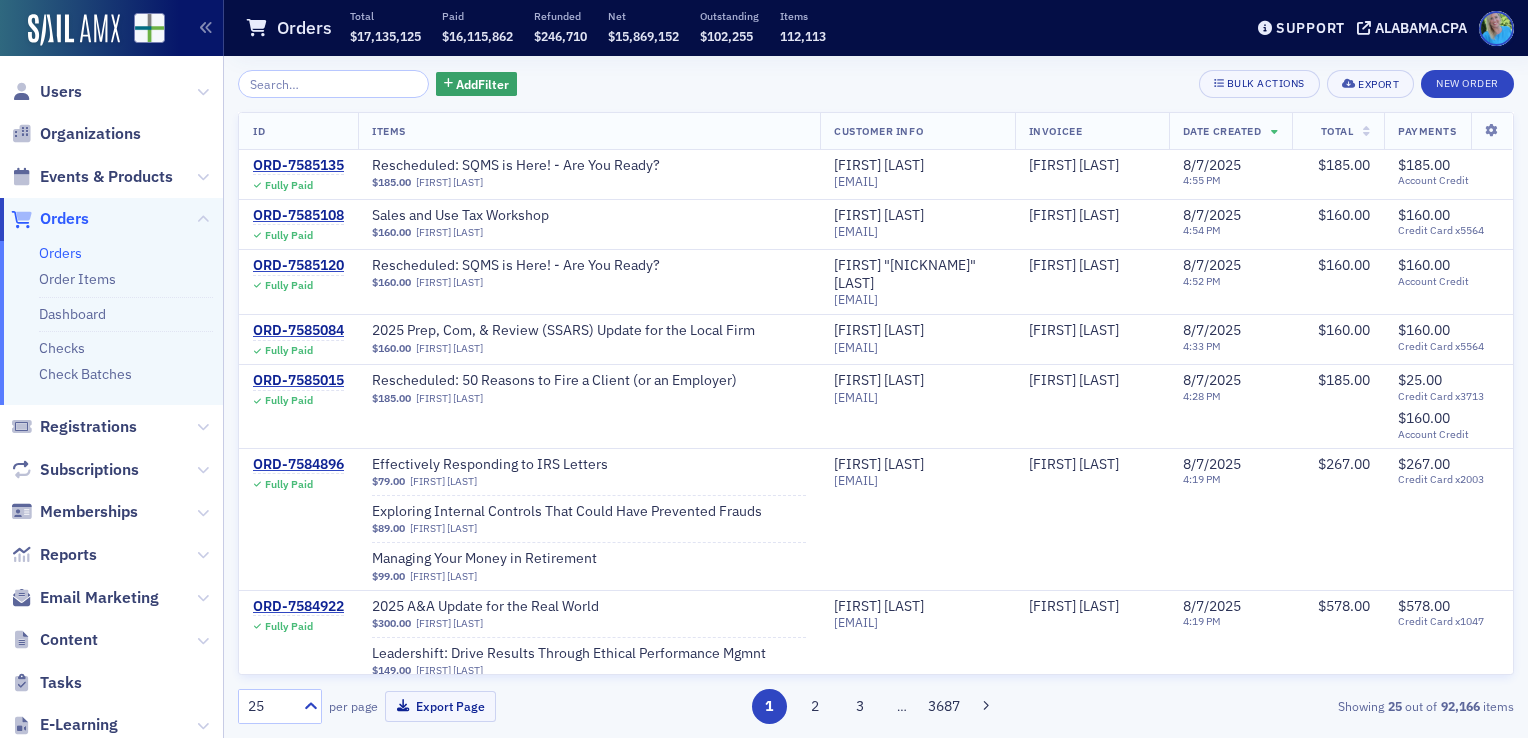 scroll, scrollTop: 0, scrollLeft: 0, axis: both 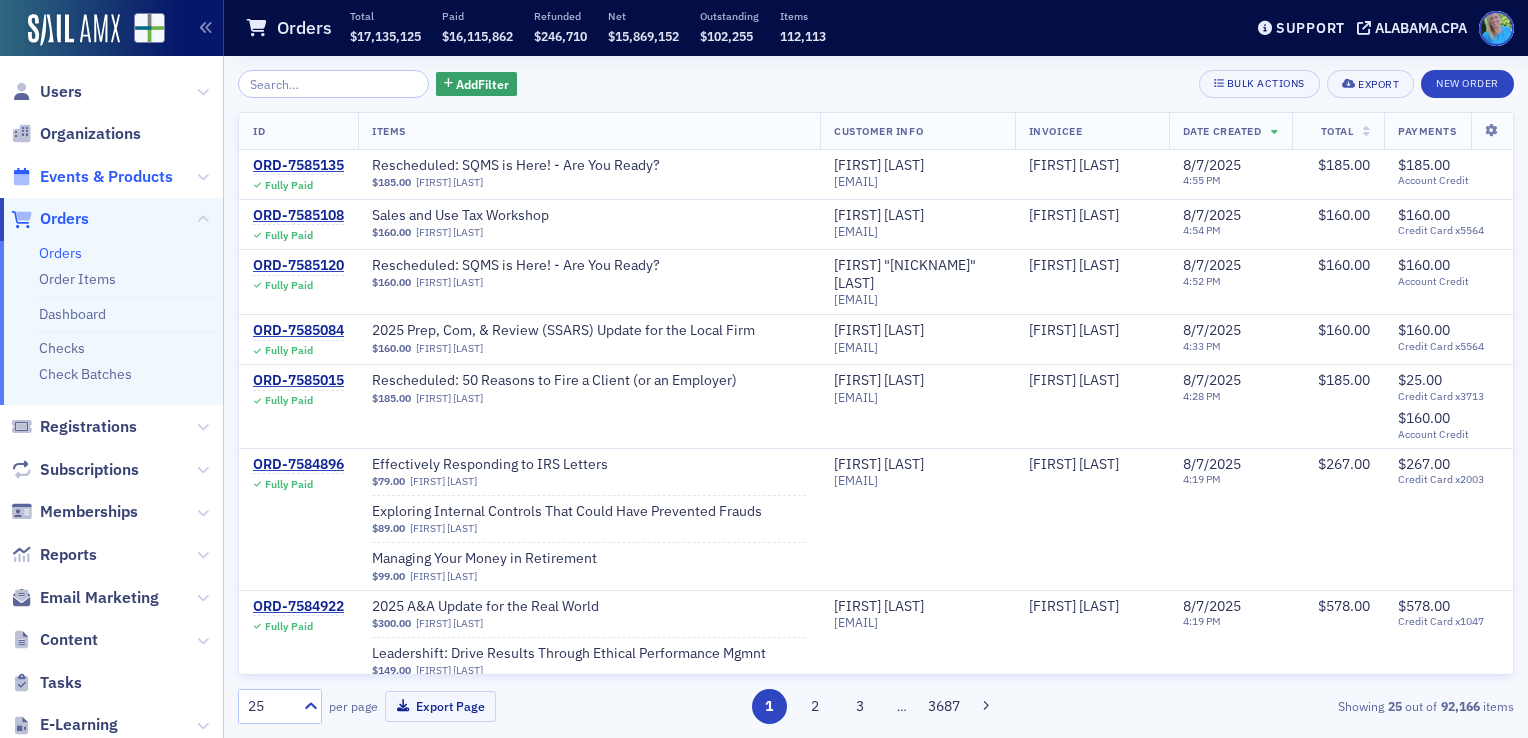 click on "Events & Products" 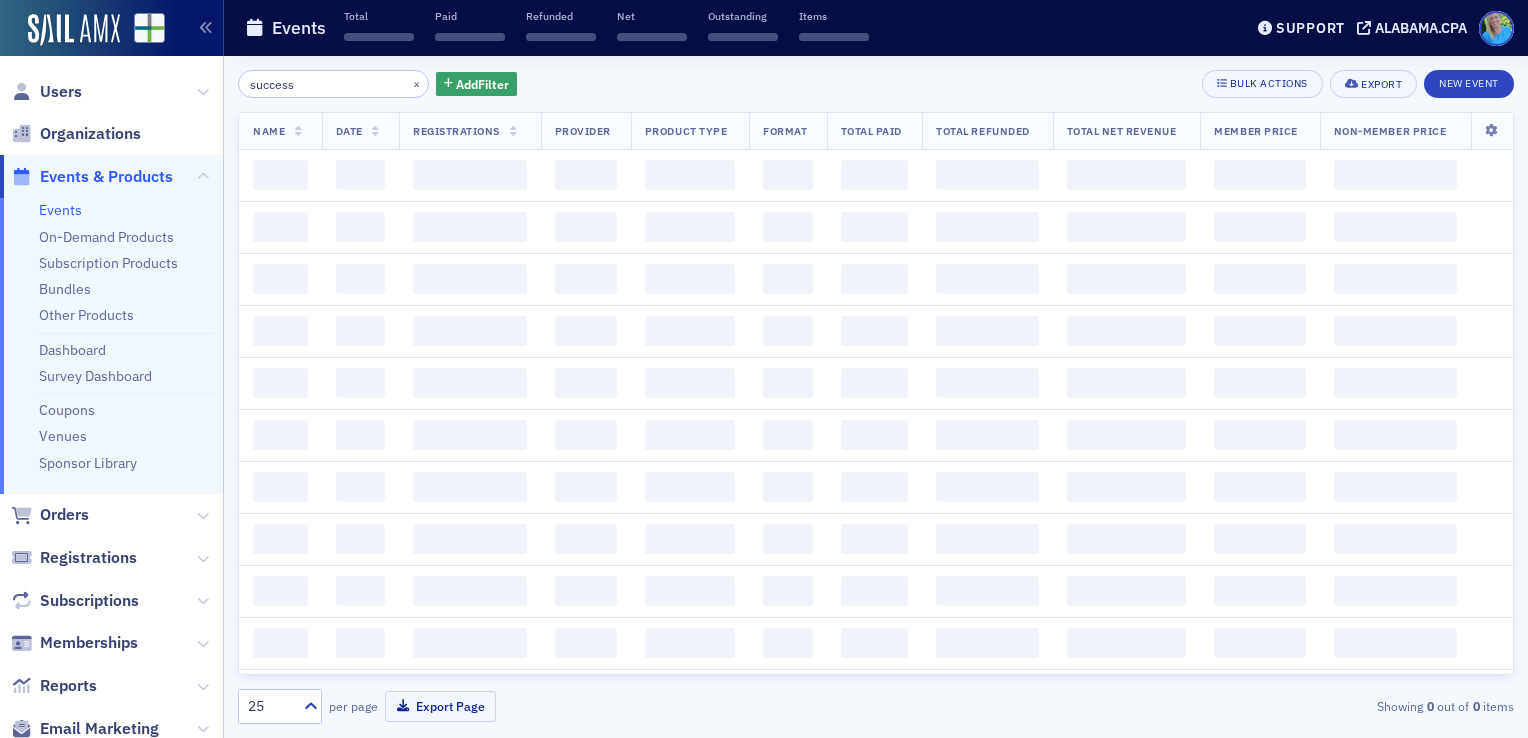 click on "success" 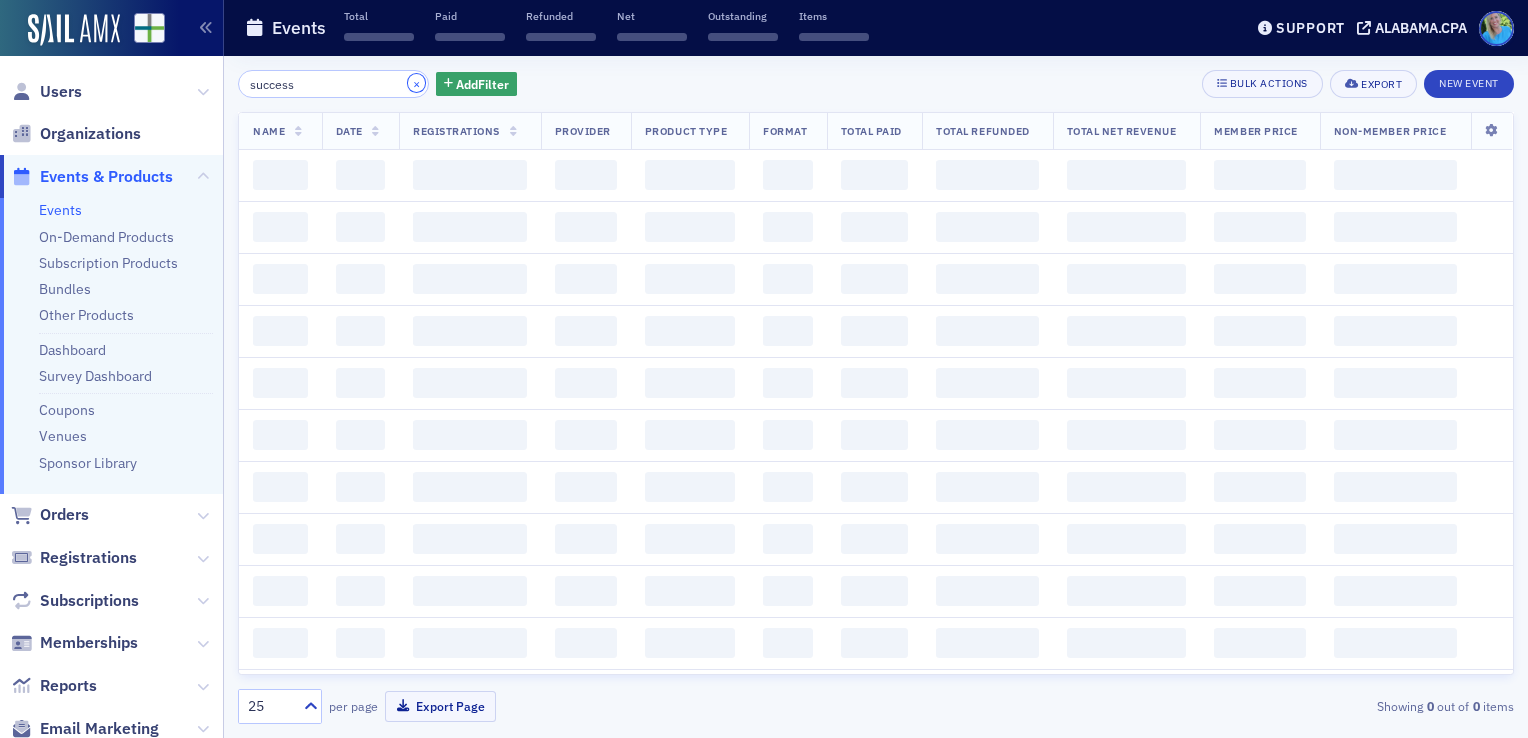 click on "×" 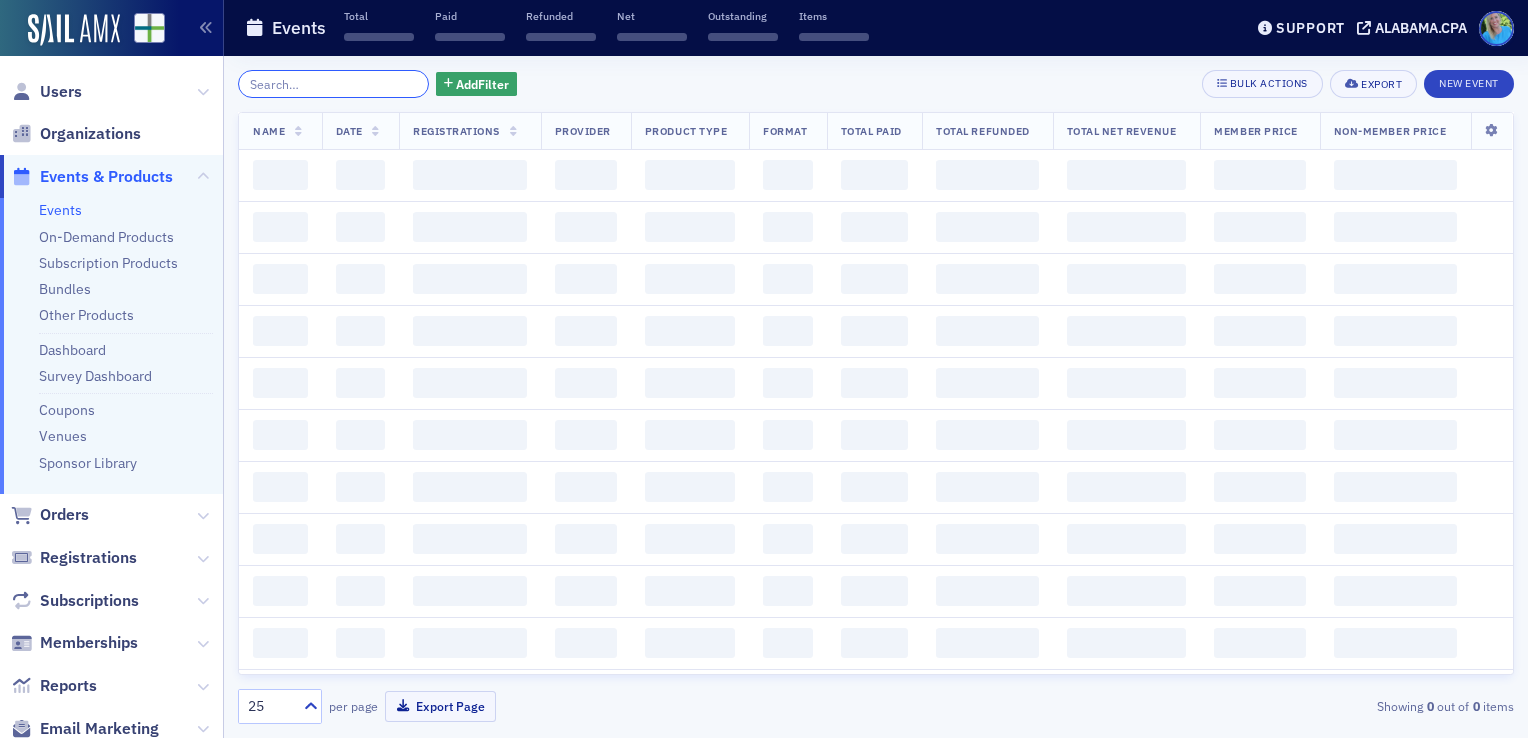 click 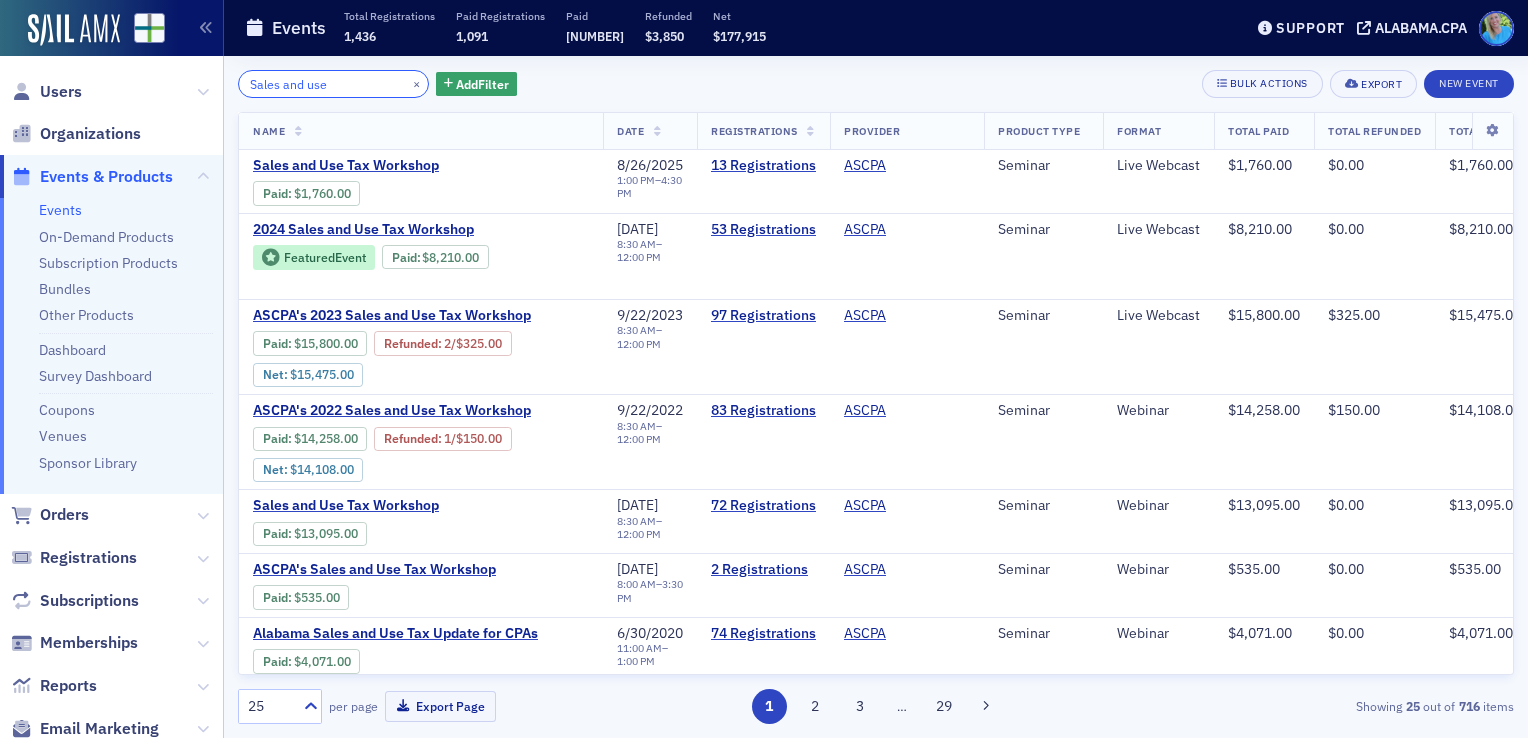 type on "Sales and use" 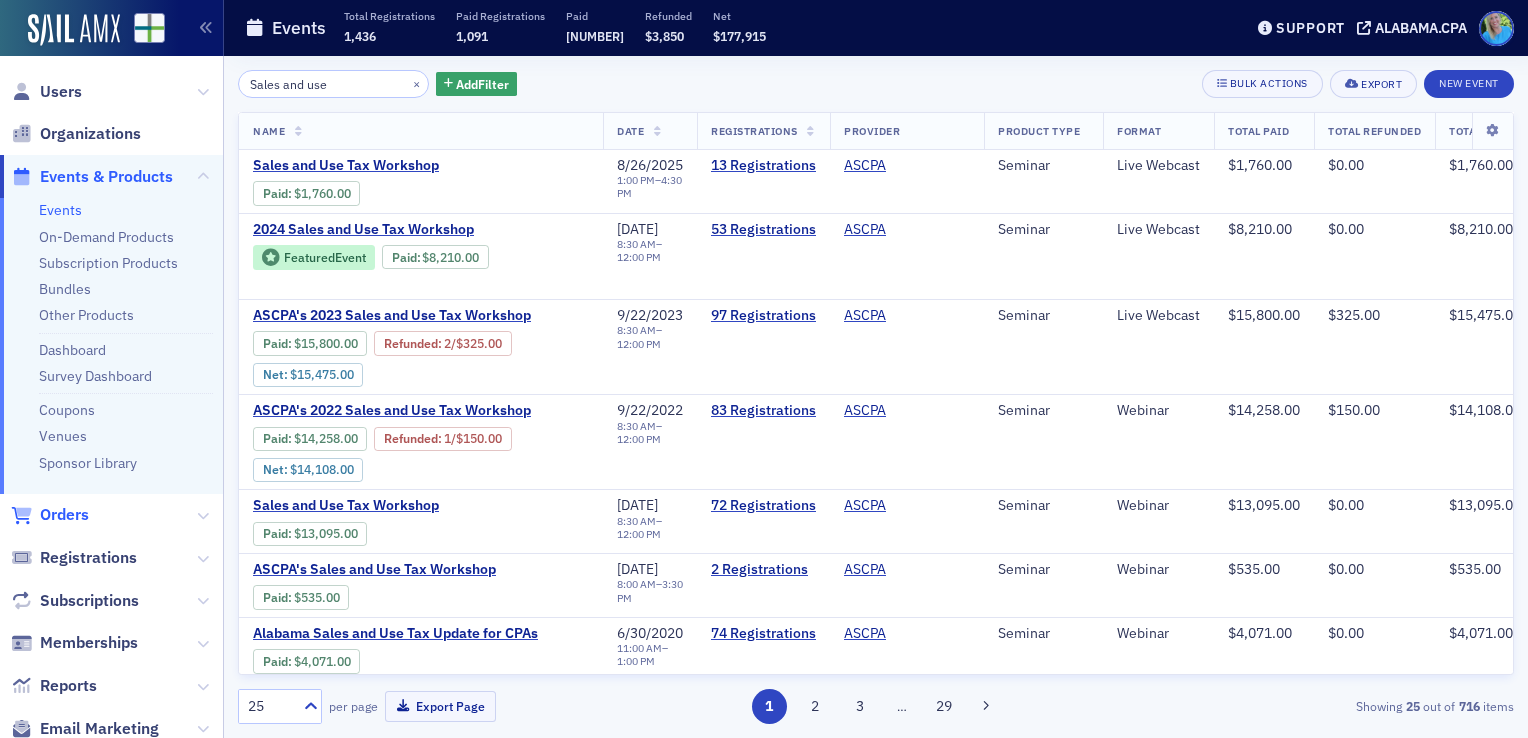 click on "Orders" 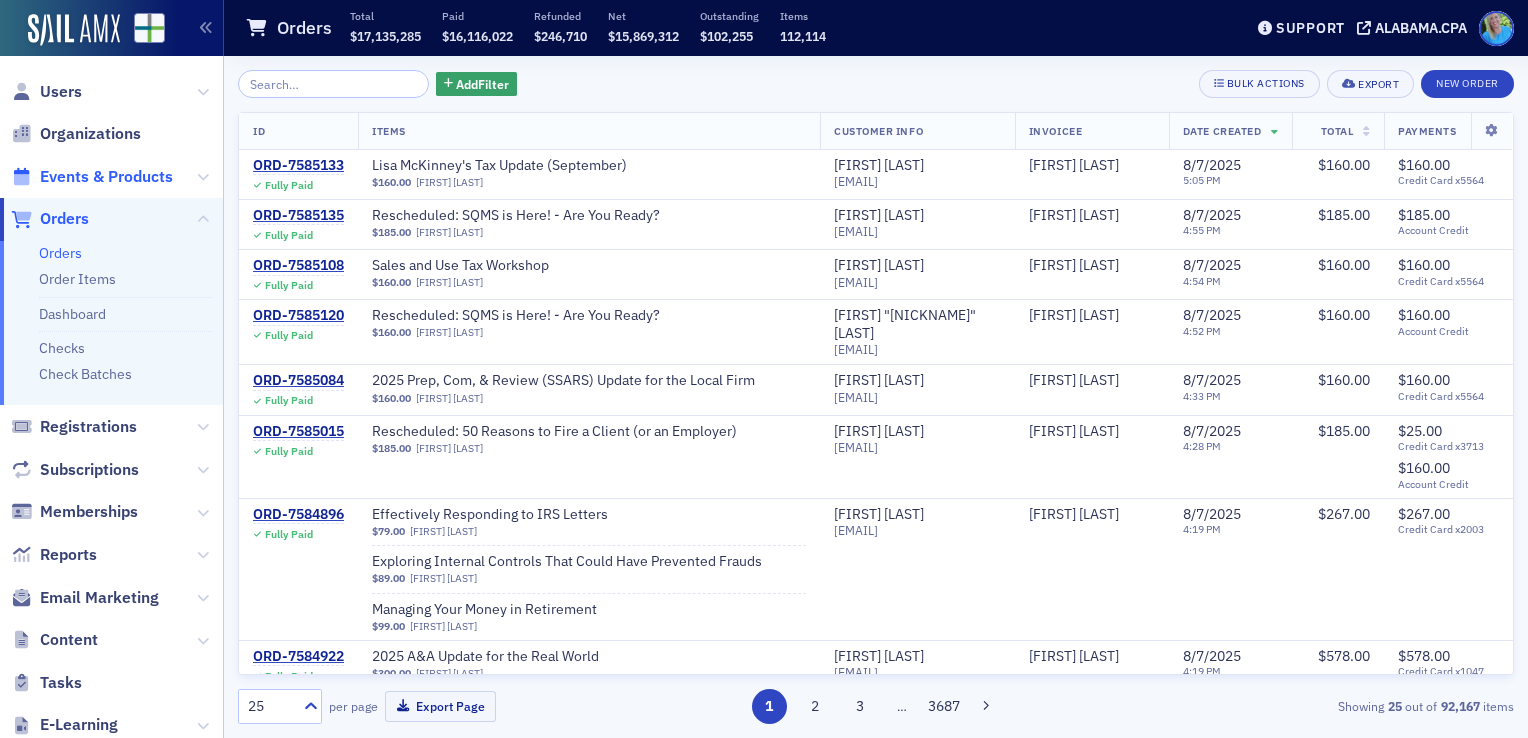 click on "Events & Products" 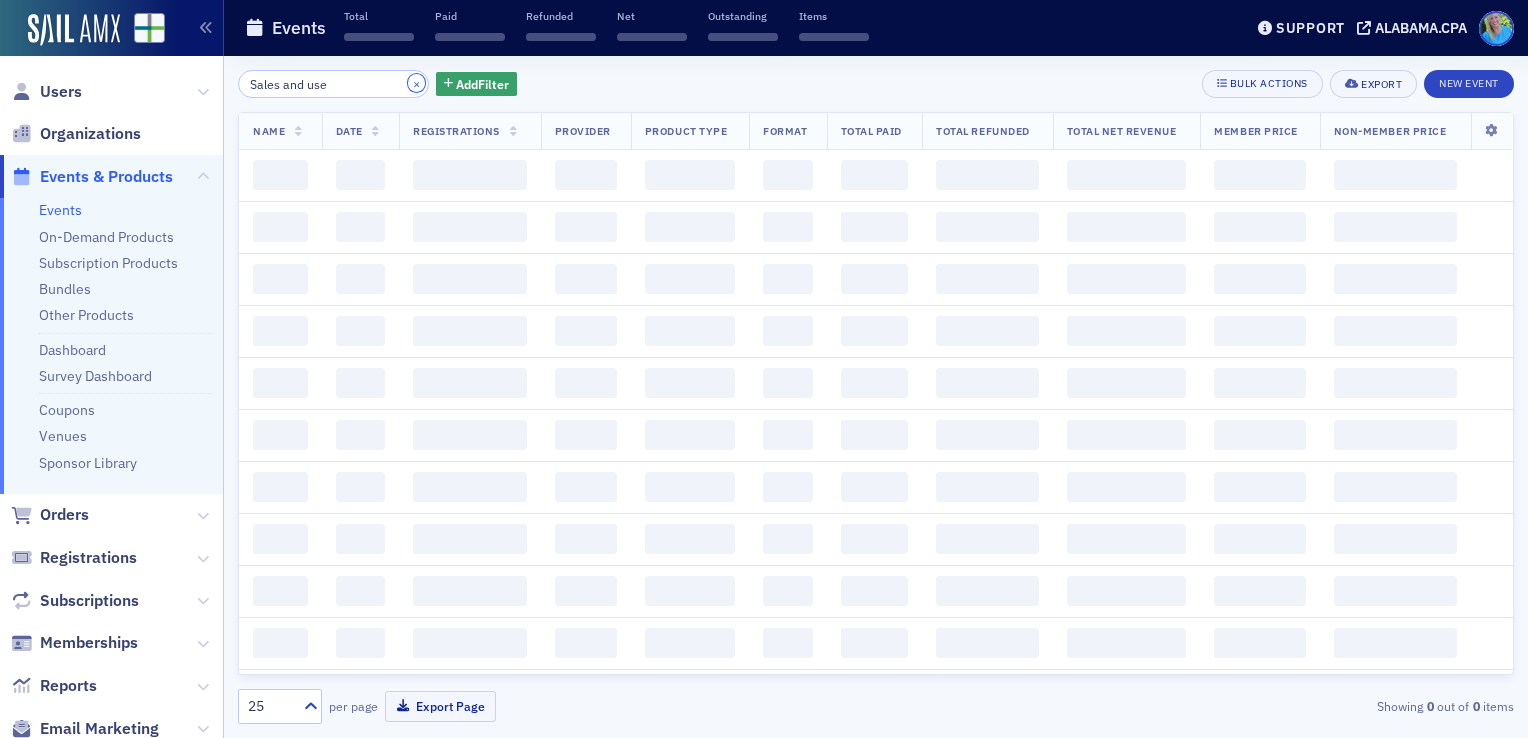 click on "×" 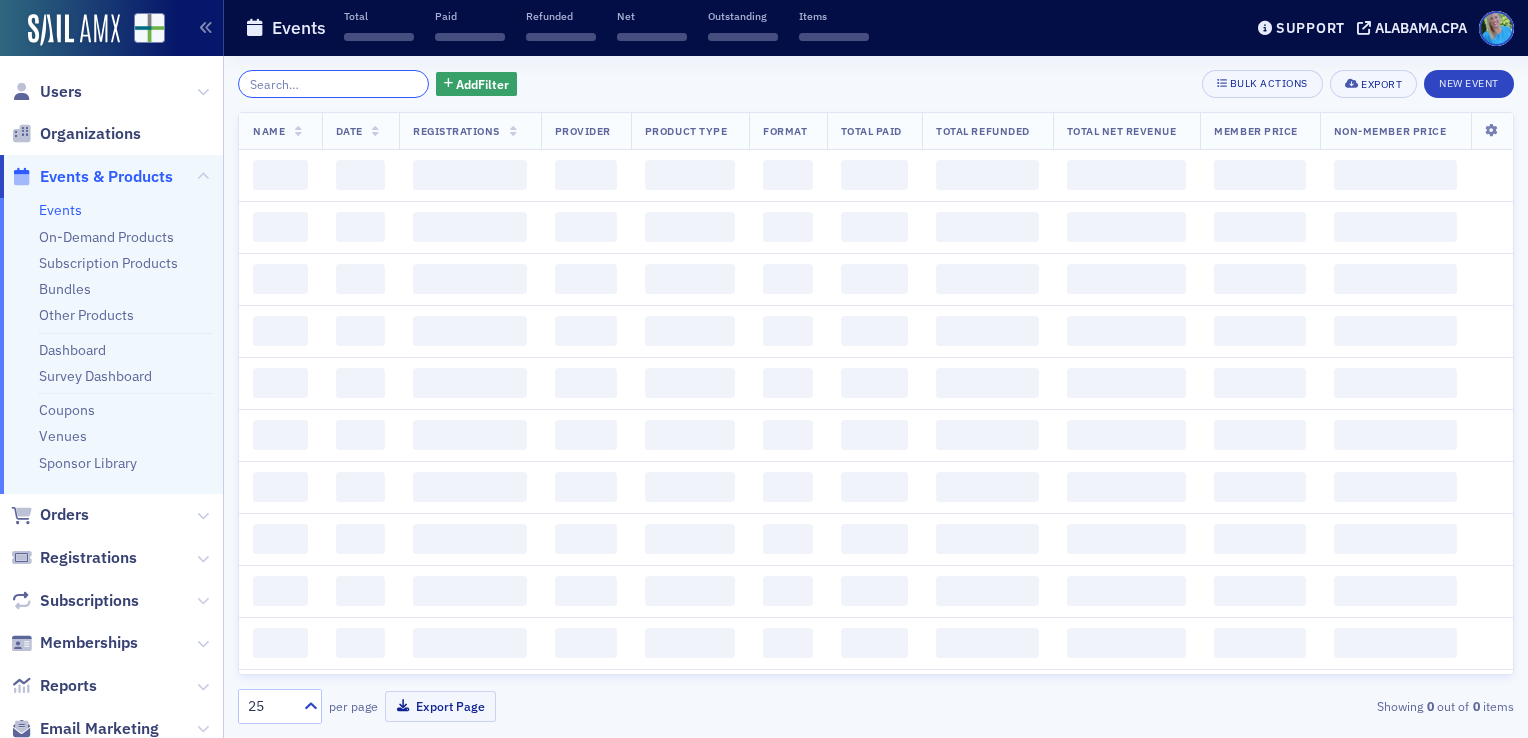 click 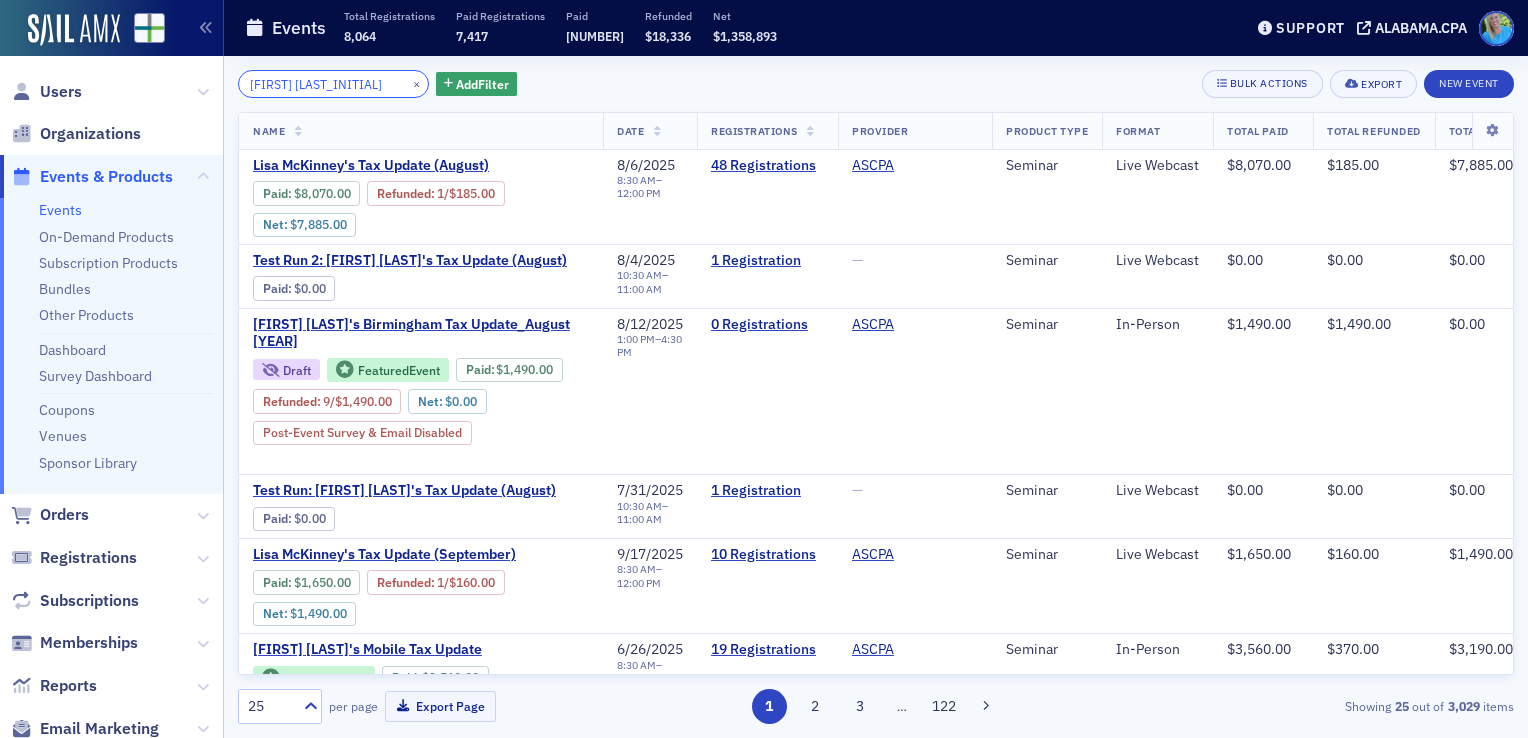 type on "Lisa mc" 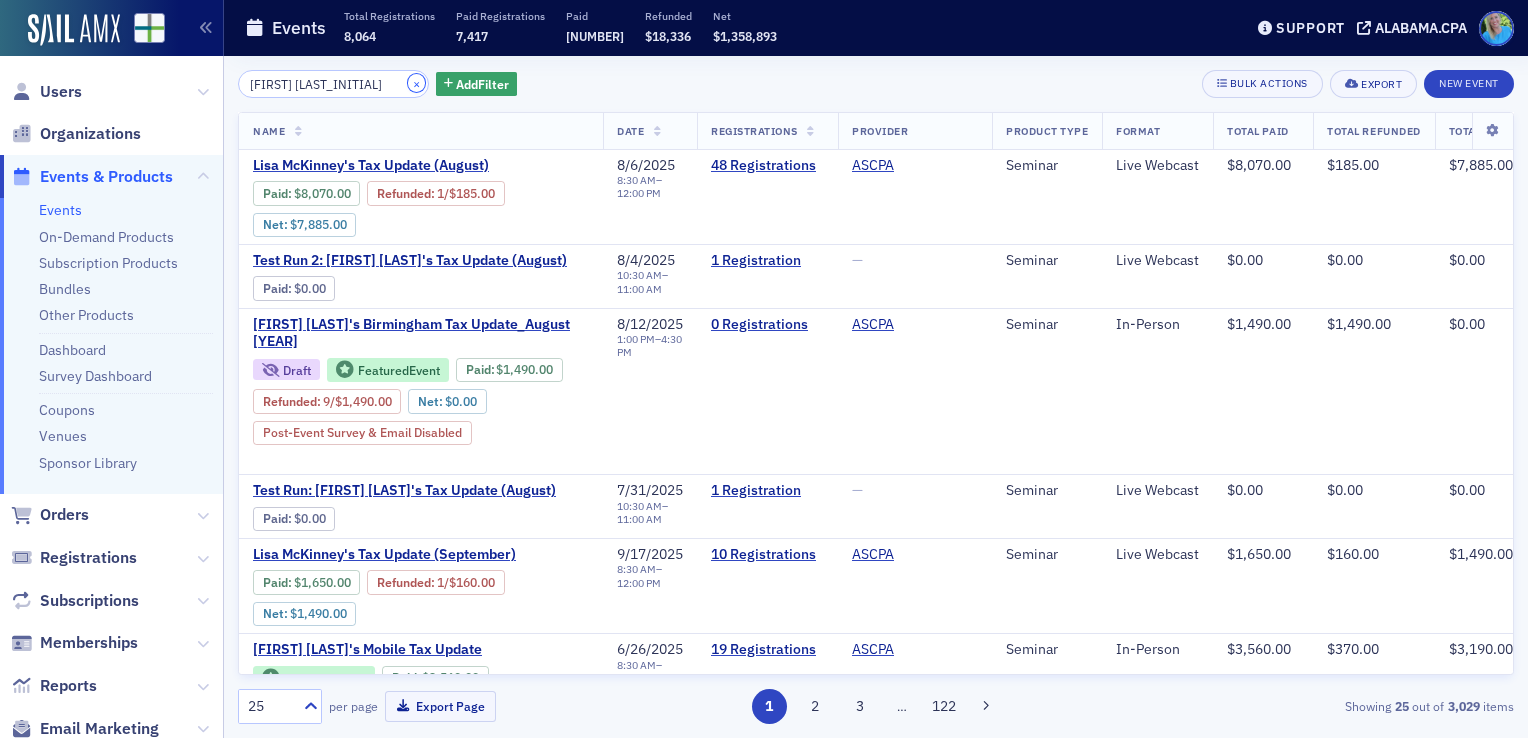 click on "×" 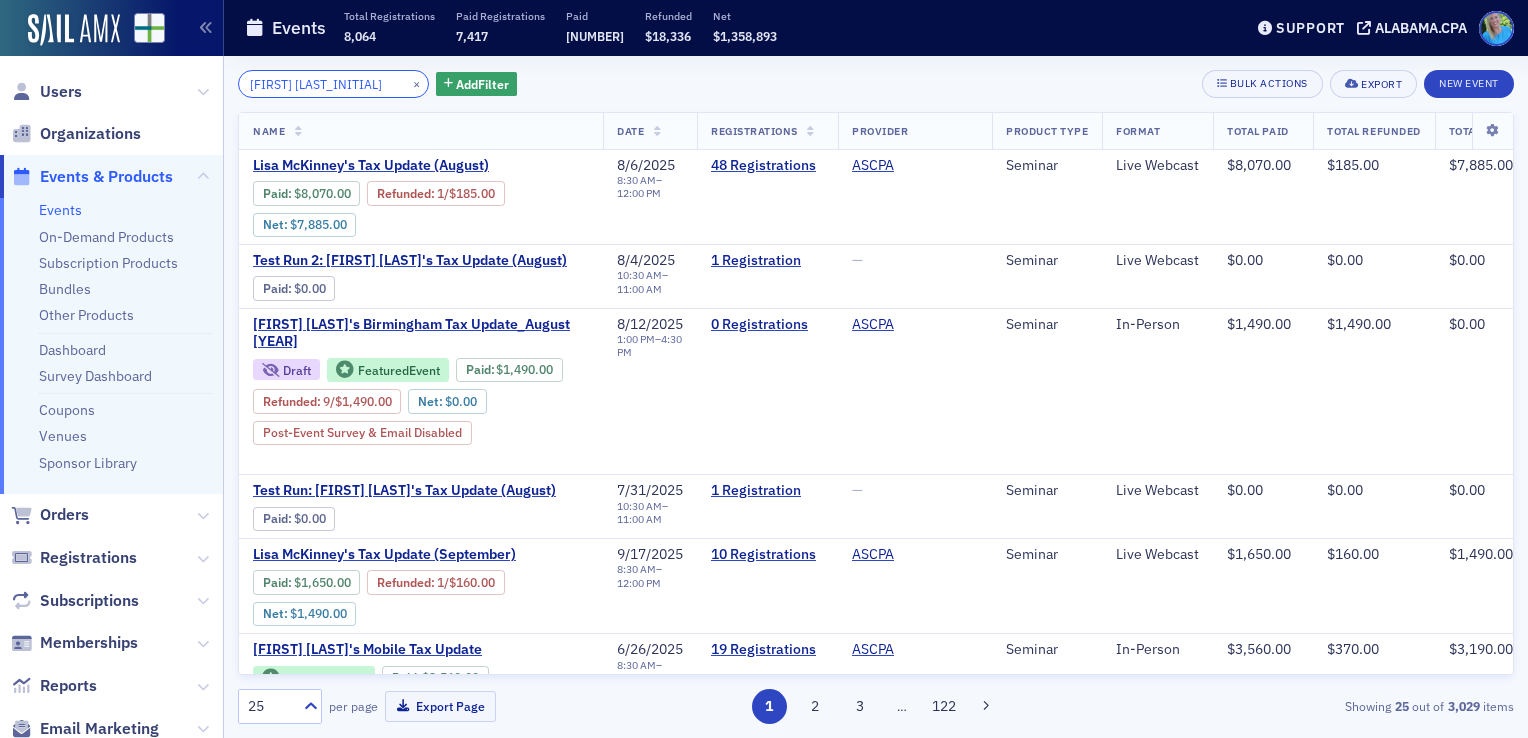 click on "Lisa mc" 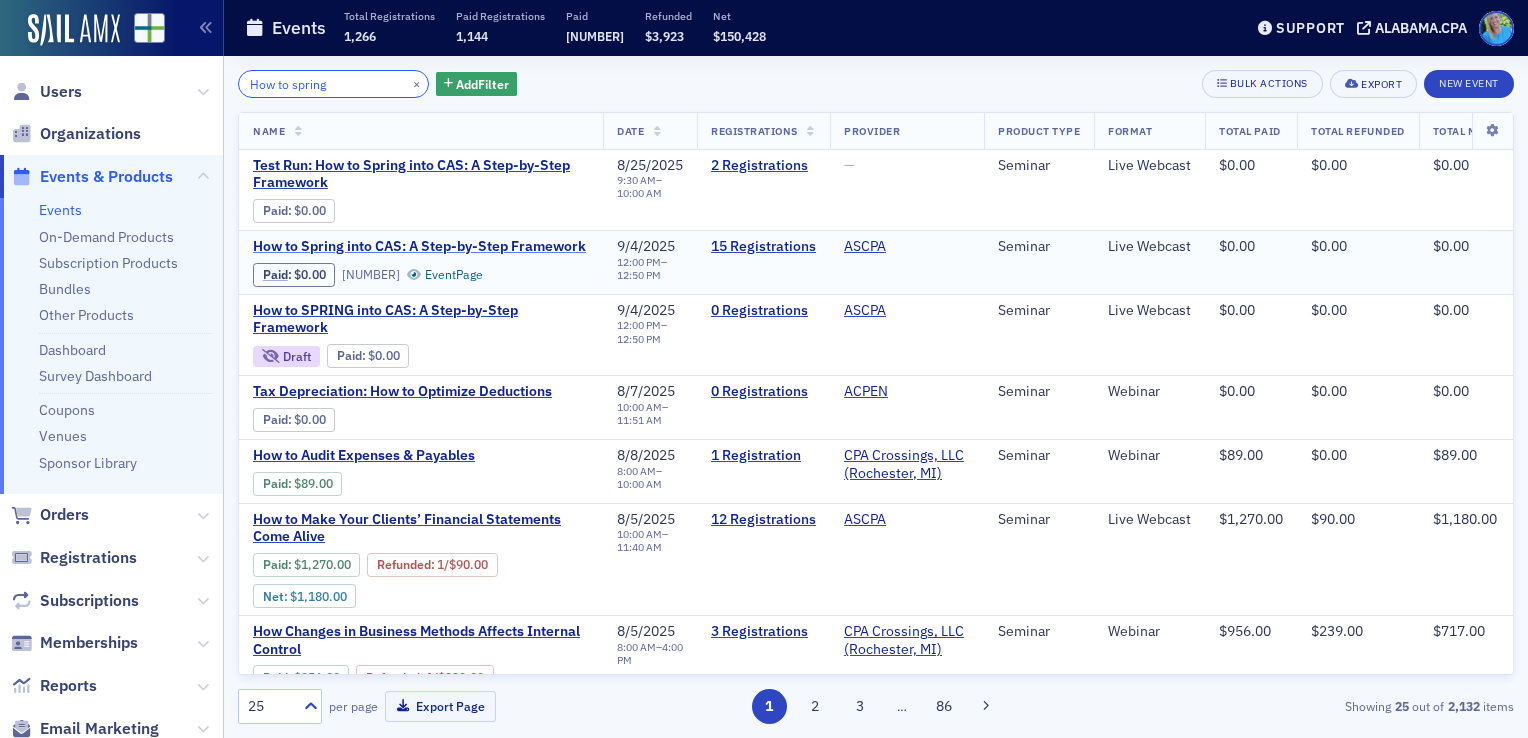 type on "How to spring" 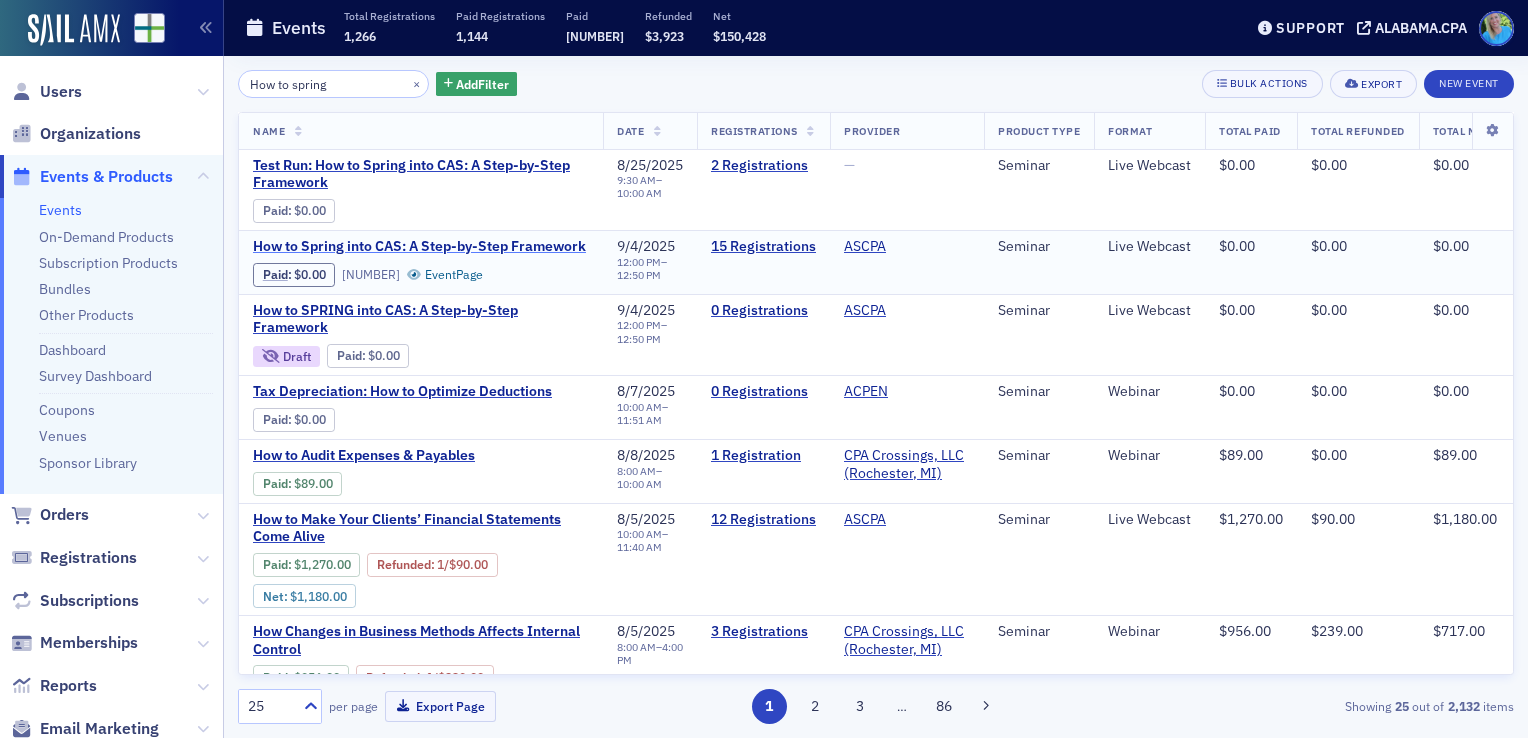 click on "How to Spring into CAS: A Step-by-Step Framework" 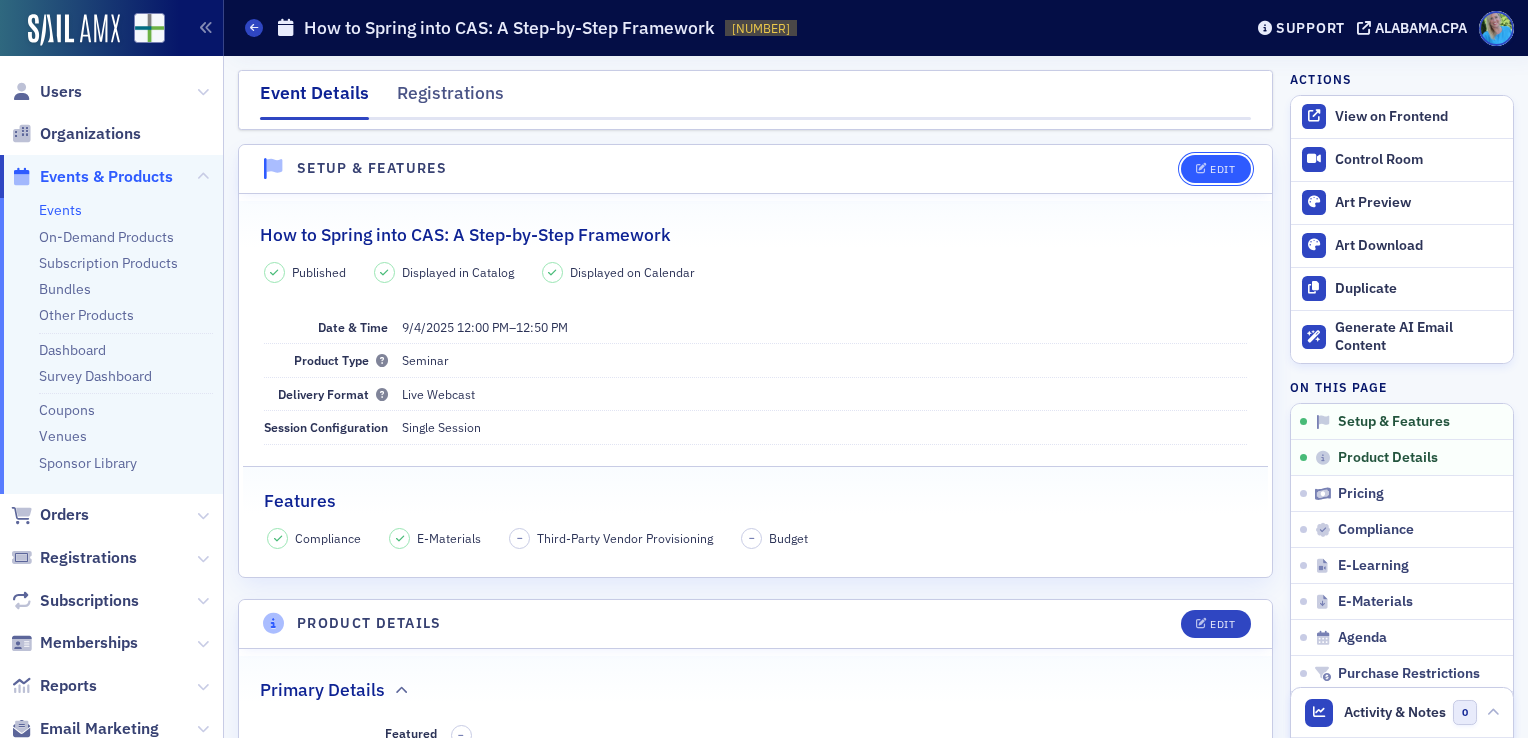 click on "Edit" 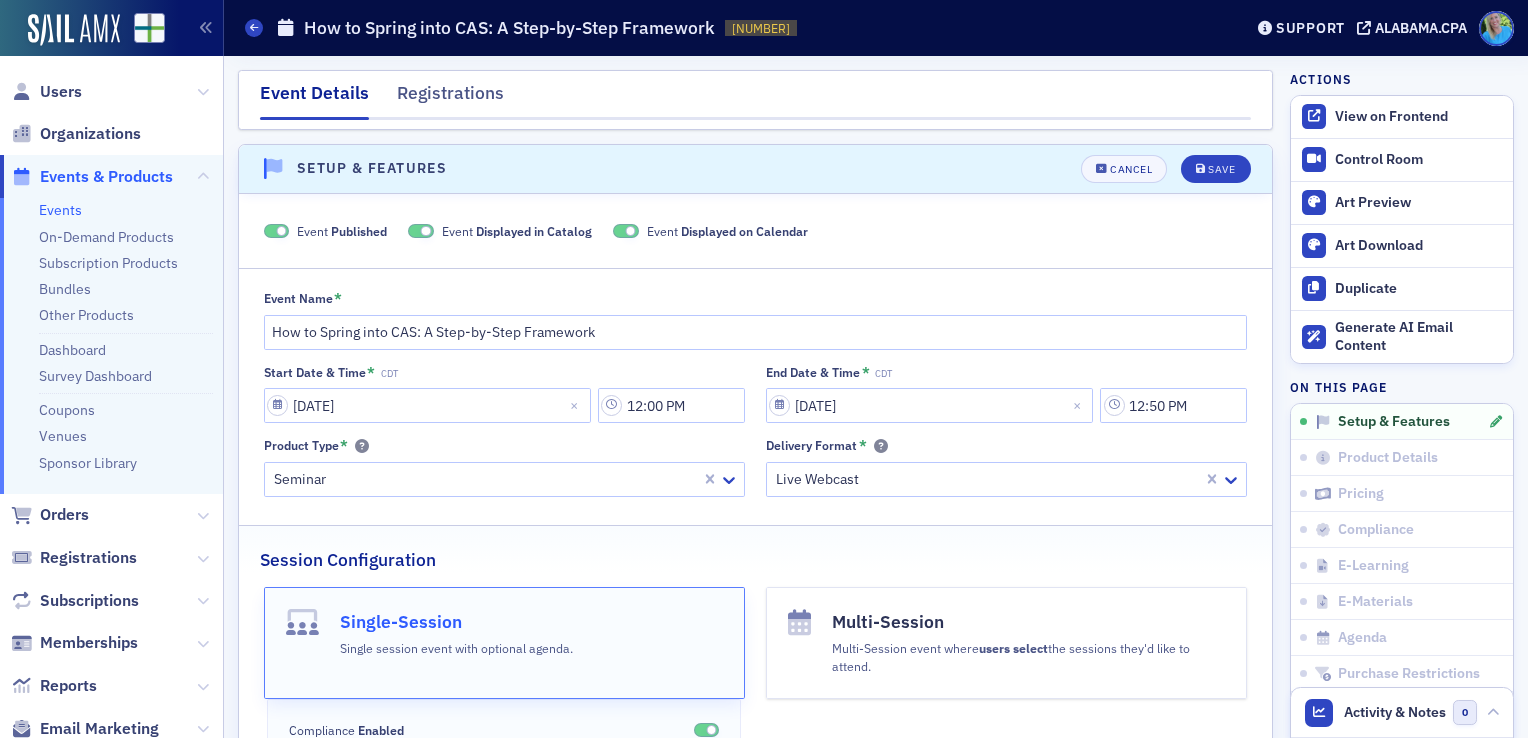 scroll, scrollTop: 27, scrollLeft: 0, axis: vertical 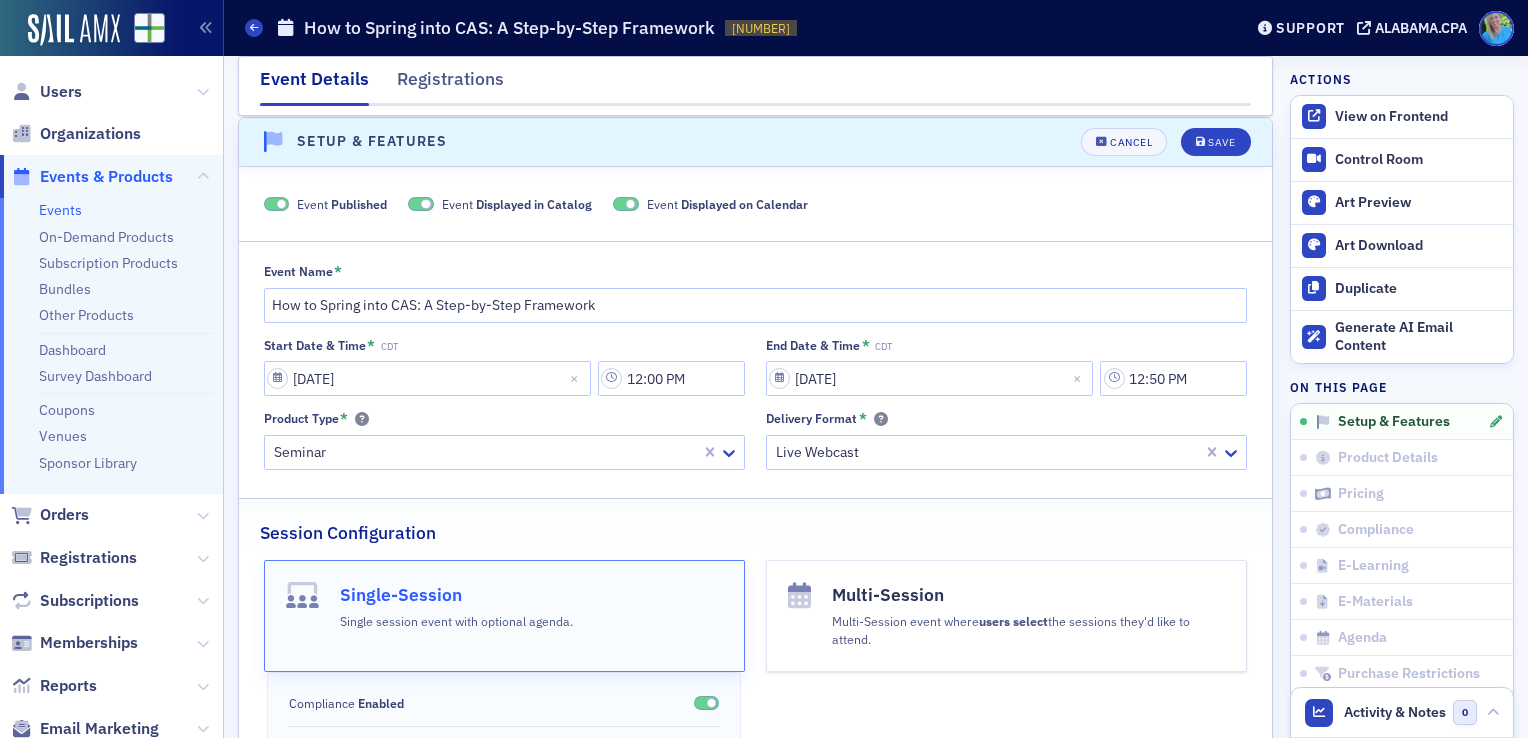 click 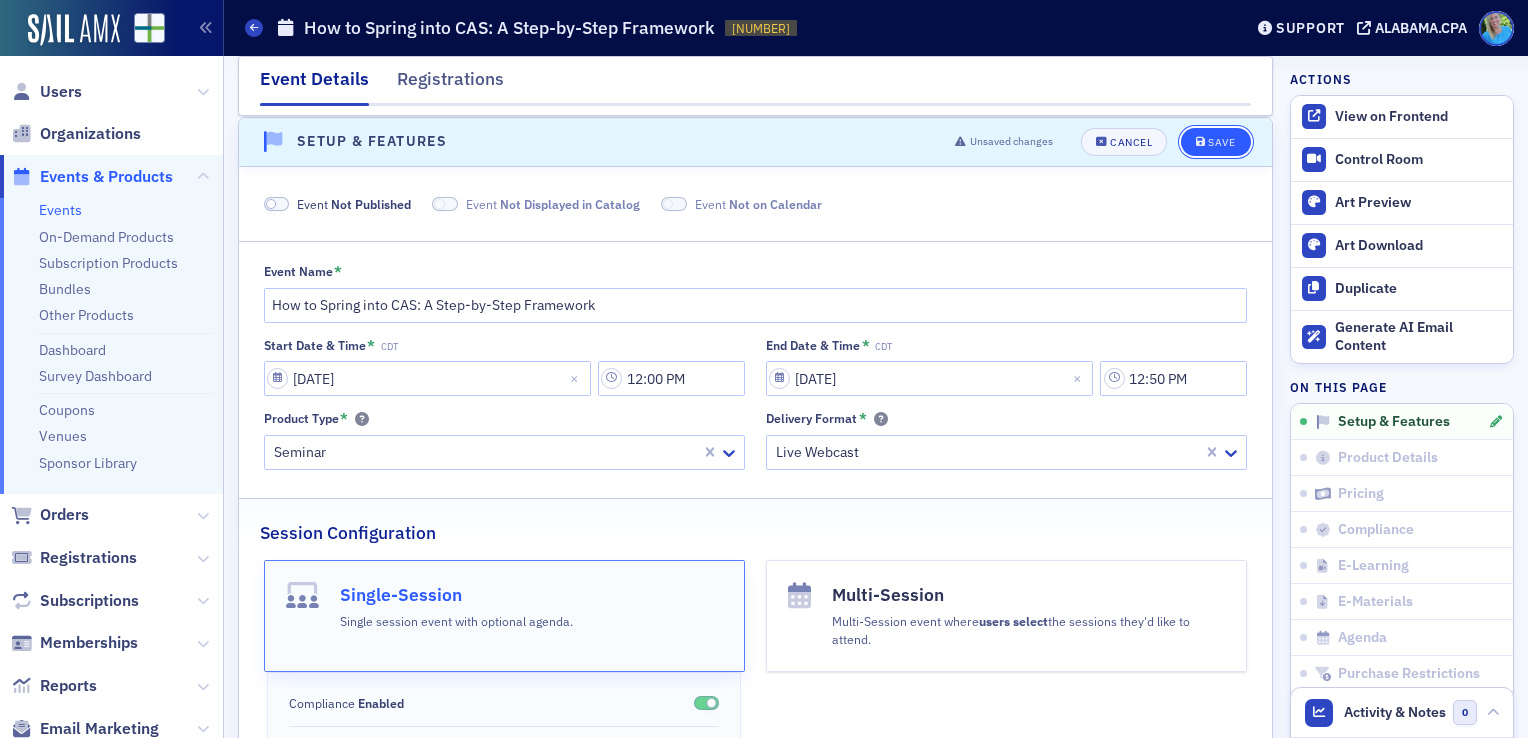 click on "Save" 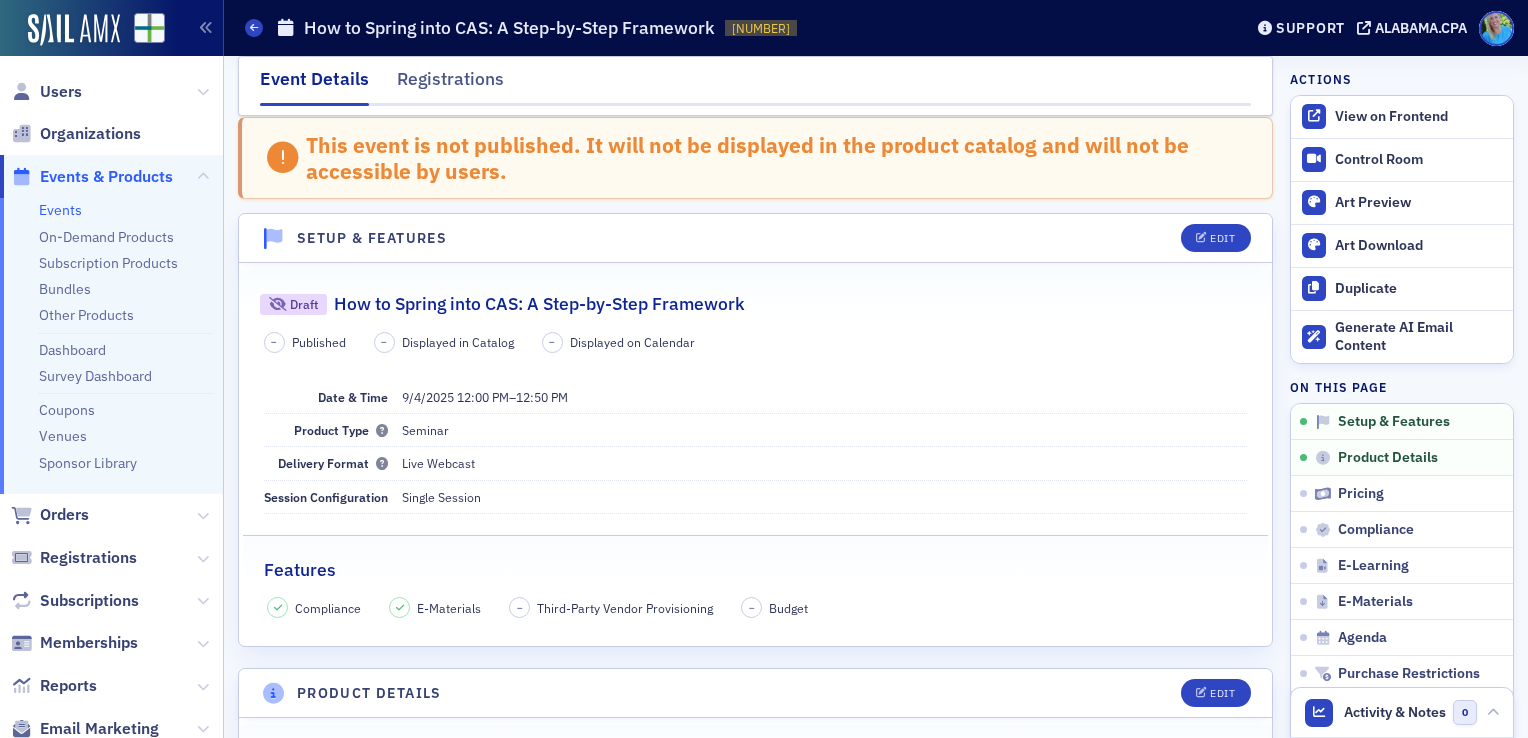scroll, scrollTop: 123, scrollLeft: 0, axis: vertical 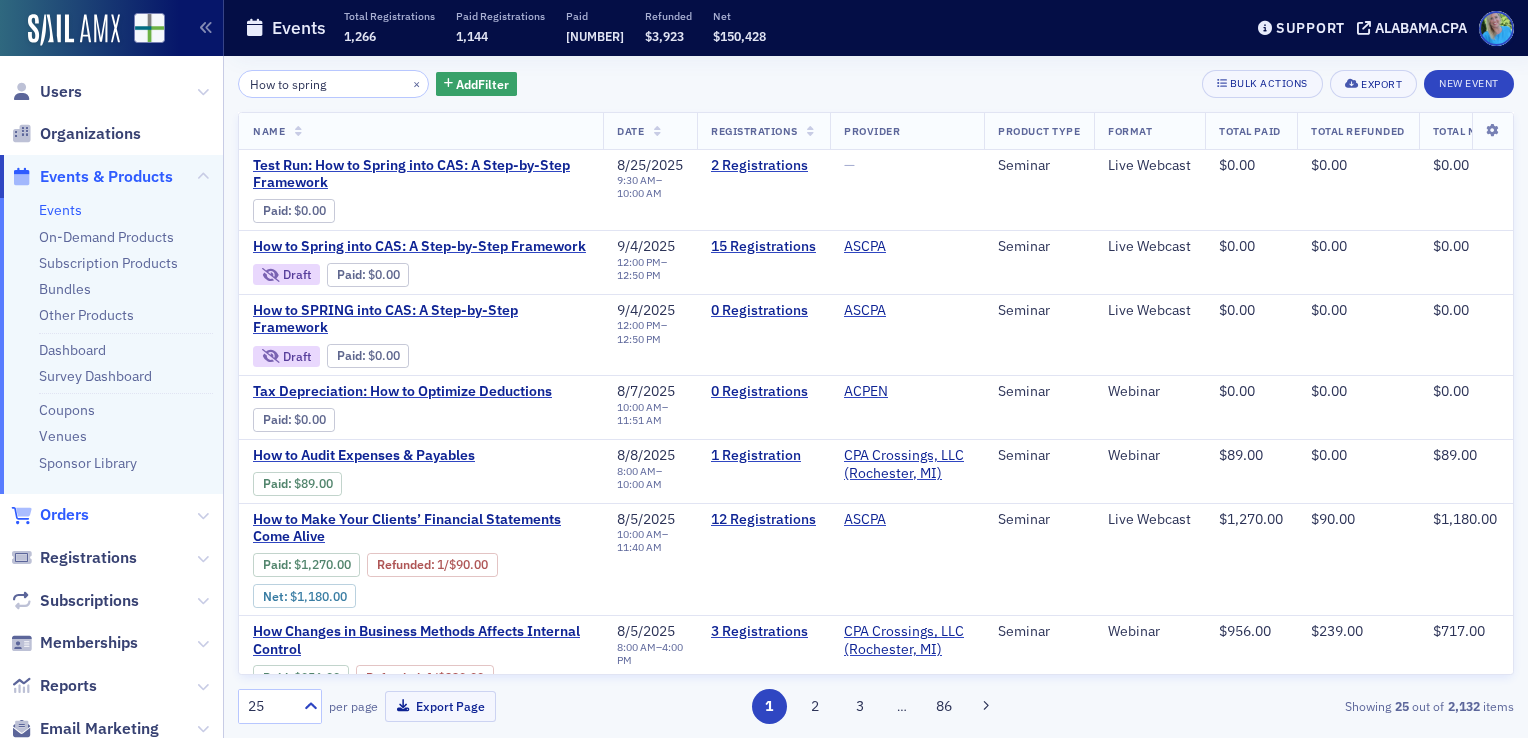 click on "Orders" 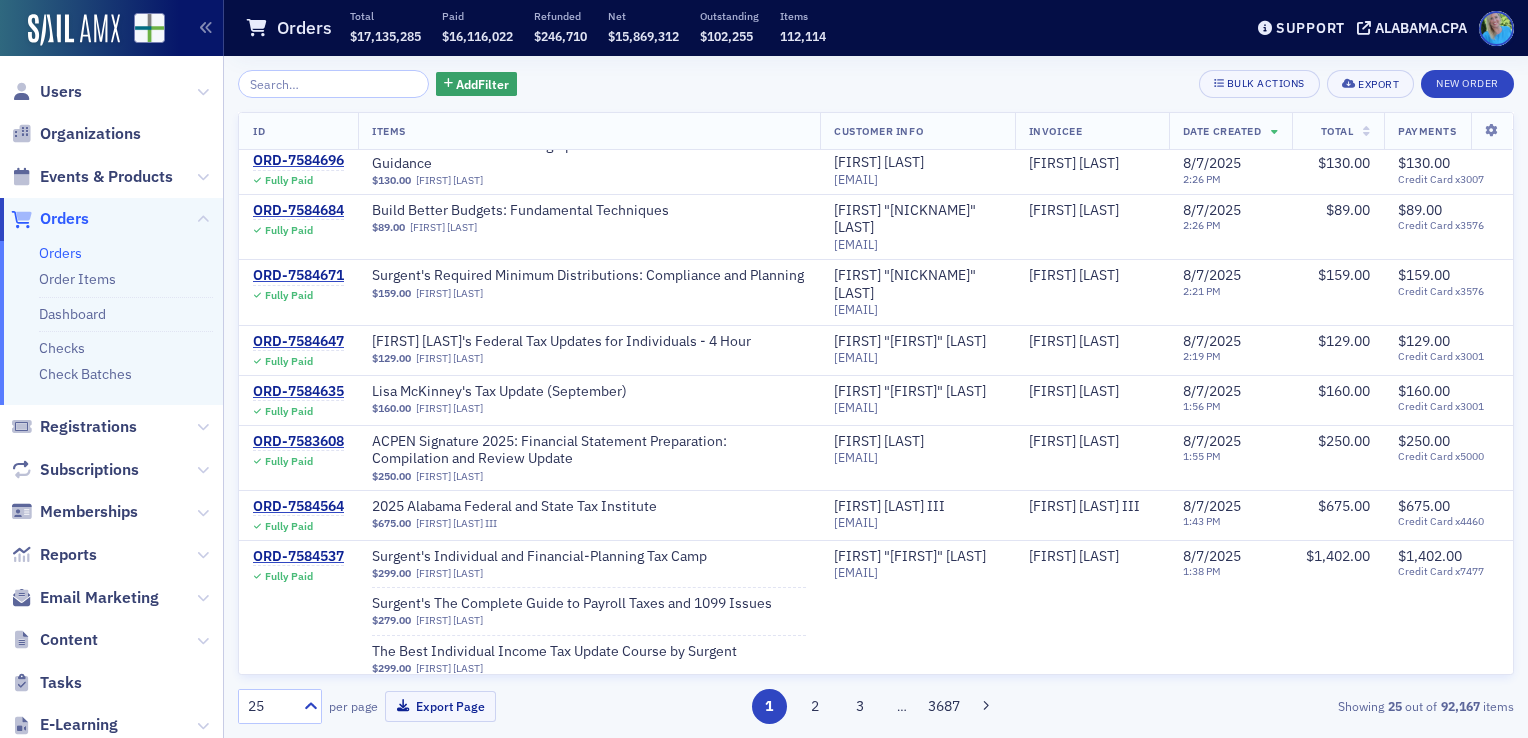 scroll, scrollTop: 1590, scrollLeft: 0, axis: vertical 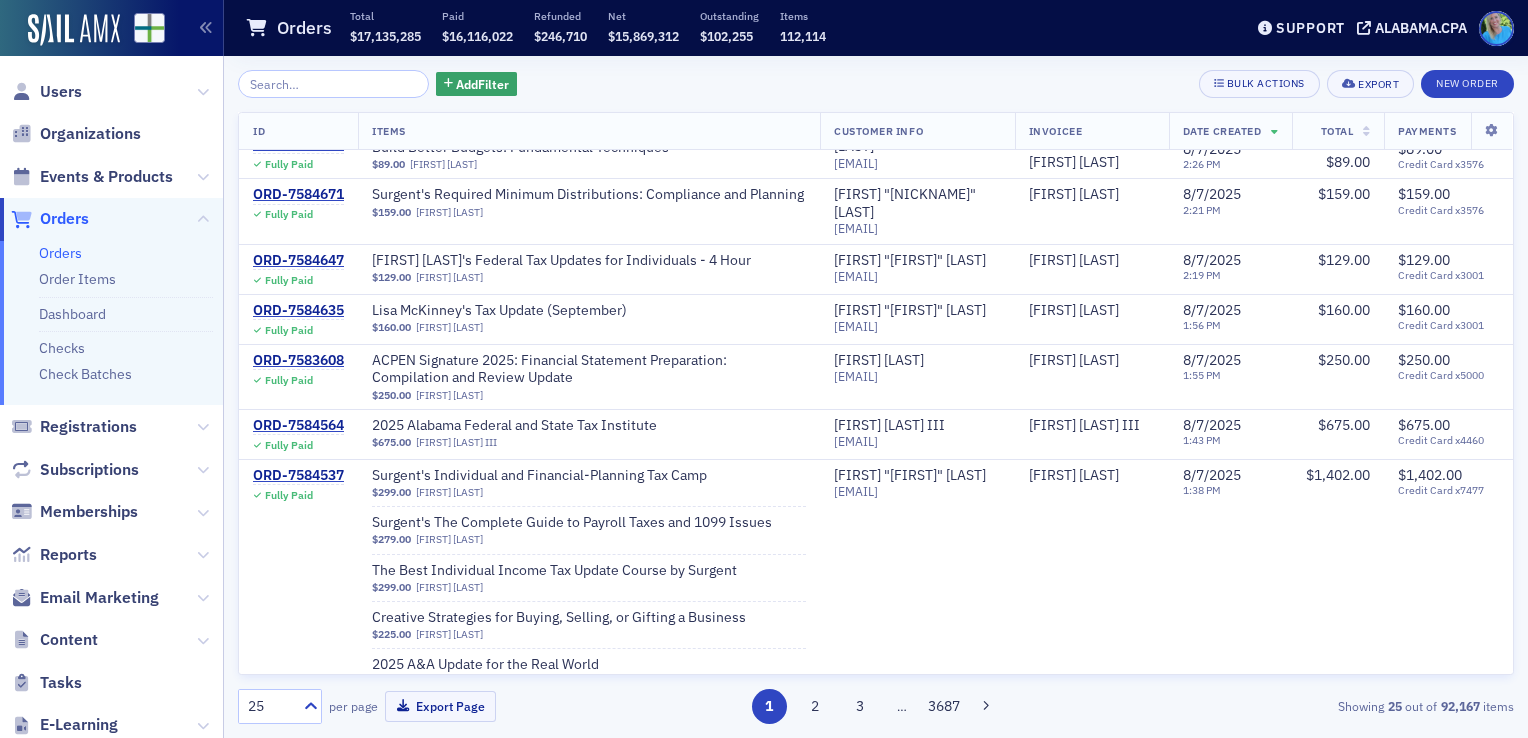 click on "Orders" 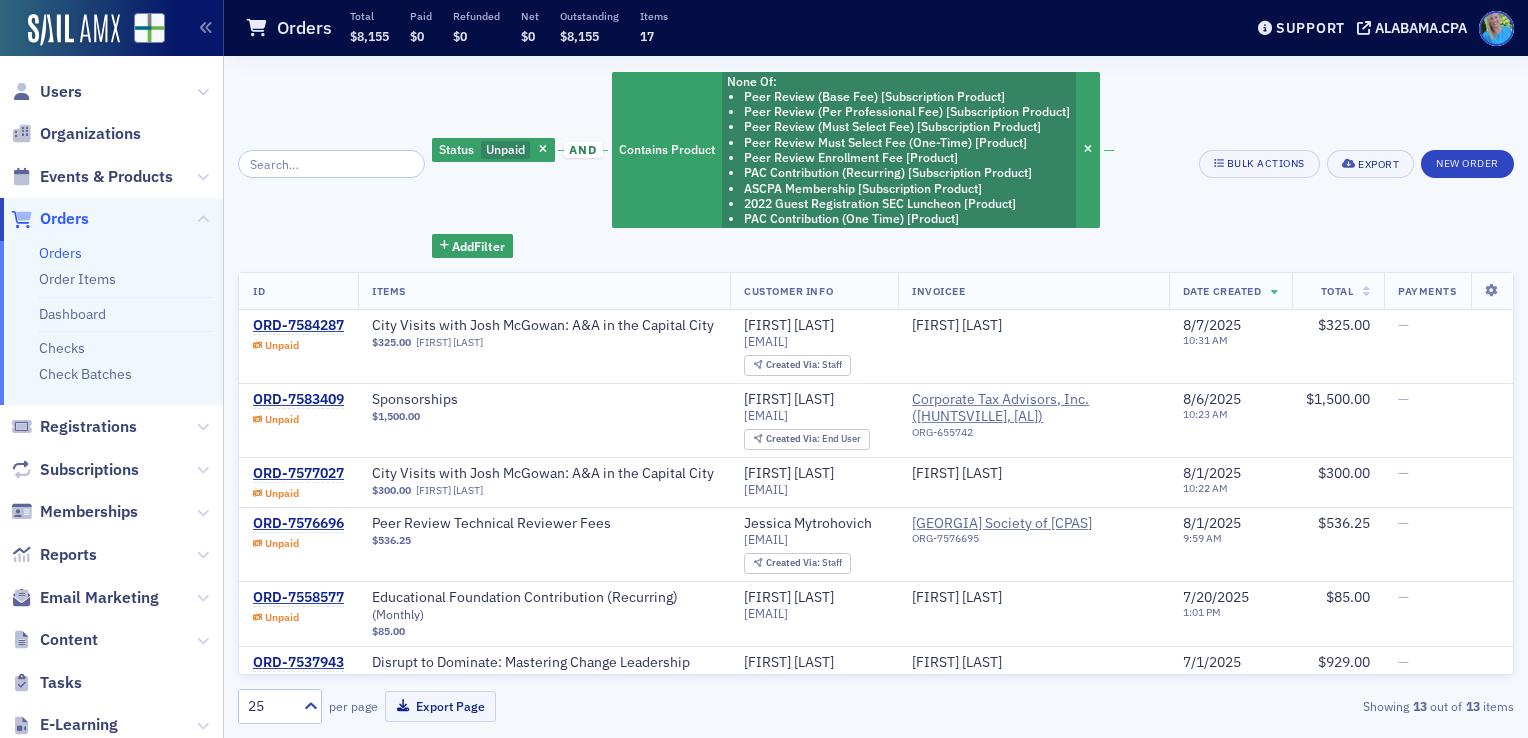 scroll, scrollTop: 0, scrollLeft: 0, axis: both 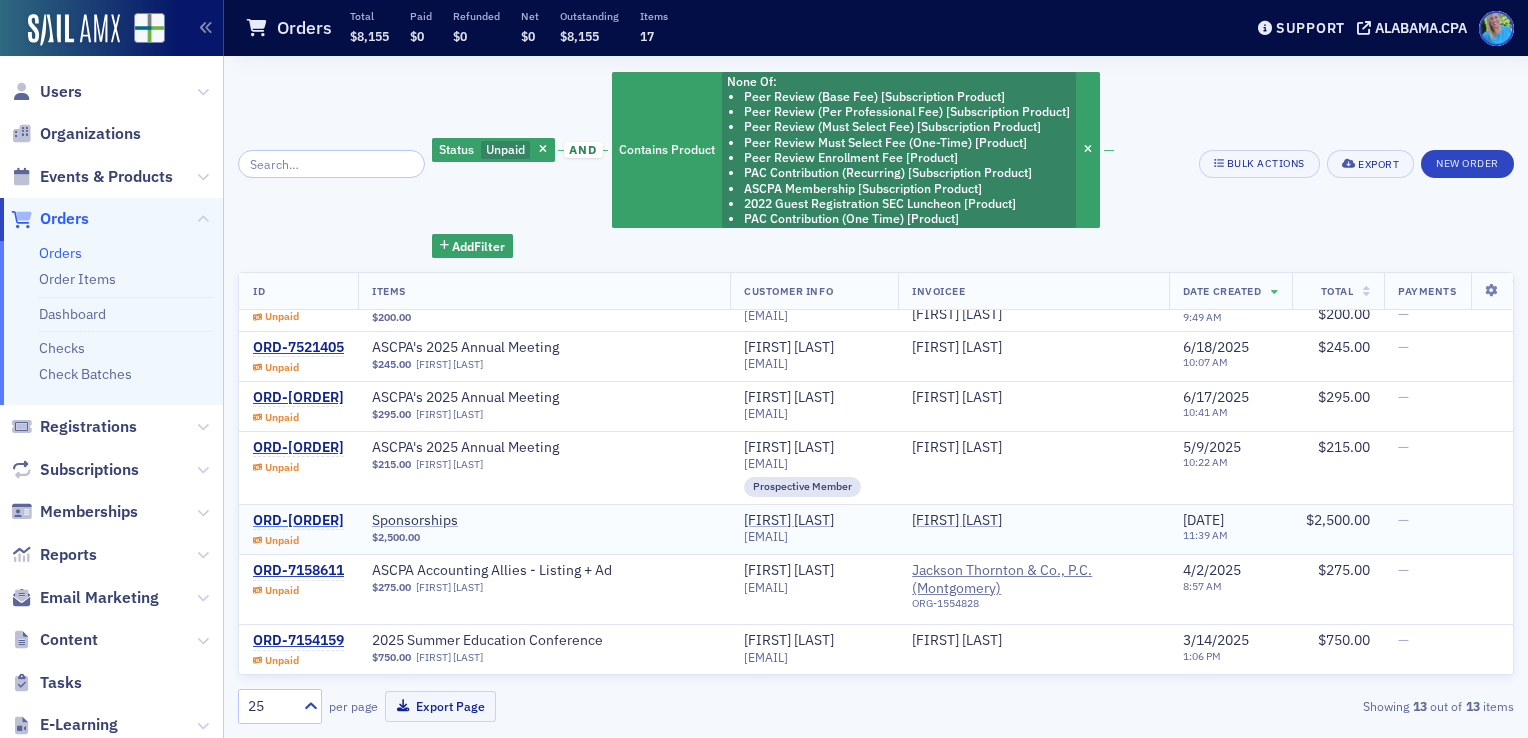 click on "ORD-[ORDER]" 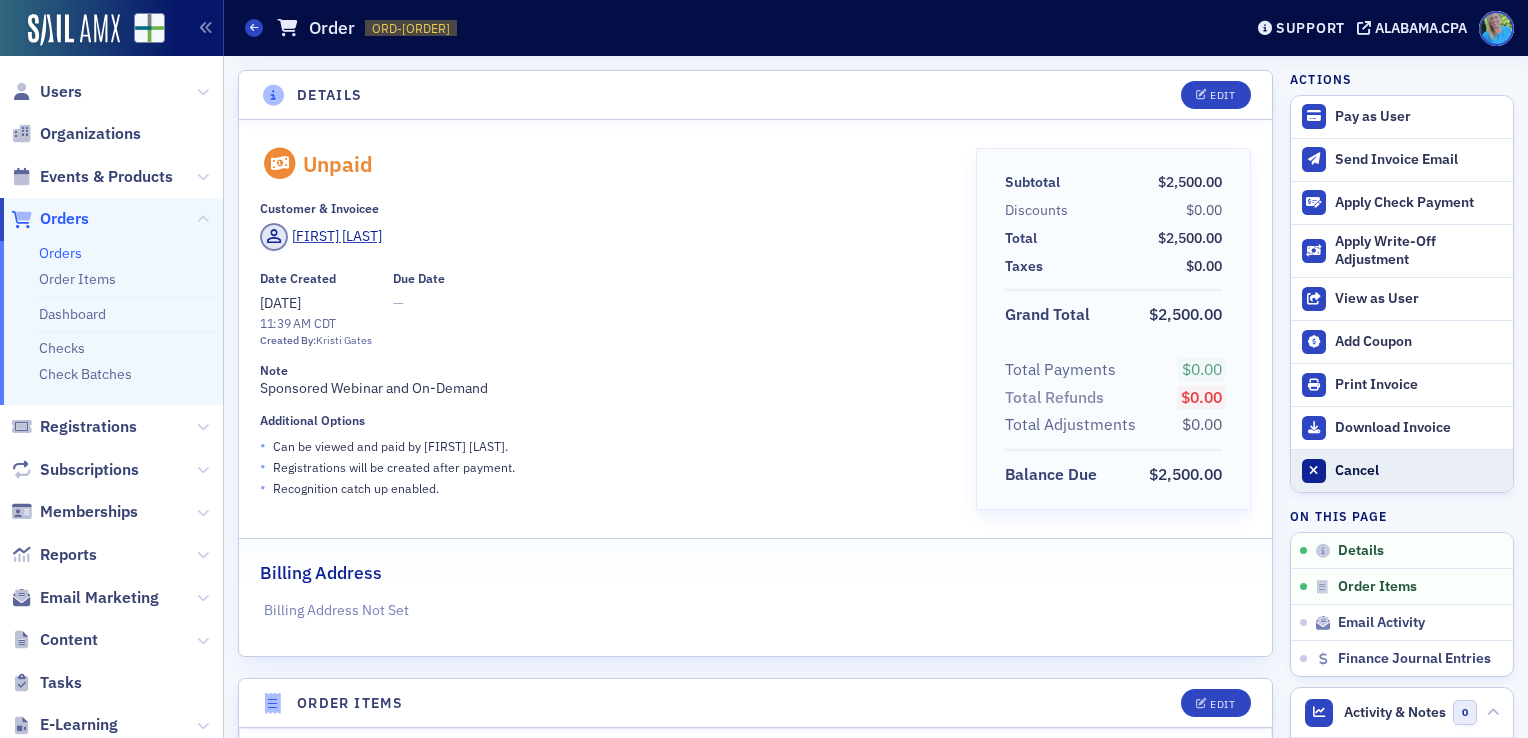 click on "Cancel" 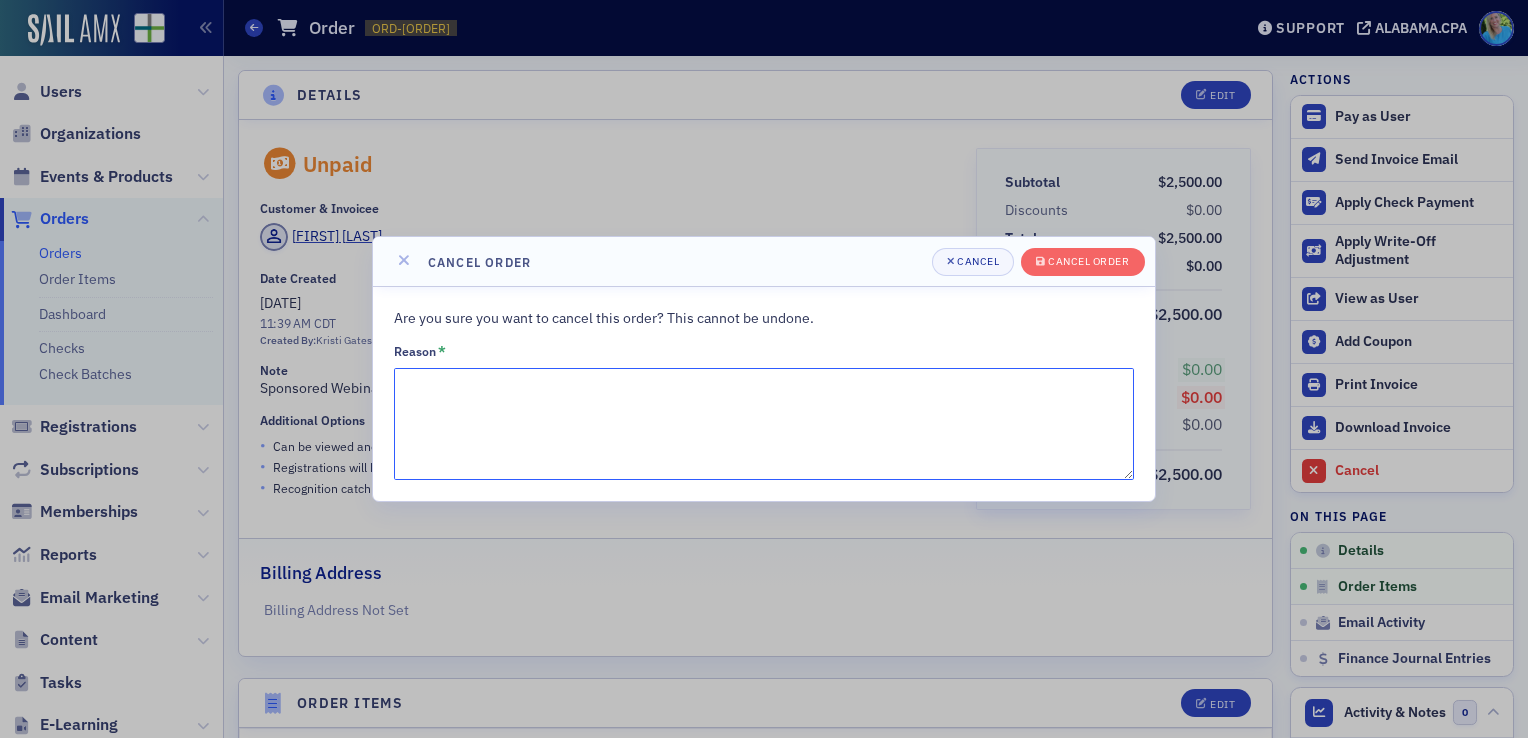 click on "Reason *" at bounding box center [764, 424] 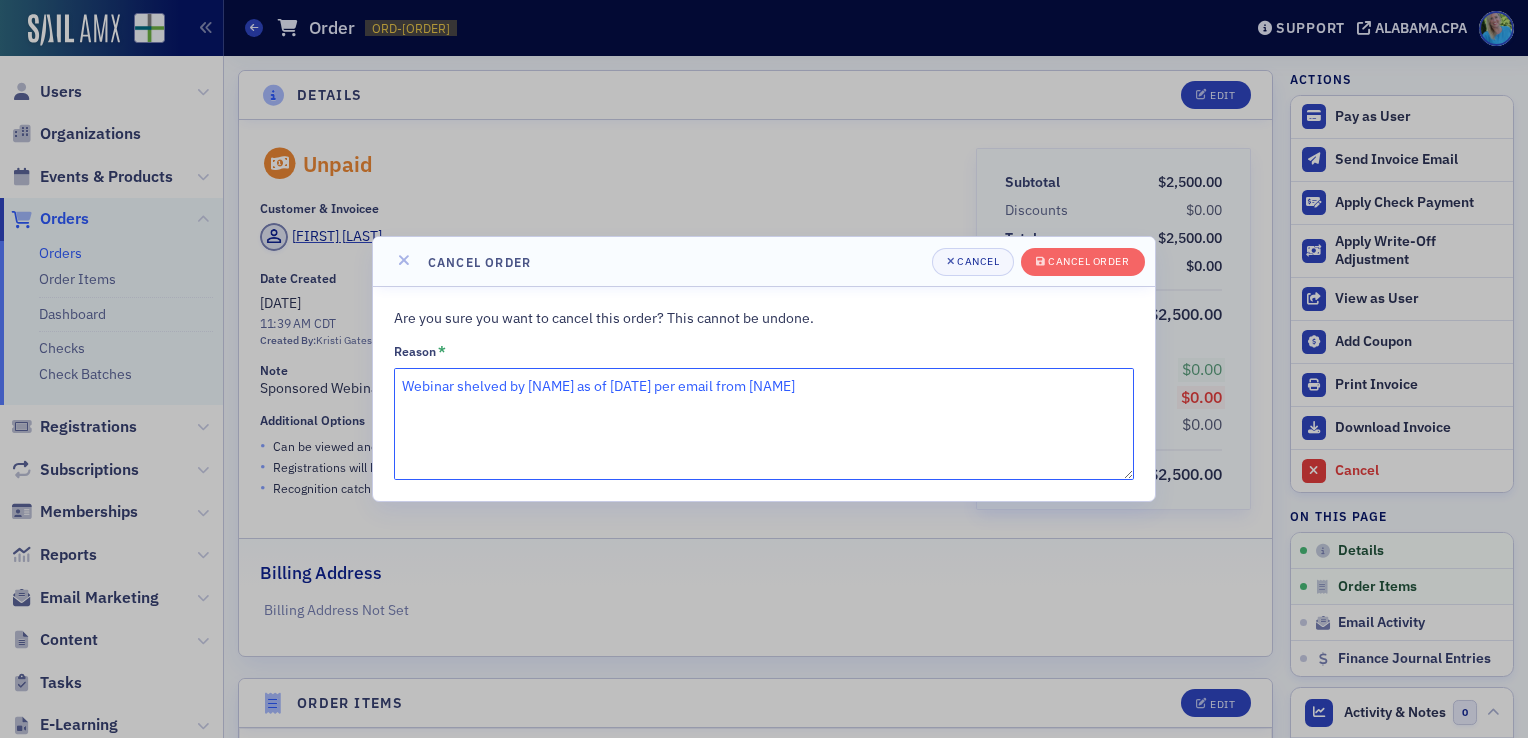 paste on "Michael Kanehann, COO" 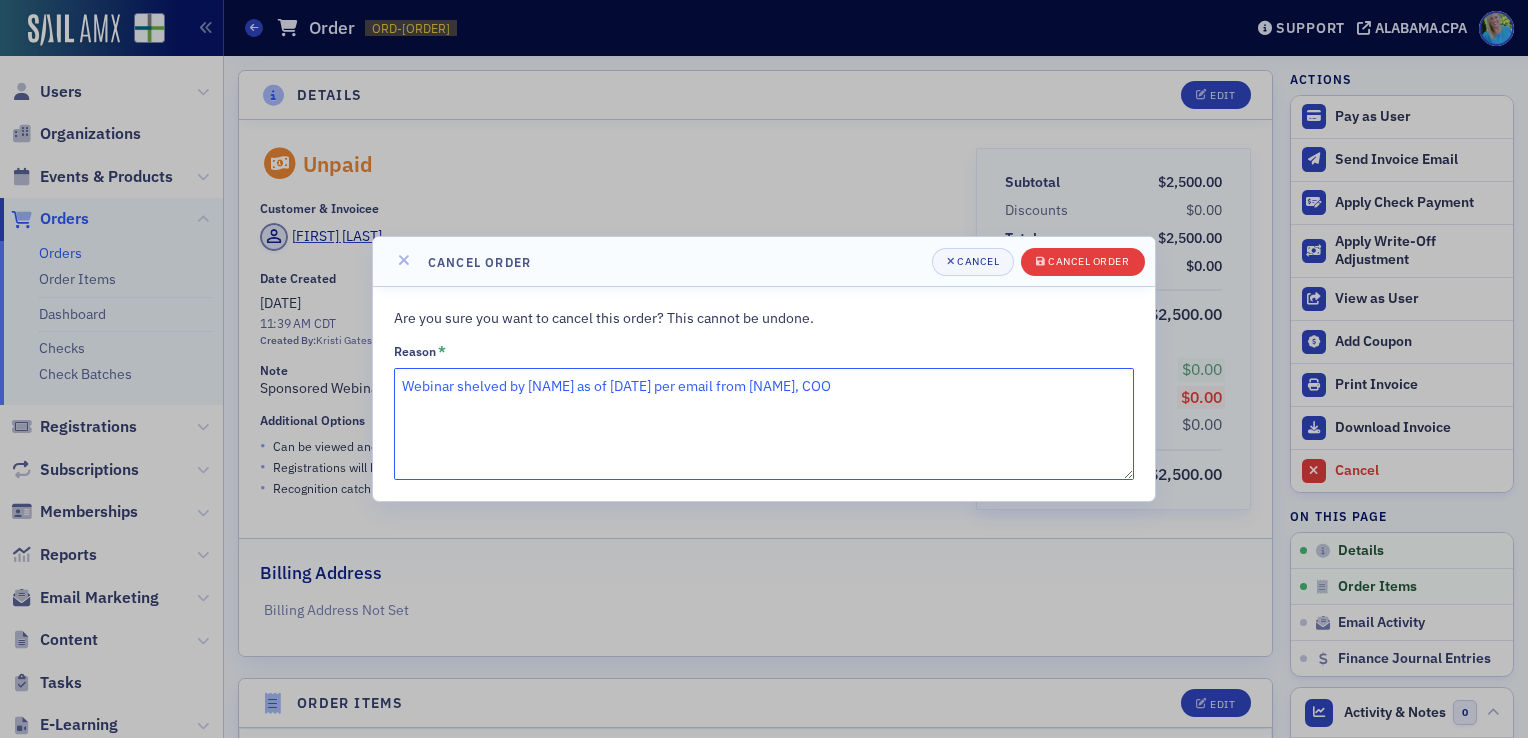 type on "Webinar shelved by FincenFetch as of 8/7/25 per email from Michael Kanehann, COO" 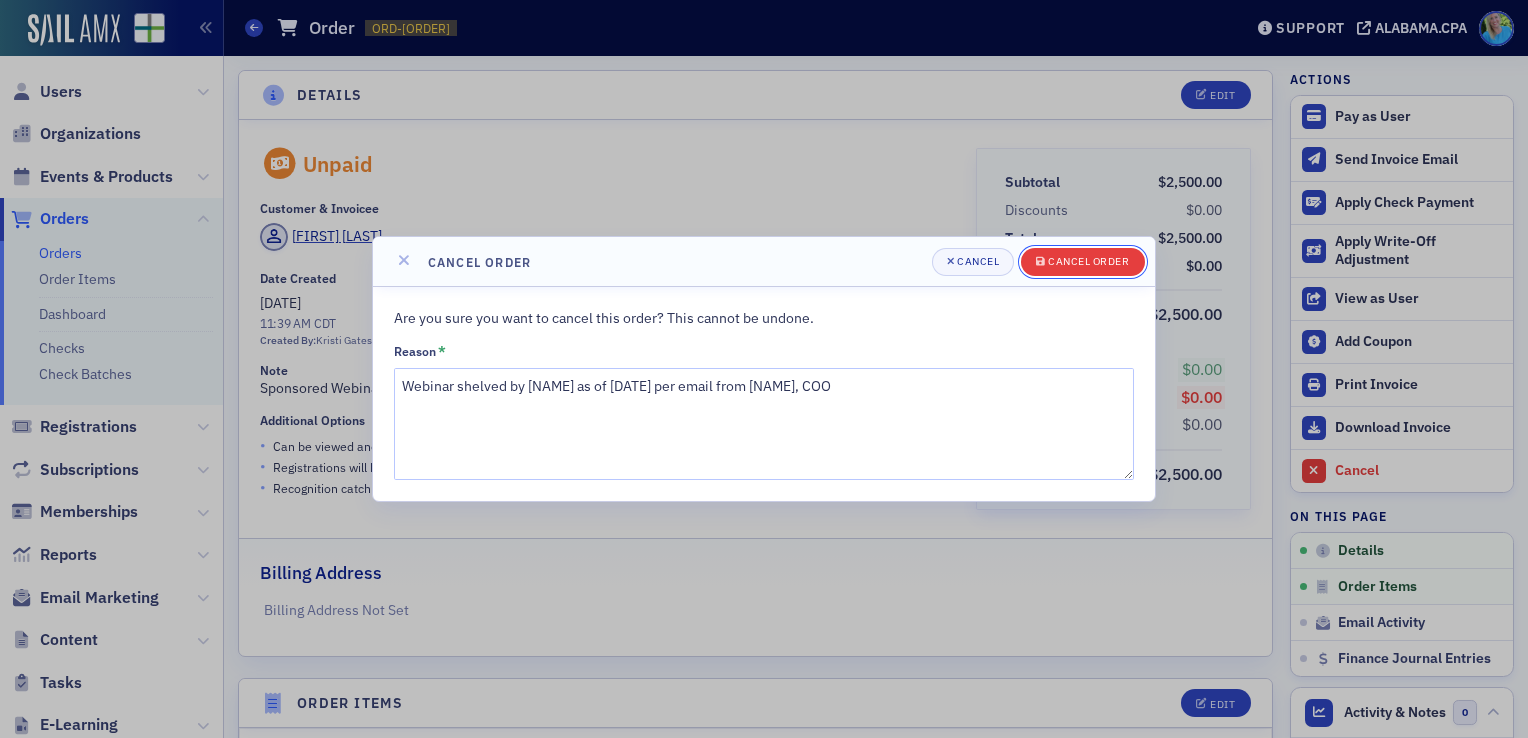 click on "Cancel order" at bounding box center [1088, 261] 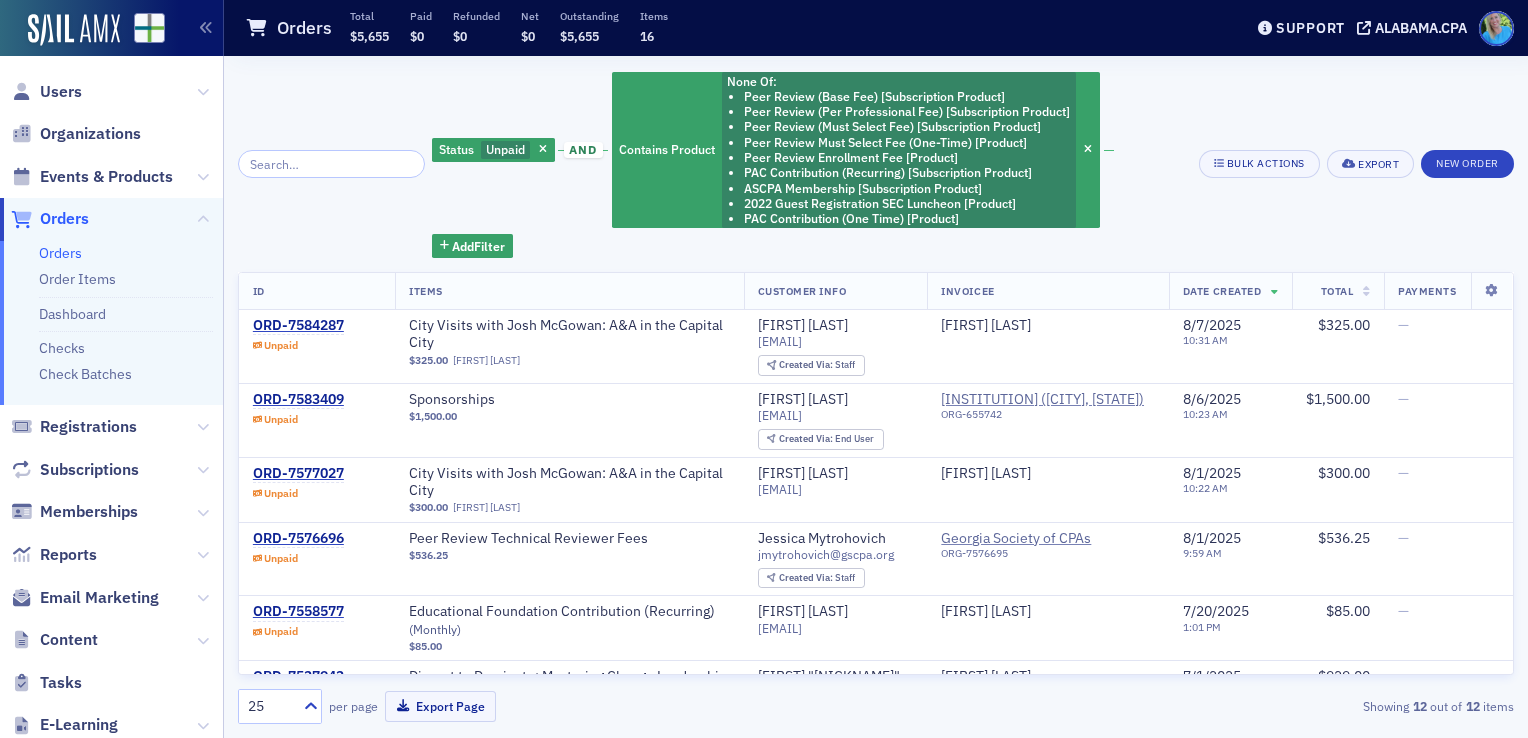 scroll, scrollTop: 0, scrollLeft: 0, axis: both 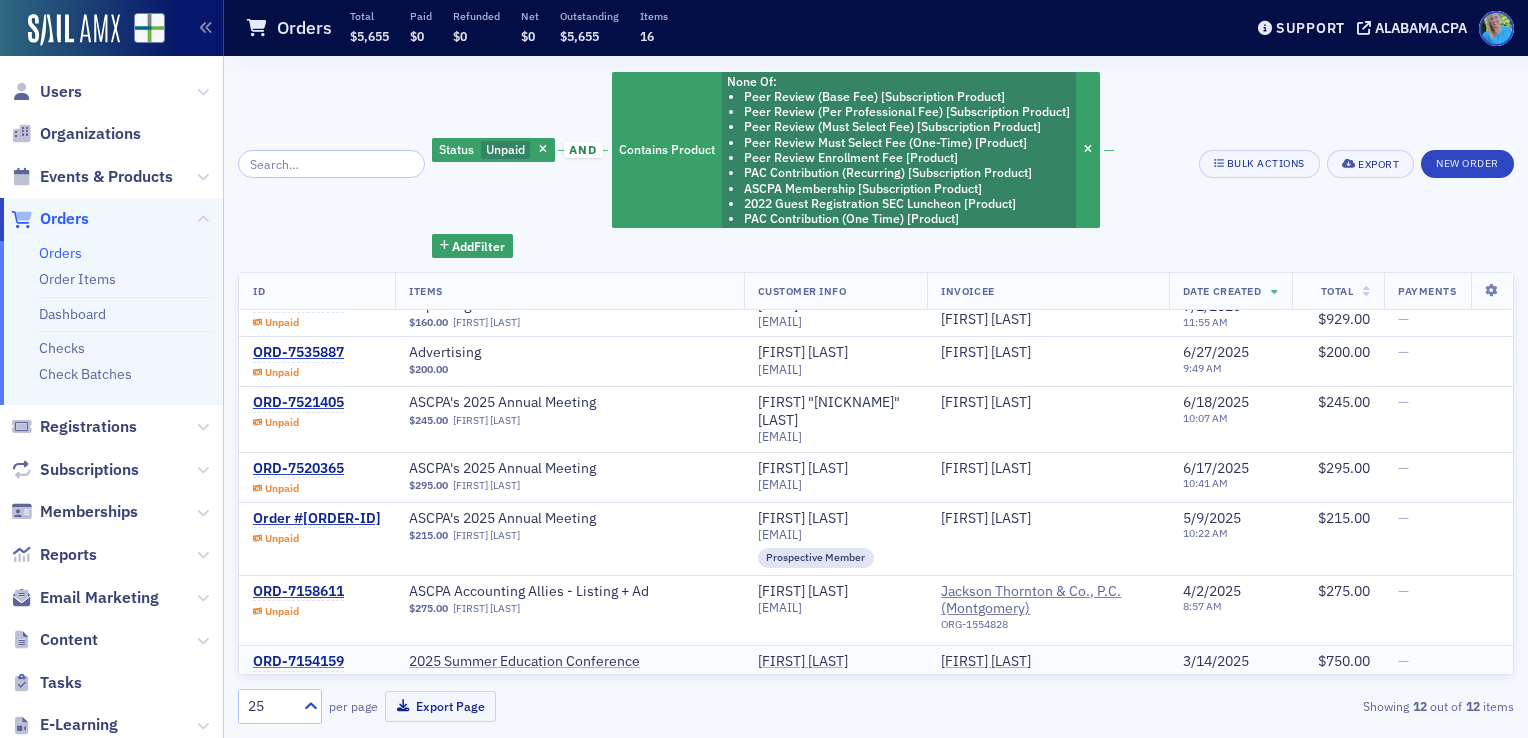 click on "ORD-7154159" 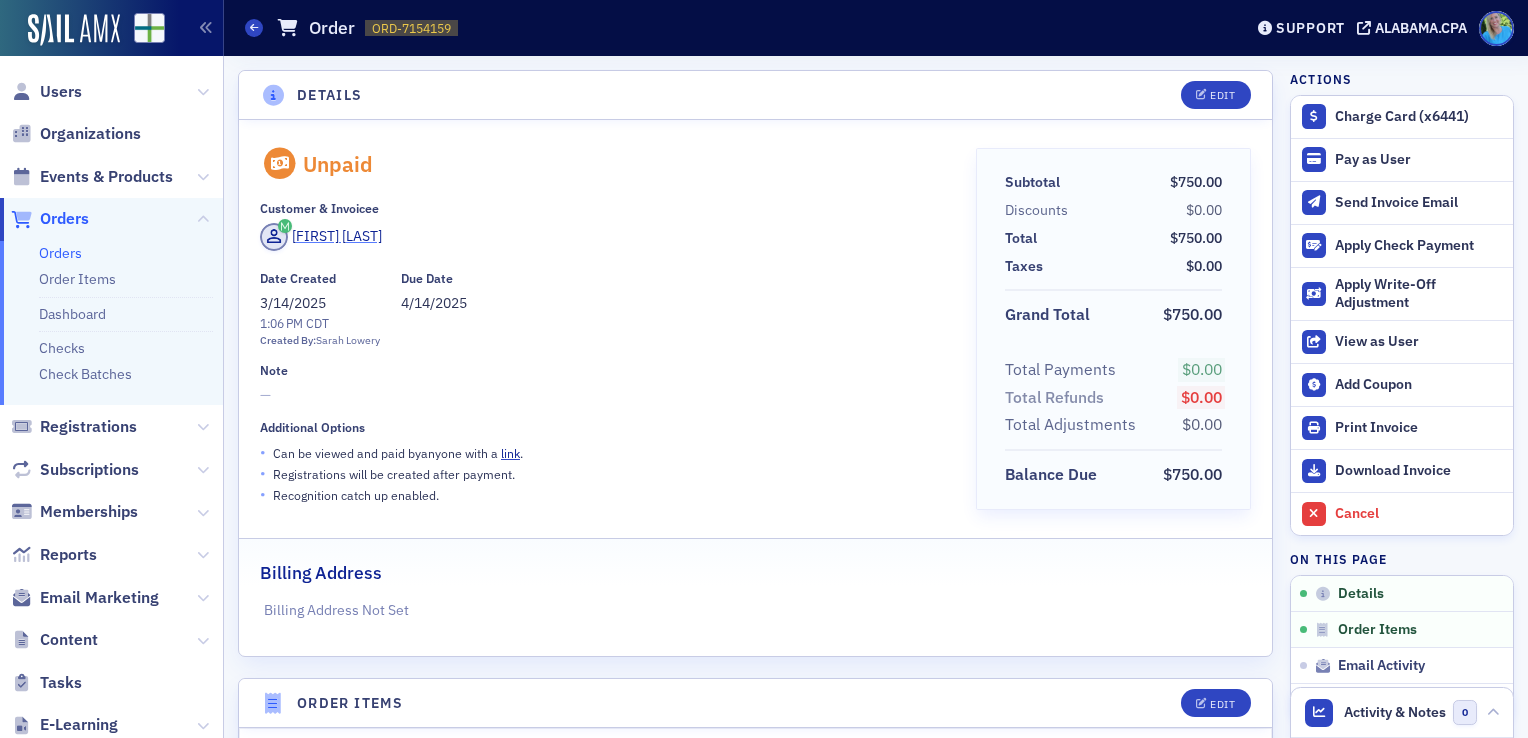 click on "[FIRST] [LAST]" 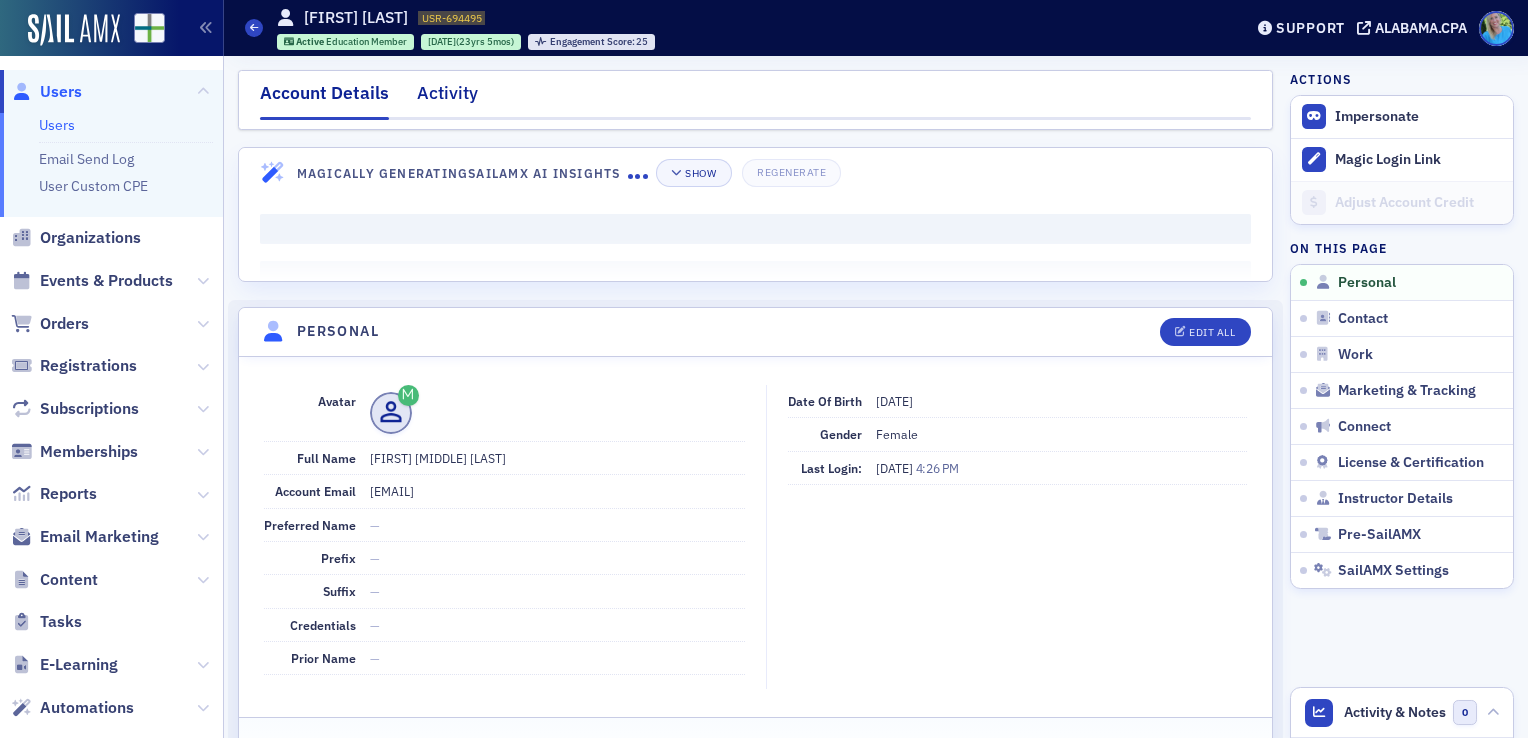 click on "Activity" 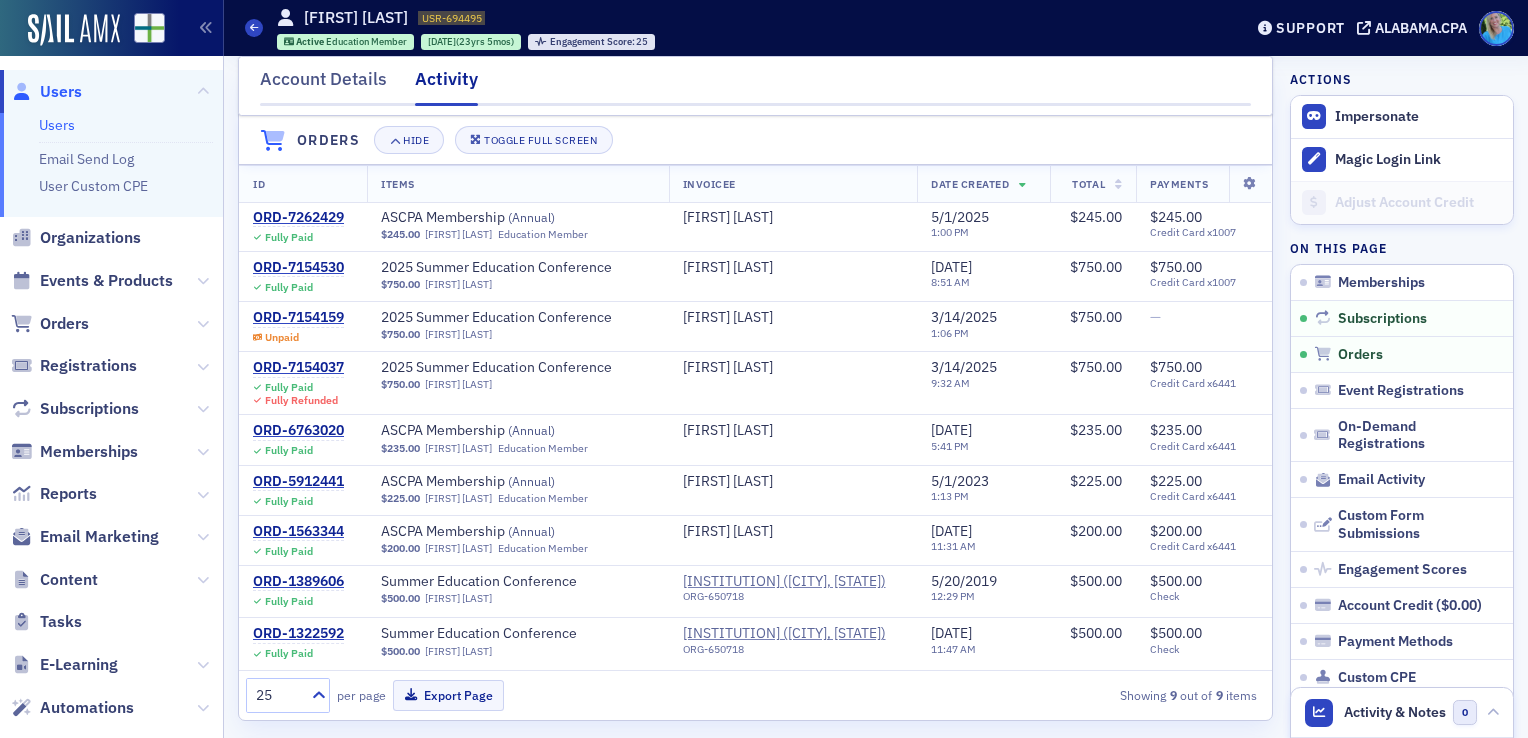 scroll, scrollTop: 600, scrollLeft: 0, axis: vertical 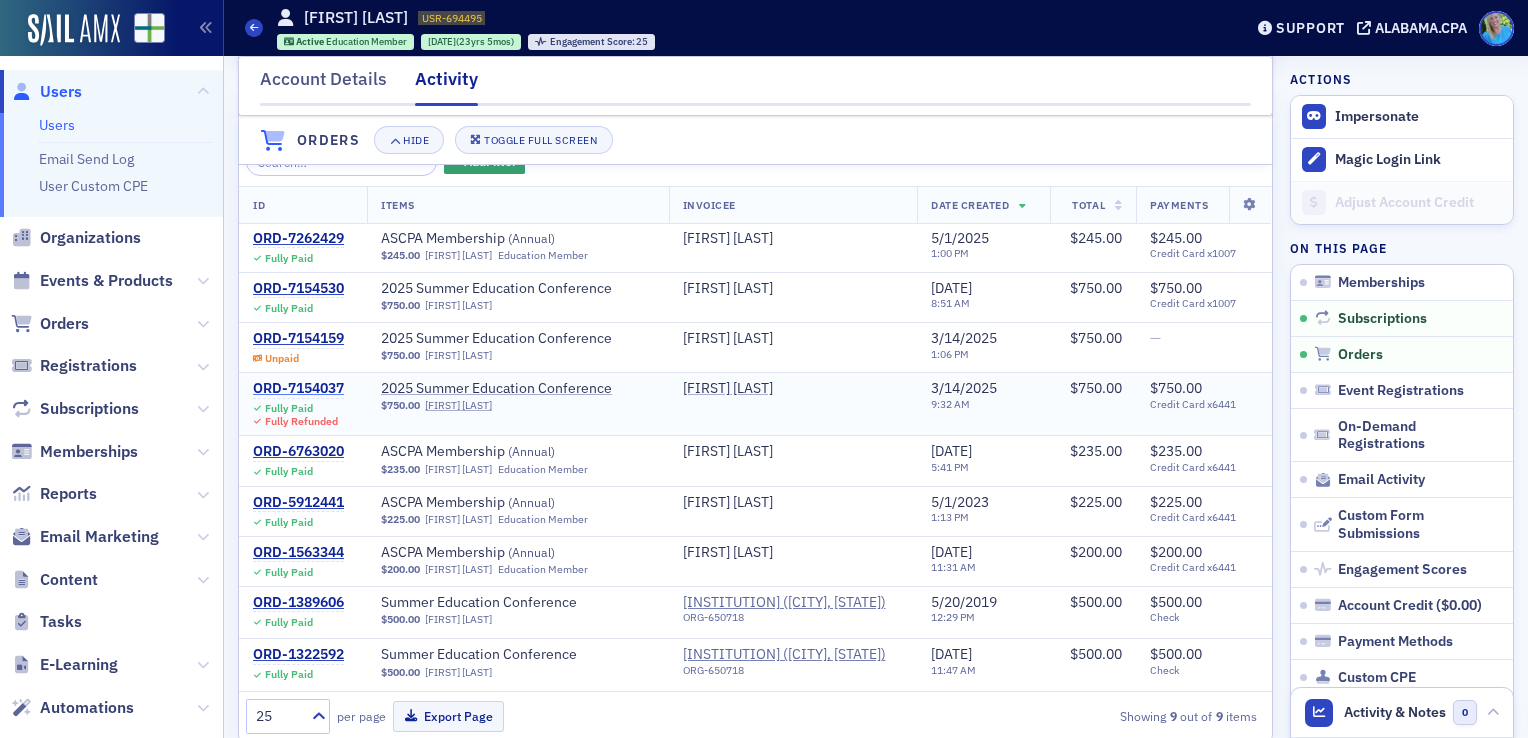 click on "ORD-7154037" 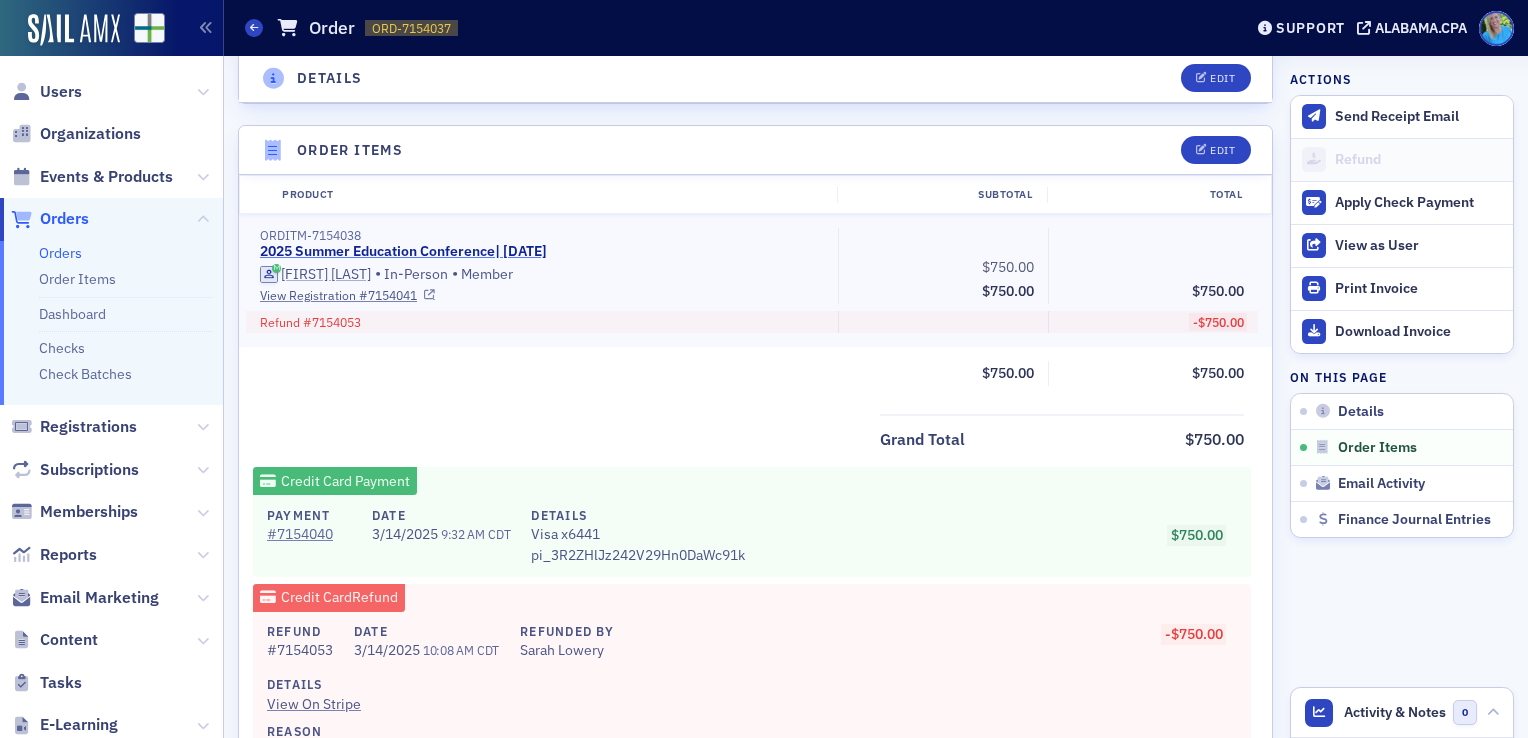 scroll, scrollTop: 600, scrollLeft: 0, axis: vertical 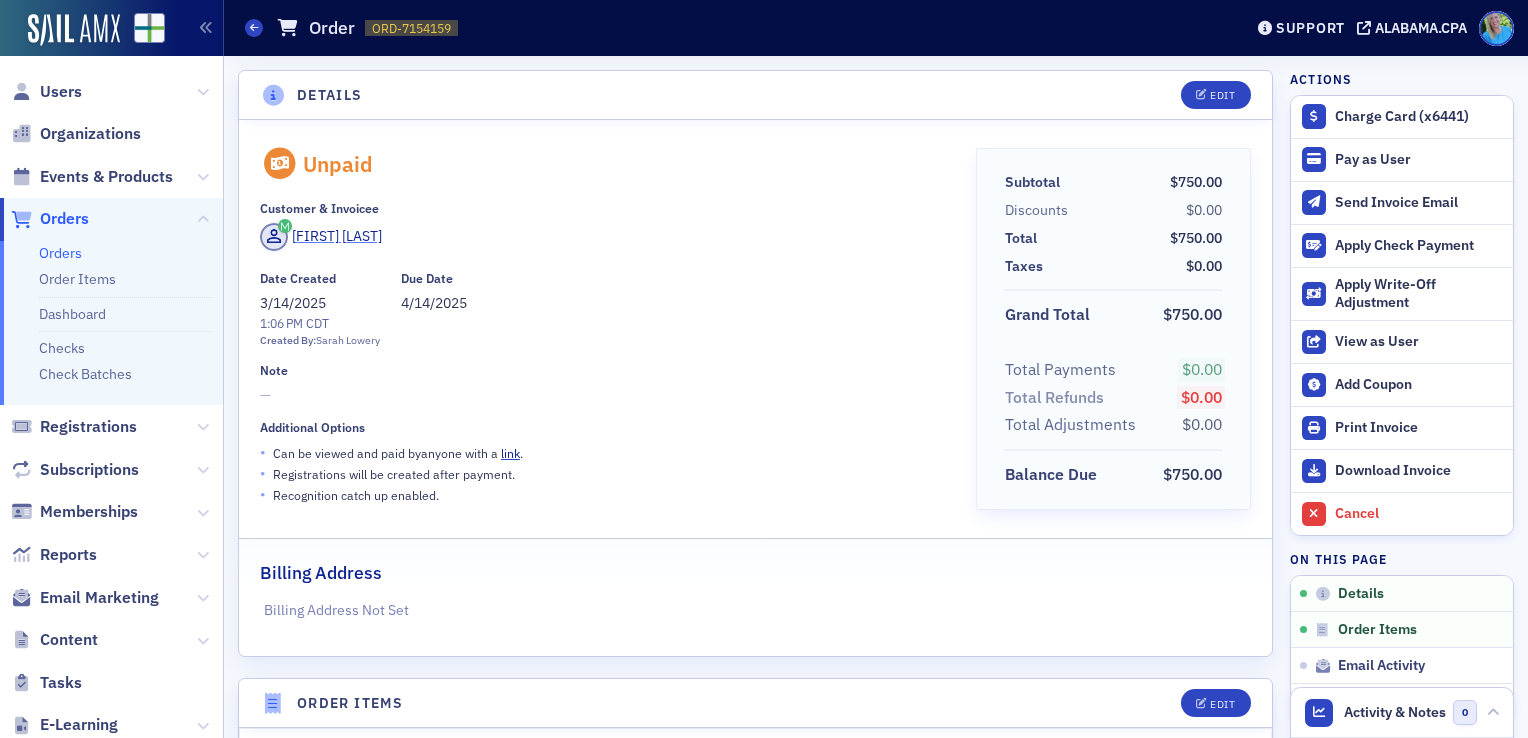 click on "[FIRST] [LAST]" 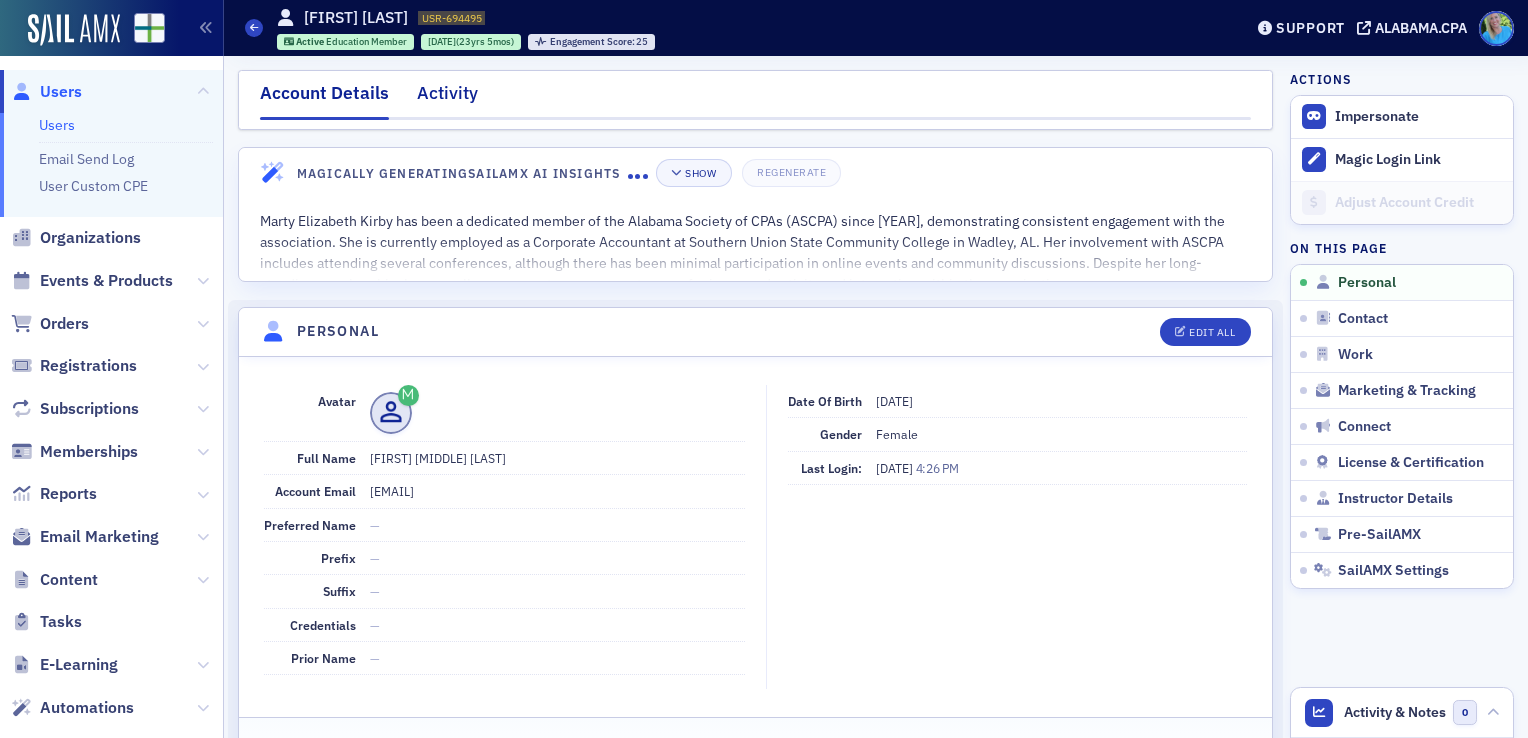 click on "Activity" 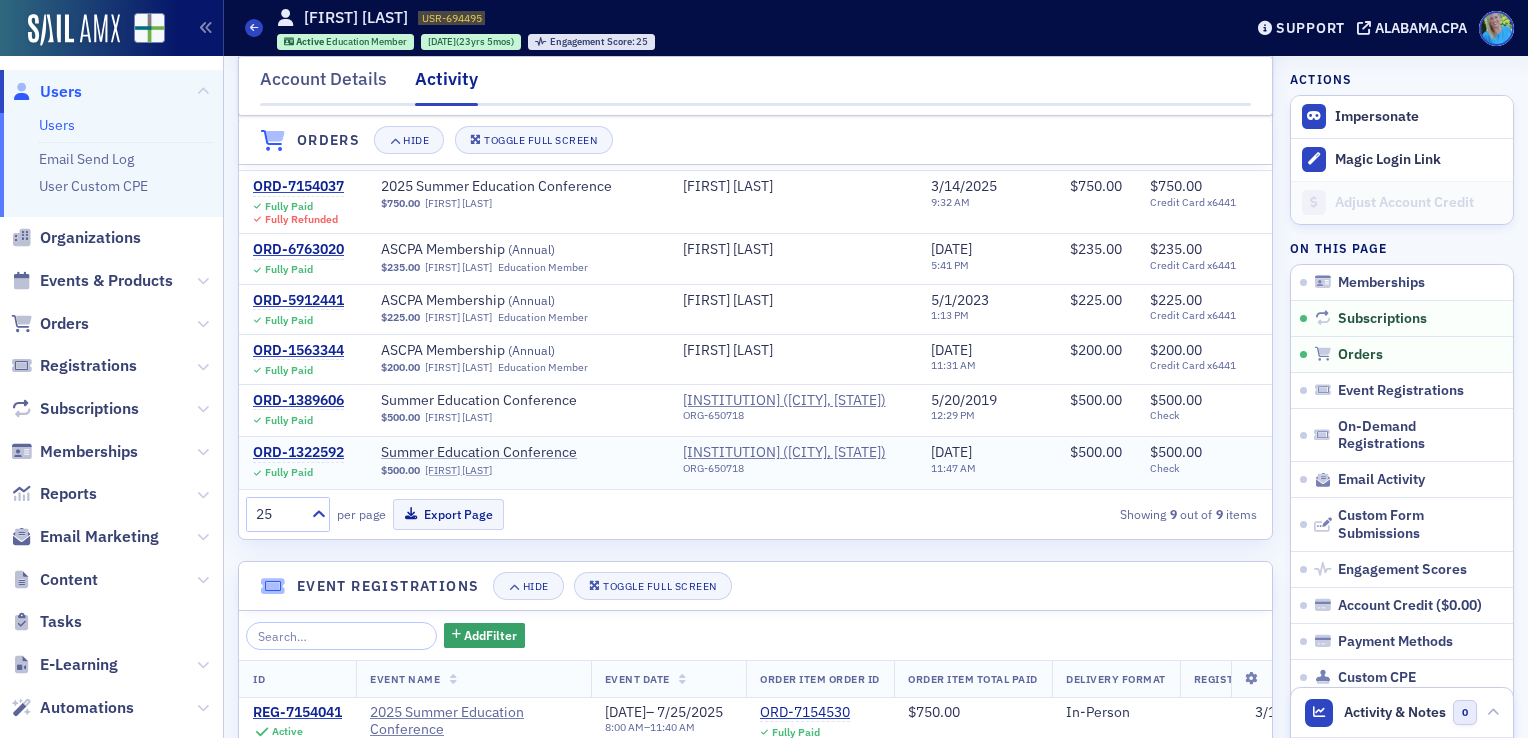 scroll, scrollTop: 500, scrollLeft: 0, axis: vertical 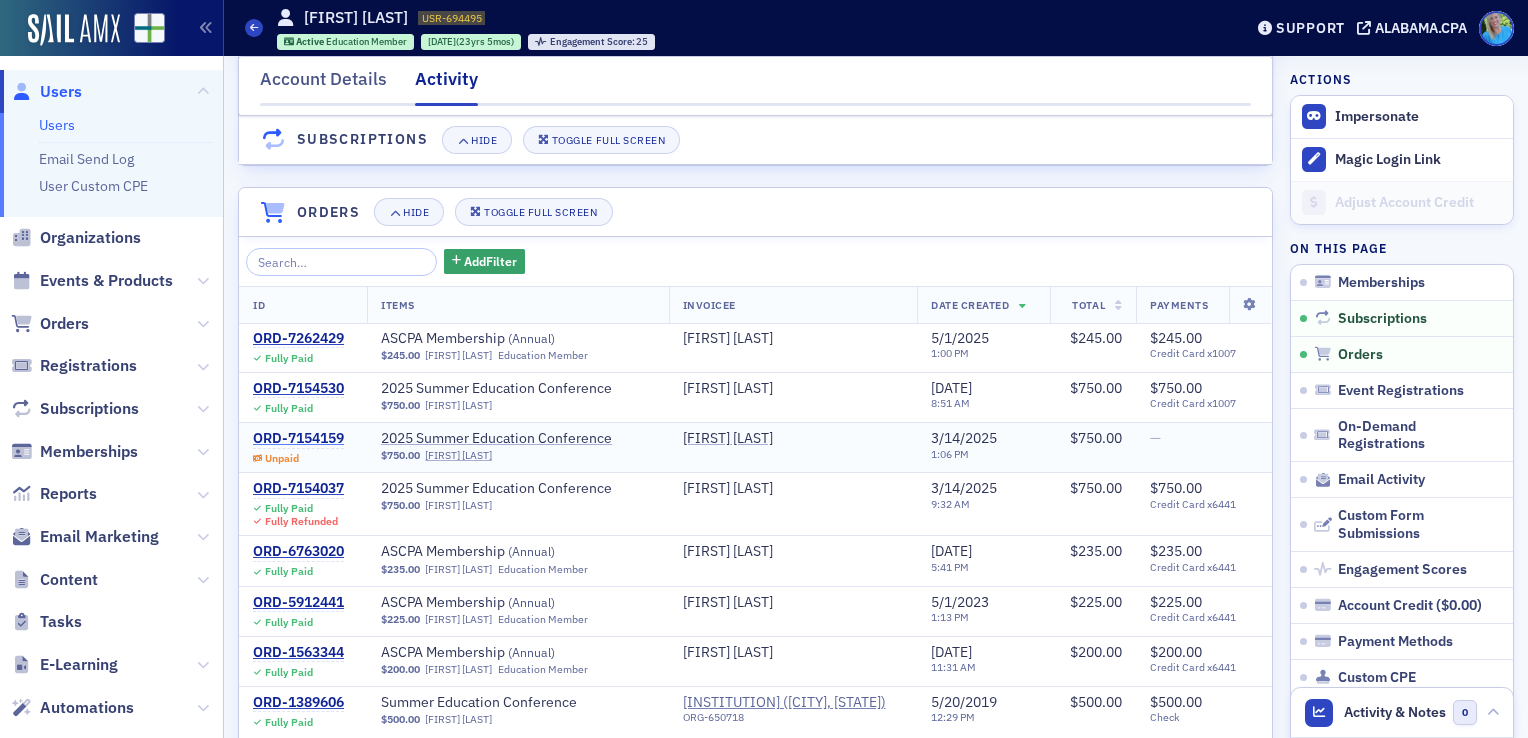 click on "ORD-7154159" 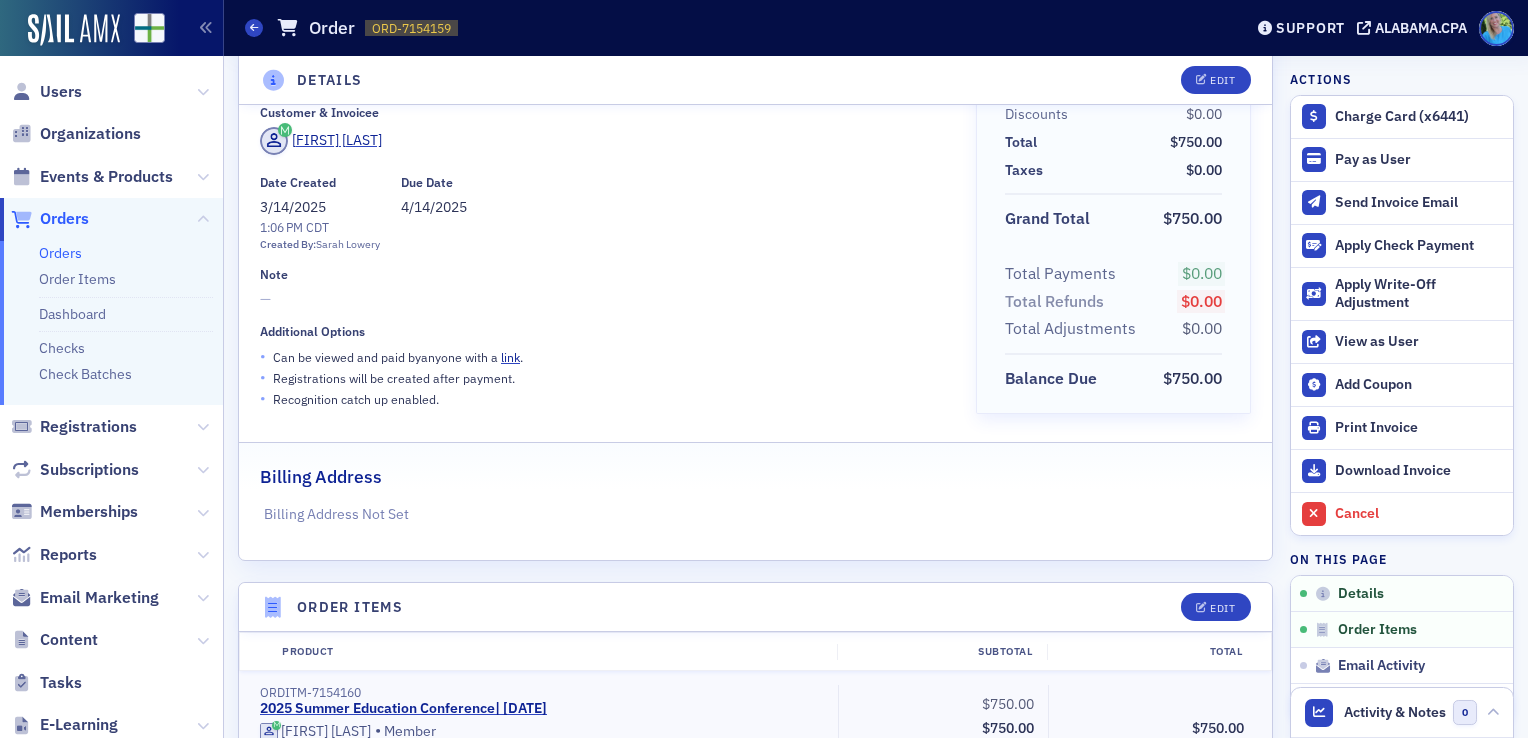 scroll, scrollTop: 14, scrollLeft: 0, axis: vertical 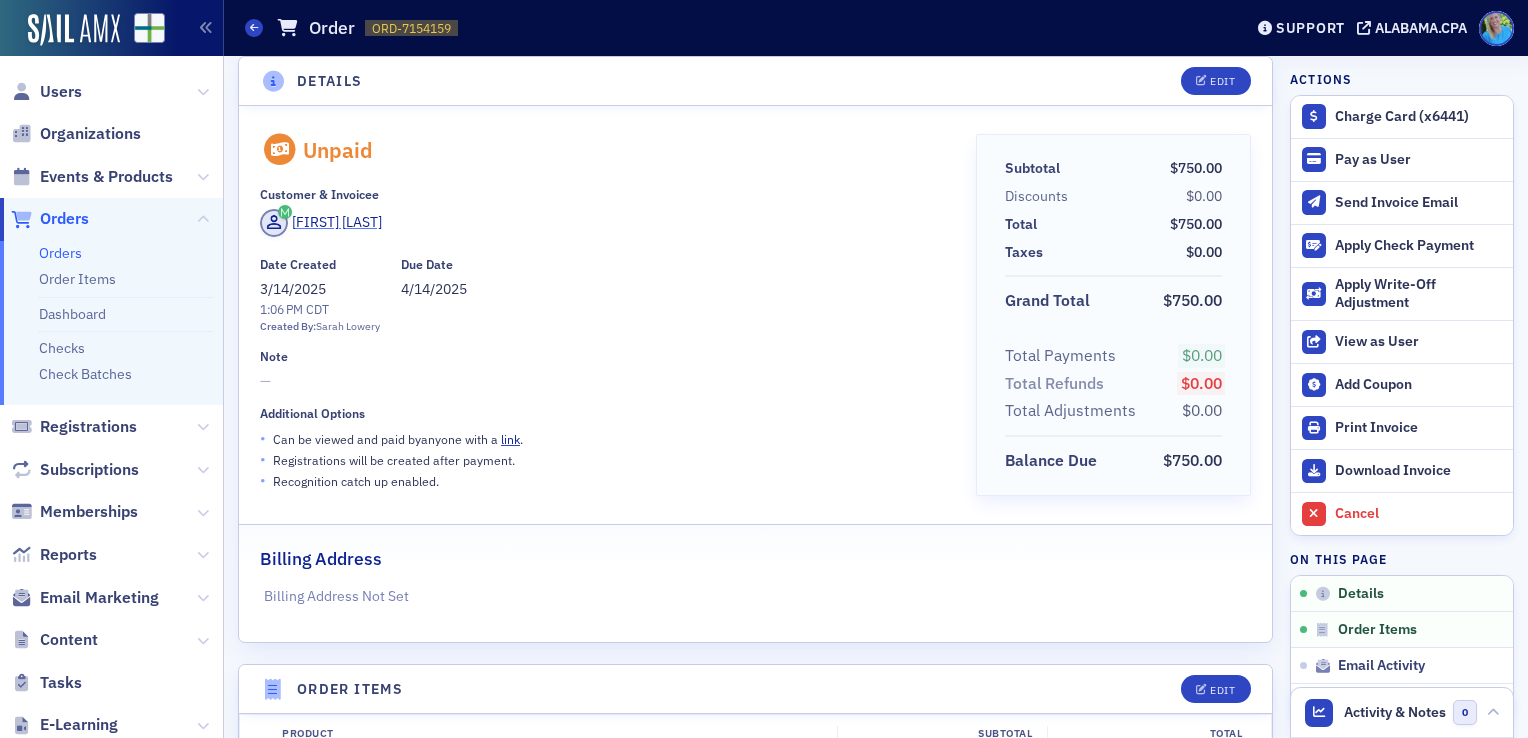 click on "[FIRST] [LAST]" 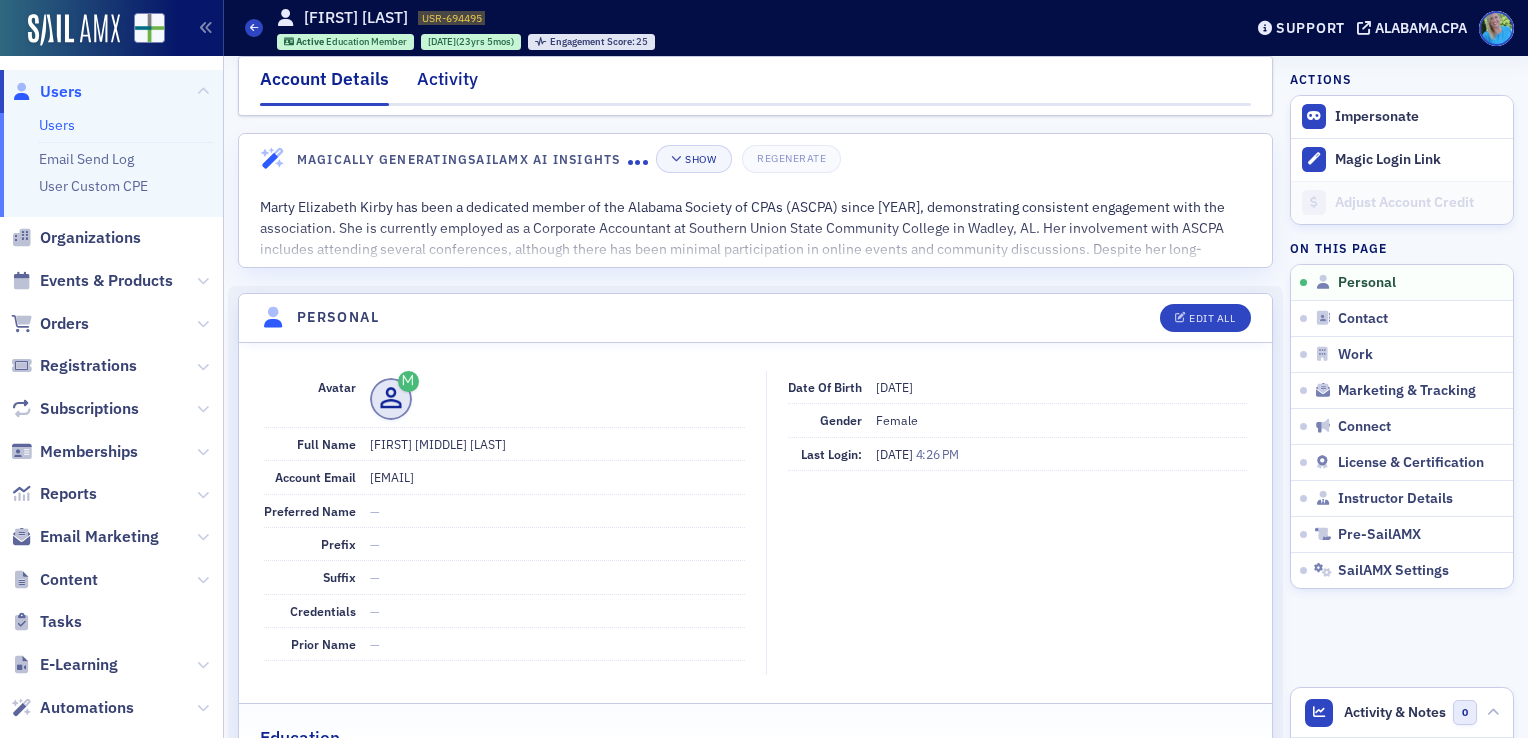 click on "Activity" 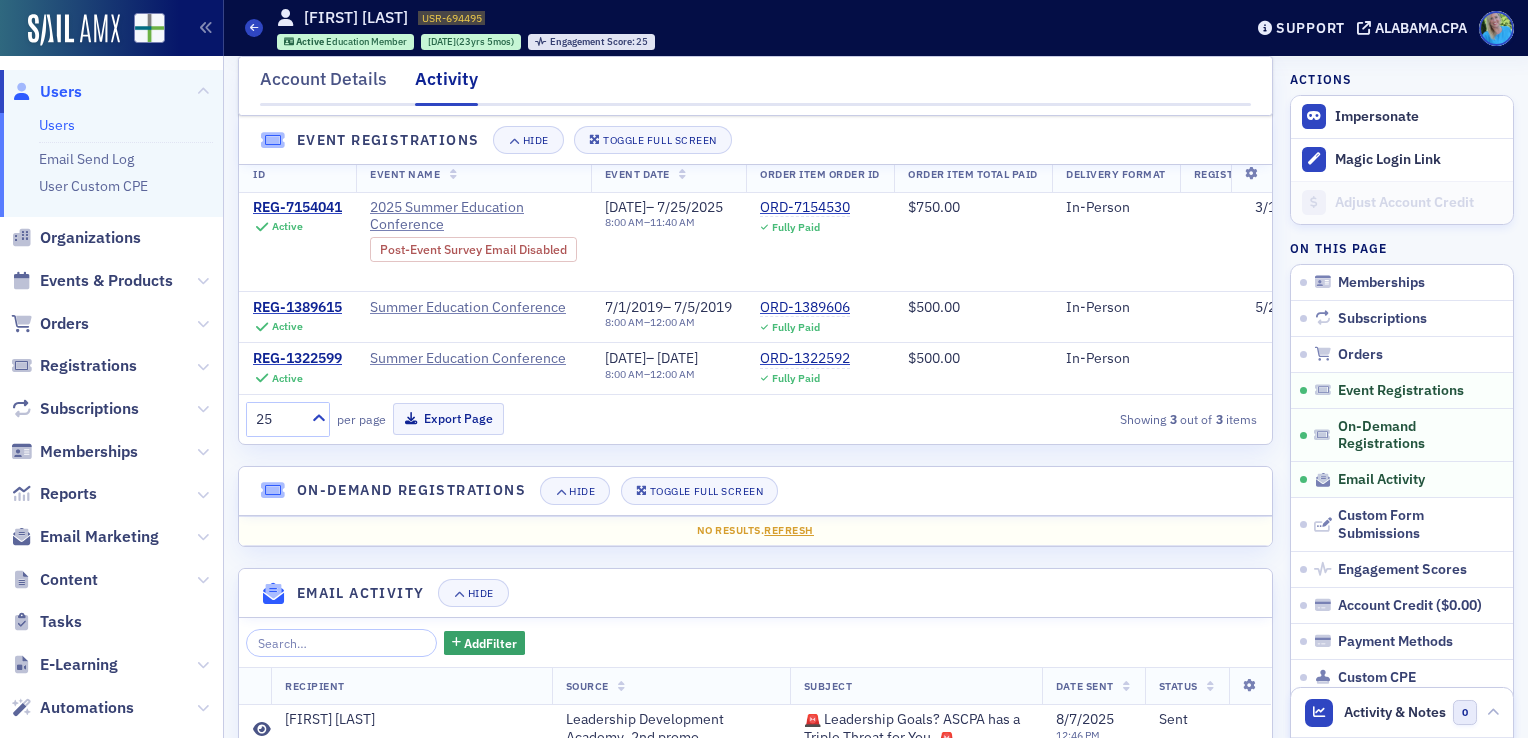 scroll, scrollTop: 1114, scrollLeft: 0, axis: vertical 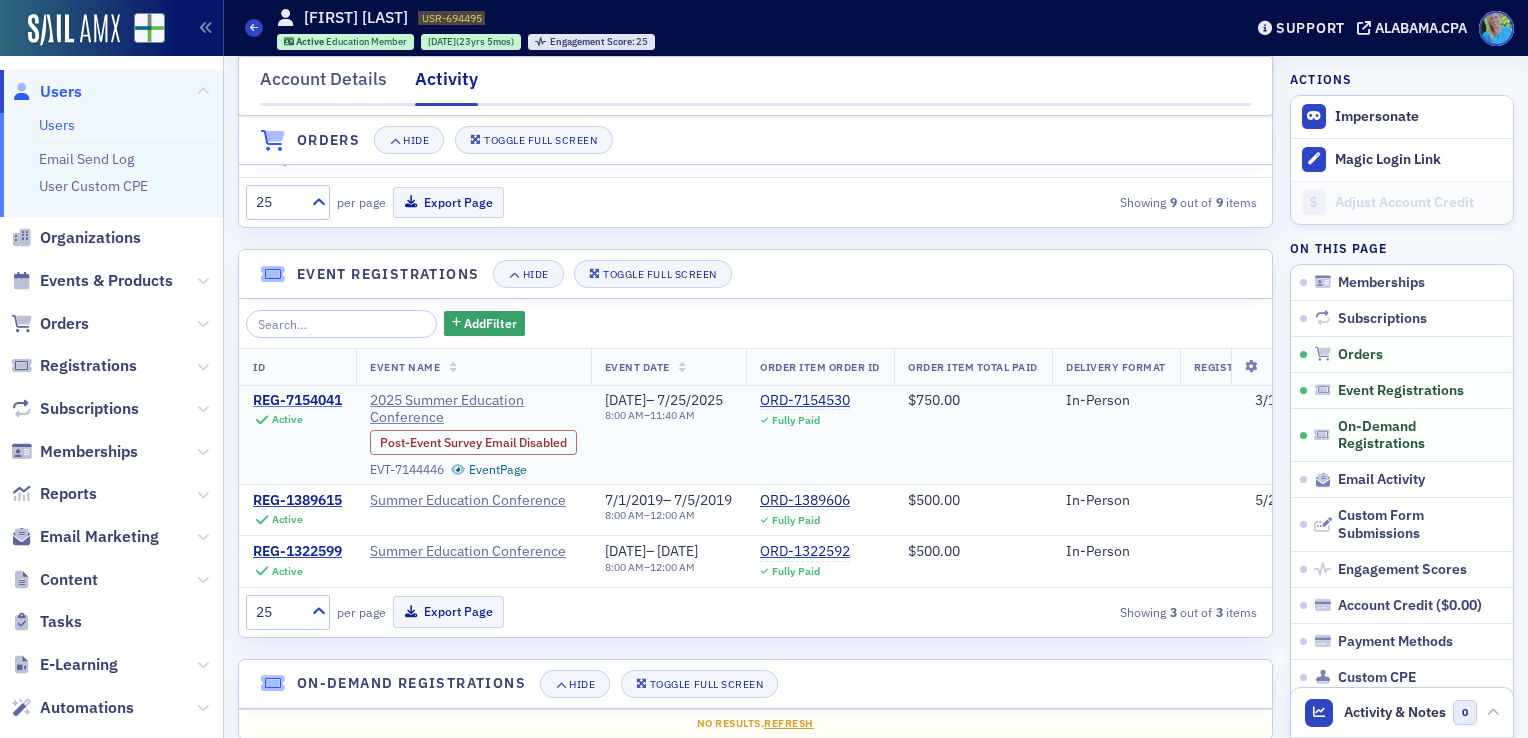click on "REG-7154041" 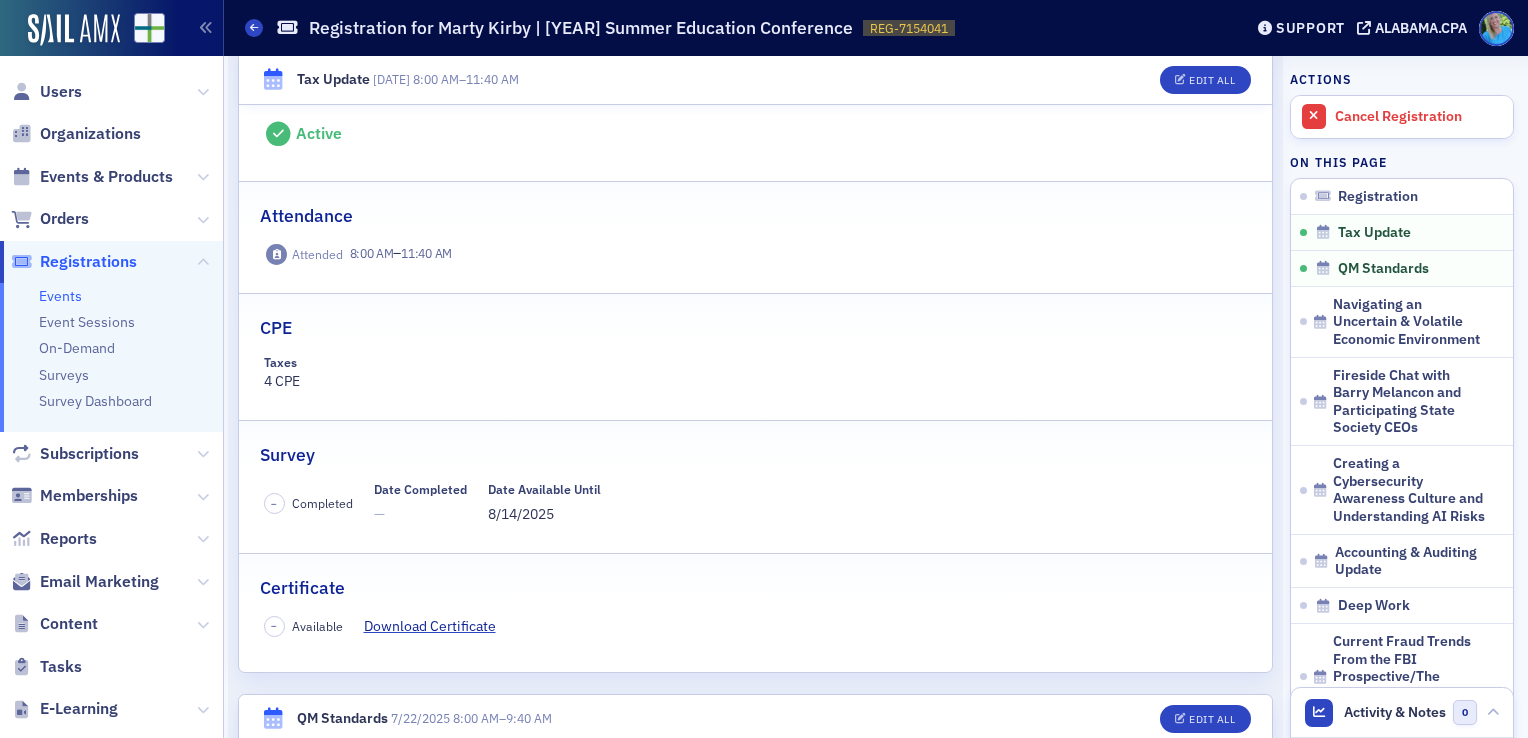 scroll, scrollTop: 500, scrollLeft: 0, axis: vertical 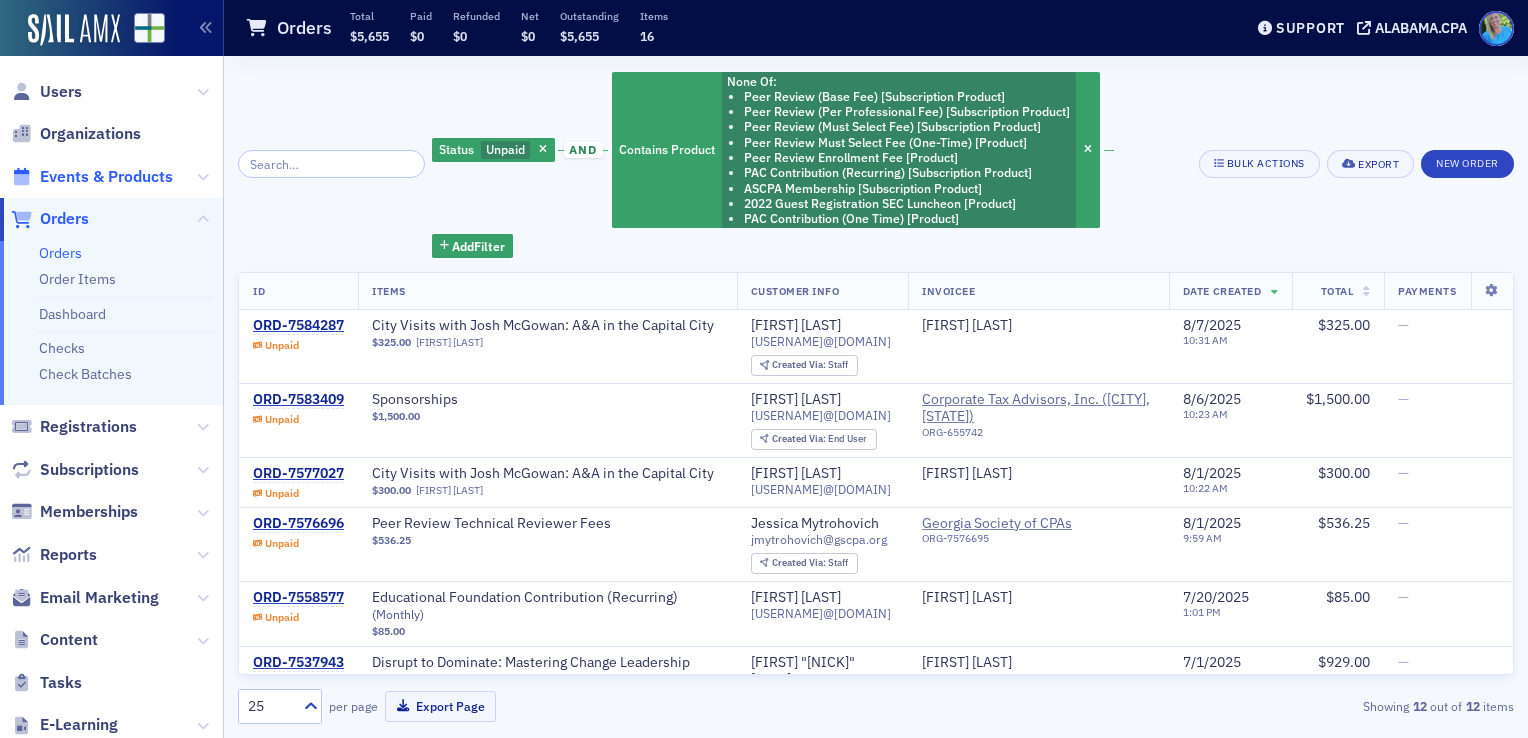 click on "Events & Products" 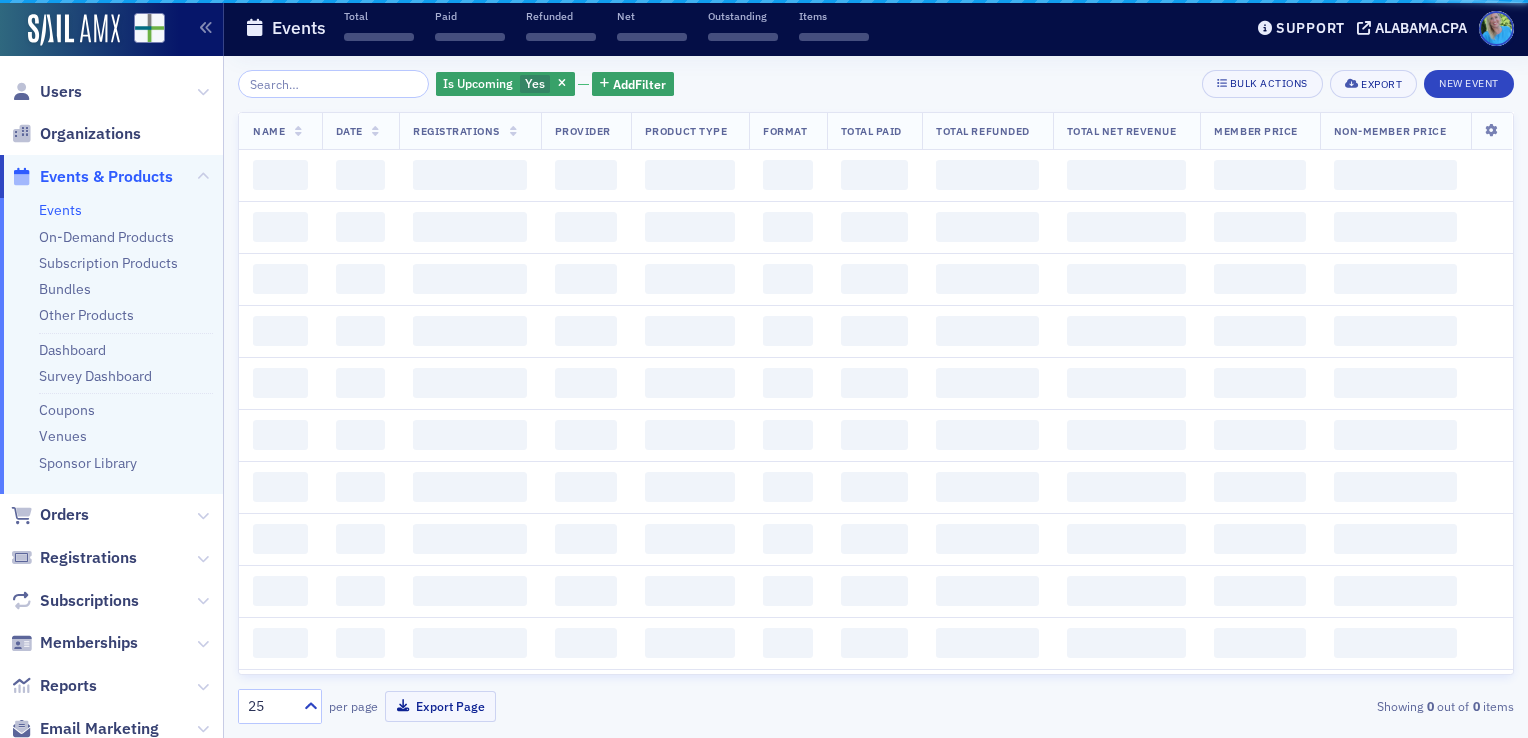 click 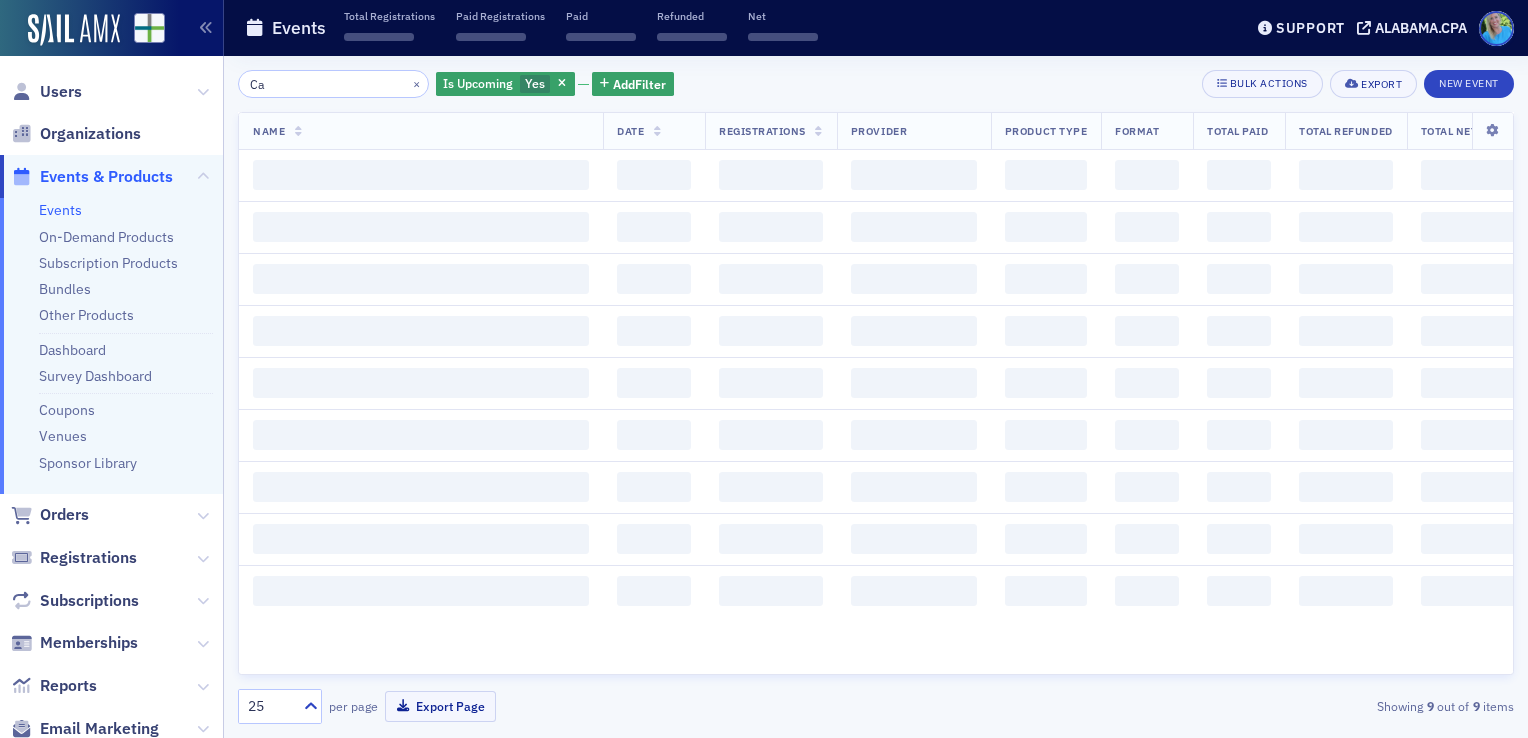 type on "C" 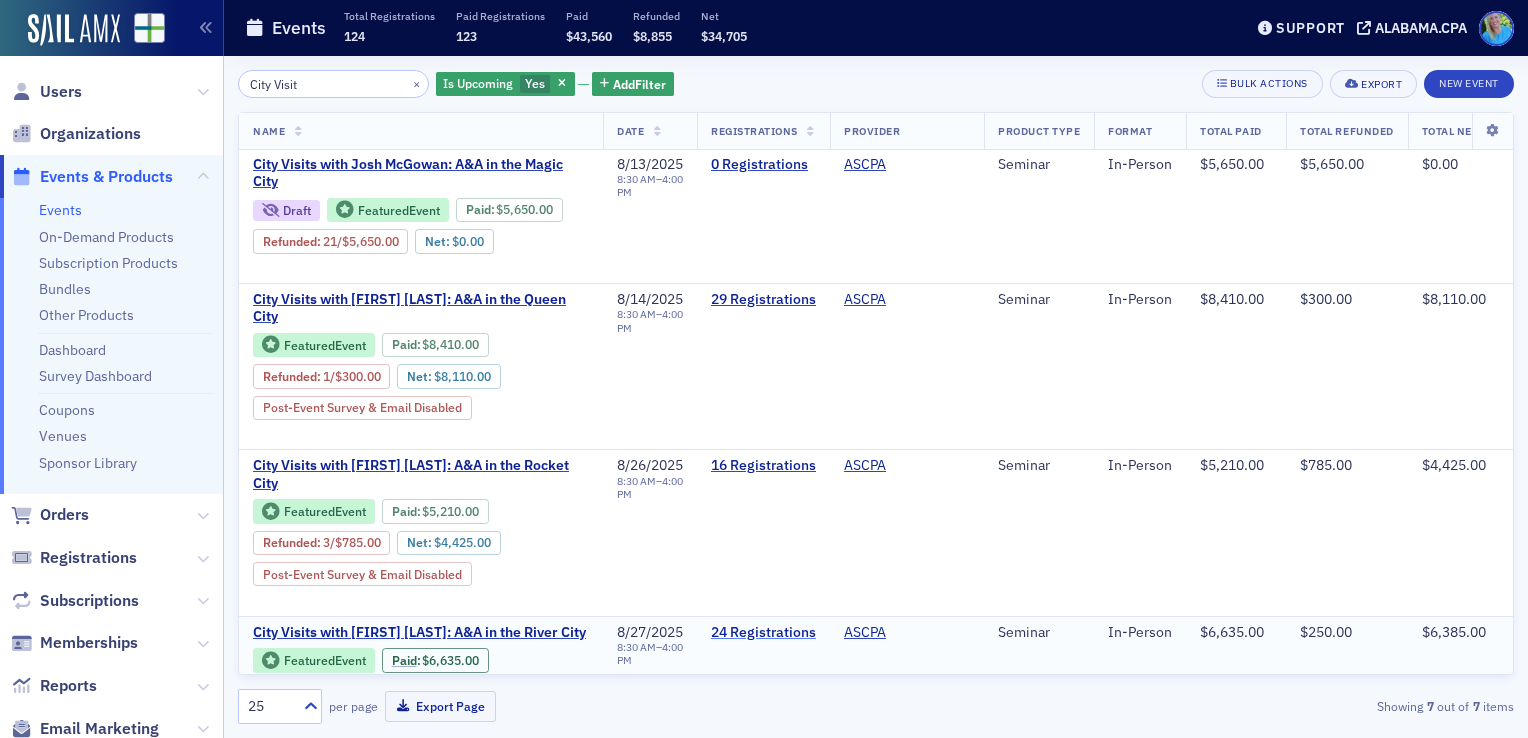 scroll, scrollTop: 0, scrollLeft: 0, axis: both 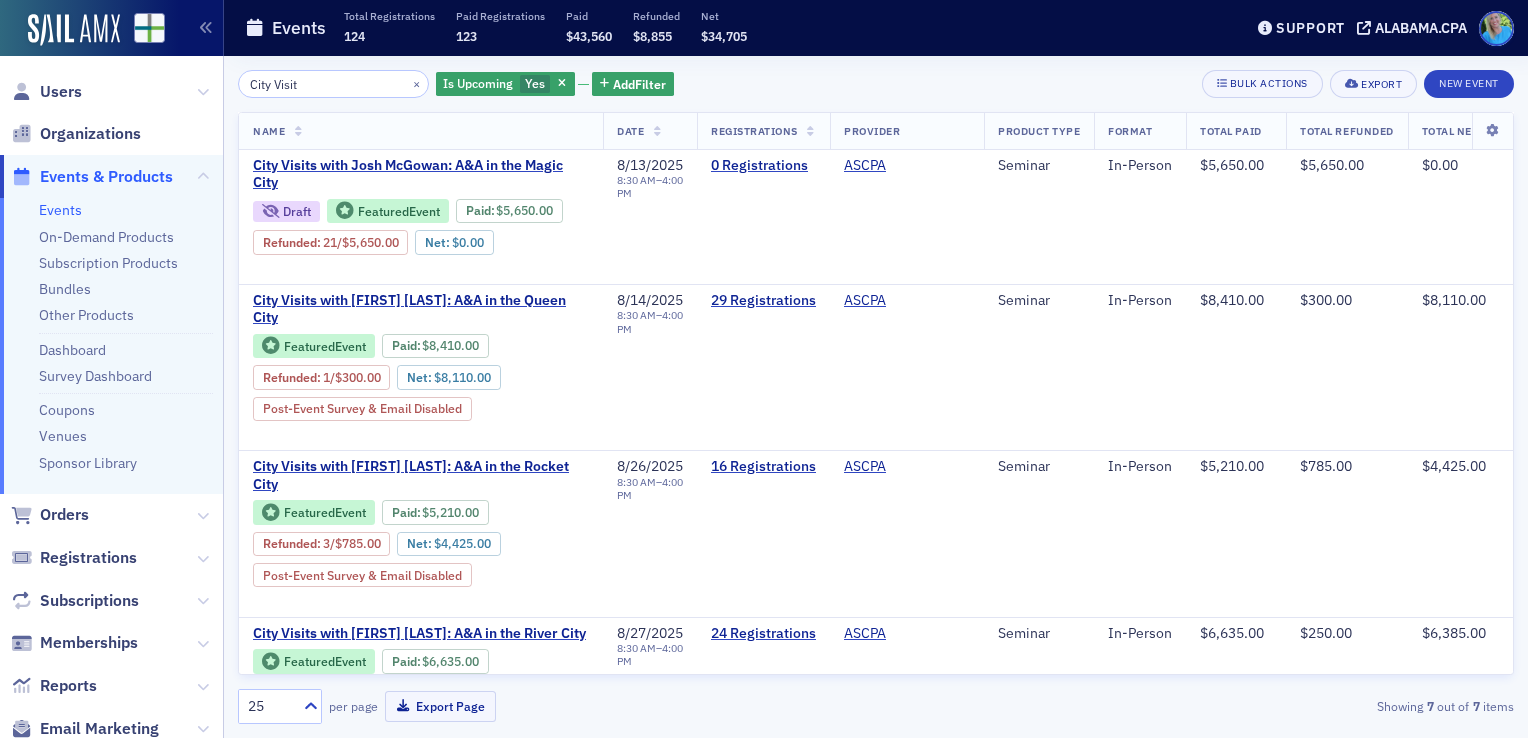 type on "City Visit" 